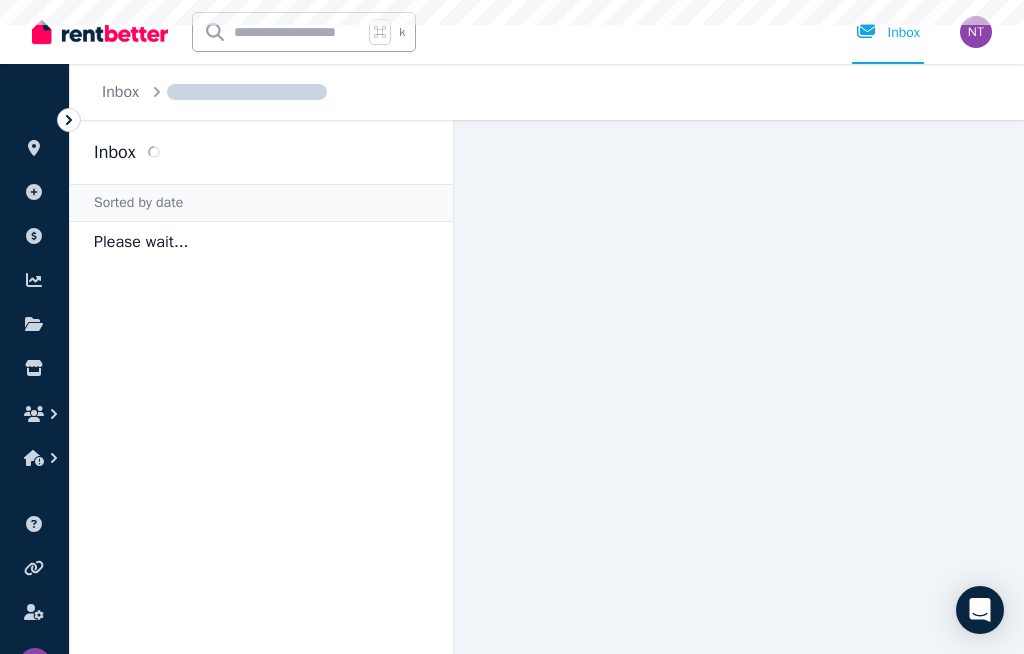 scroll, scrollTop: 0, scrollLeft: 0, axis: both 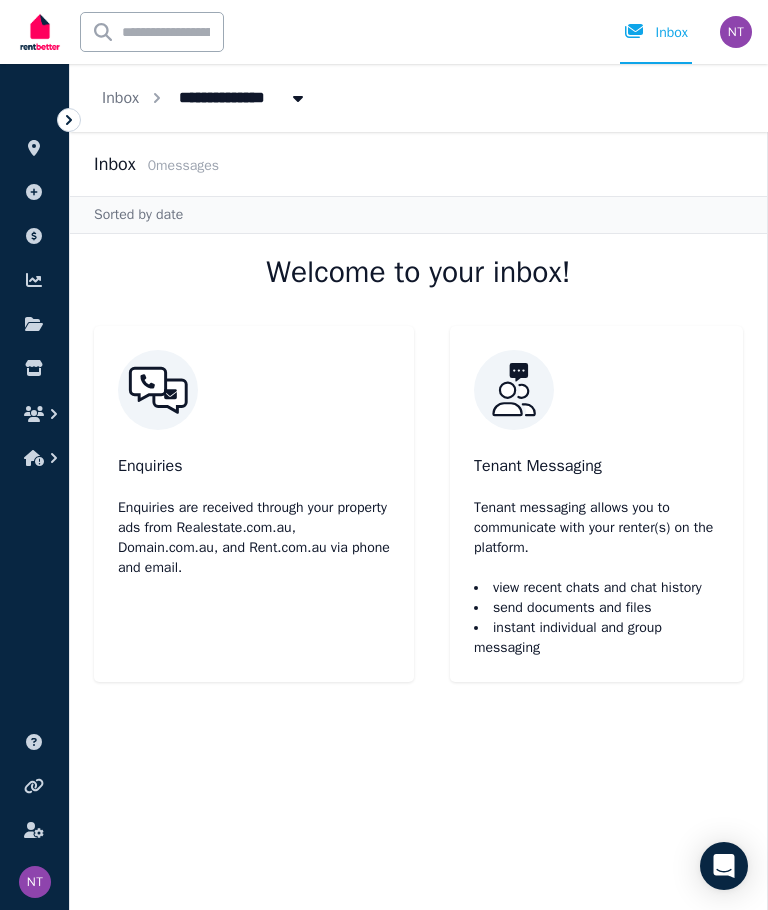 click on "Tenant Messaging Tenant messaging allows you to communicate with your renter(s) on the platform. view recent chats and chat history send documents and files instant individual and group messaging" at bounding box center [596, 504] 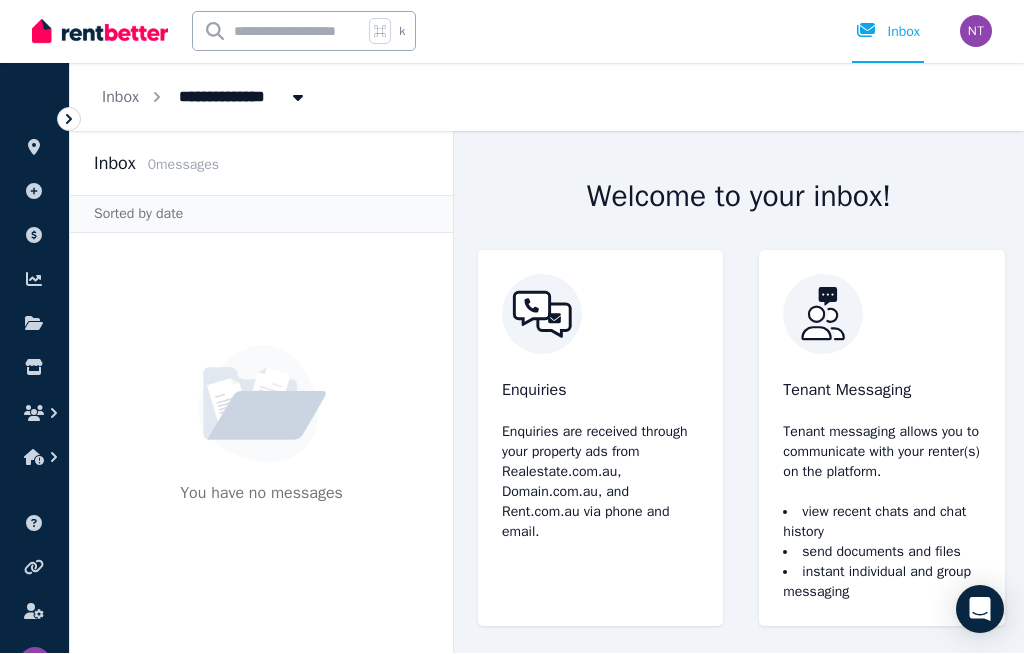 scroll, scrollTop: 69, scrollLeft: 0, axis: vertical 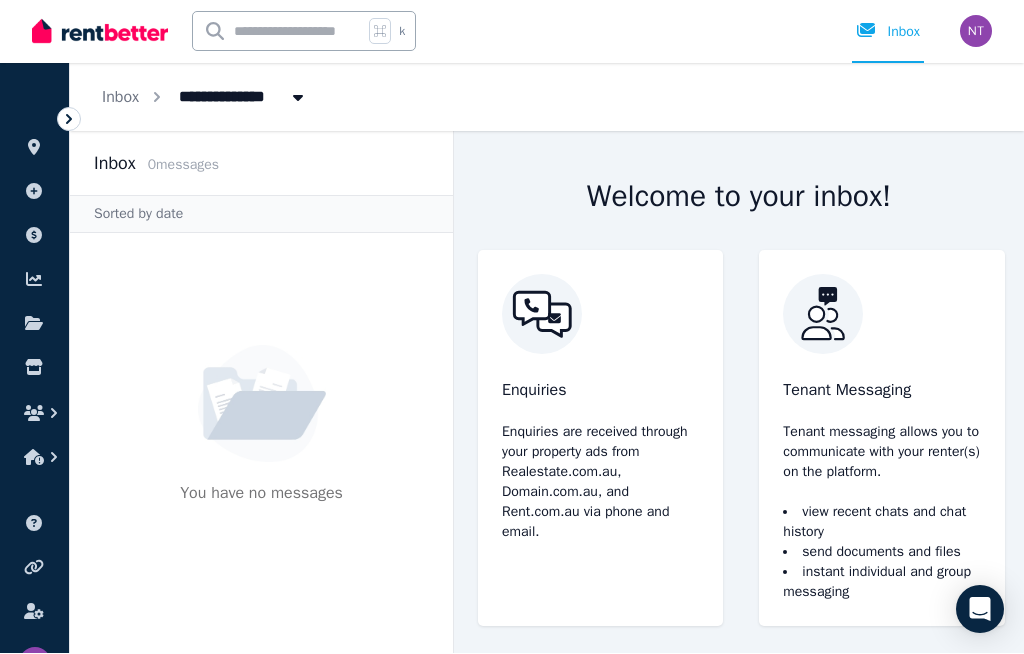 click at bounding box center (34, 236) 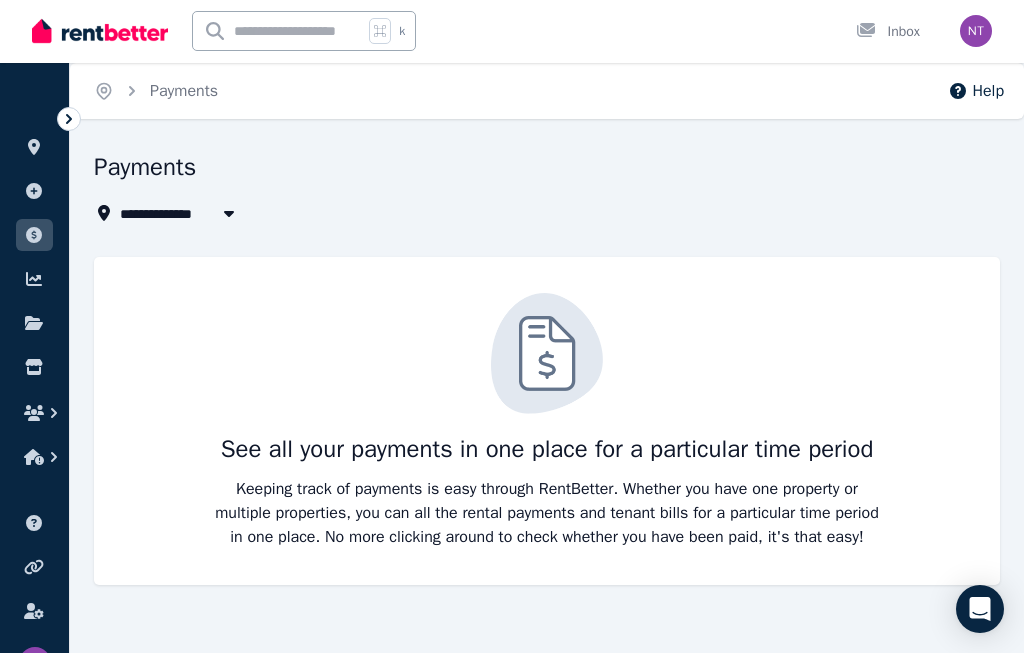 click at bounding box center [100, 32] 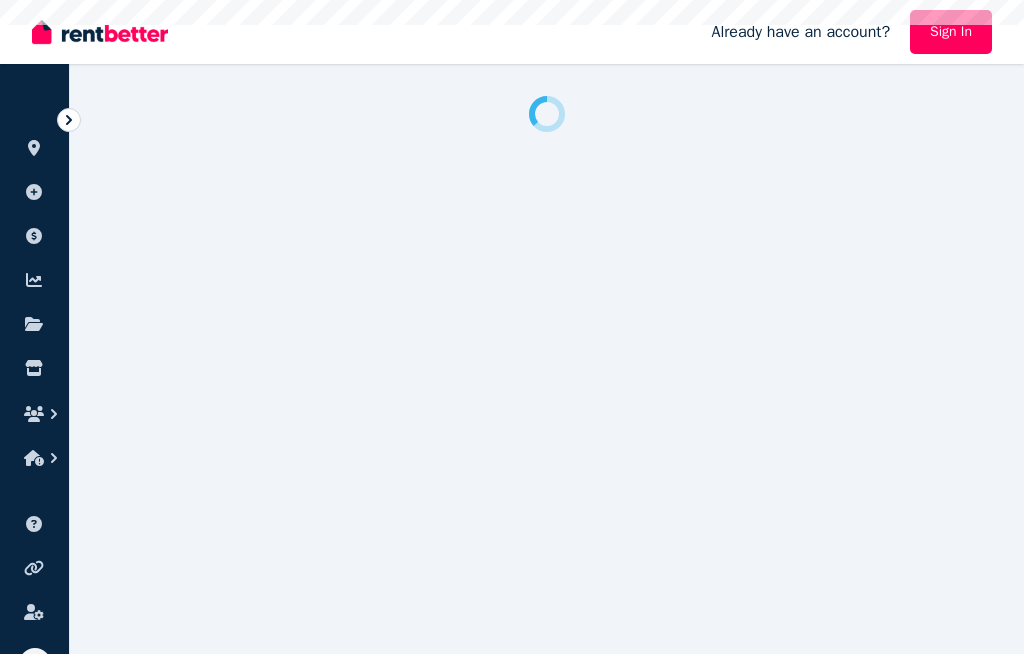 scroll, scrollTop: 0, scrollLeft: 0, axis: both 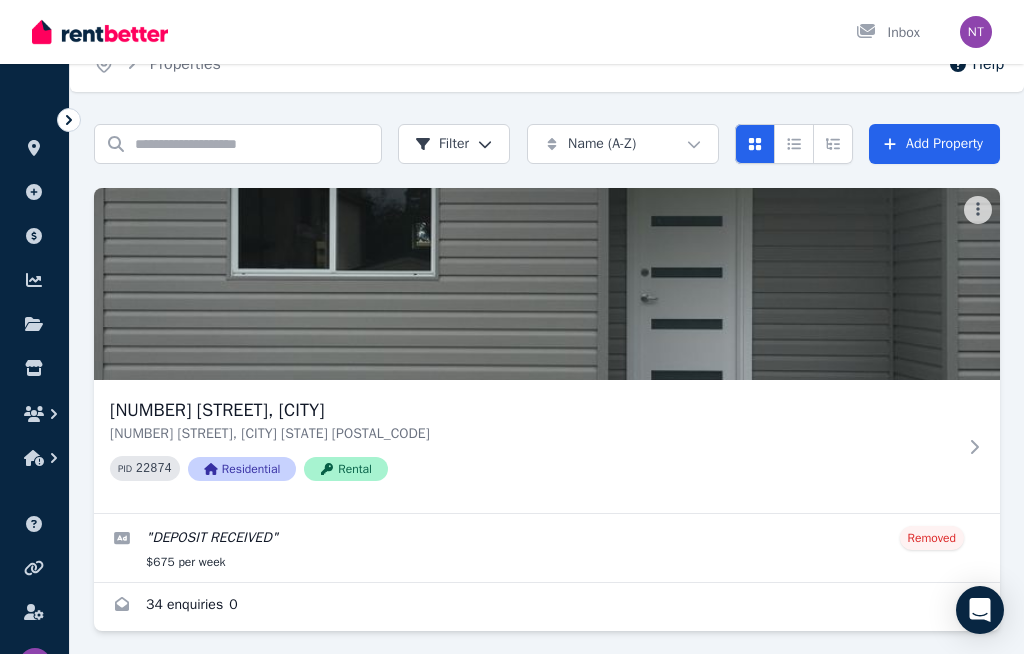 click on "[NUMBER] [STREET], [CITY]" at bounding box center (533, 410) 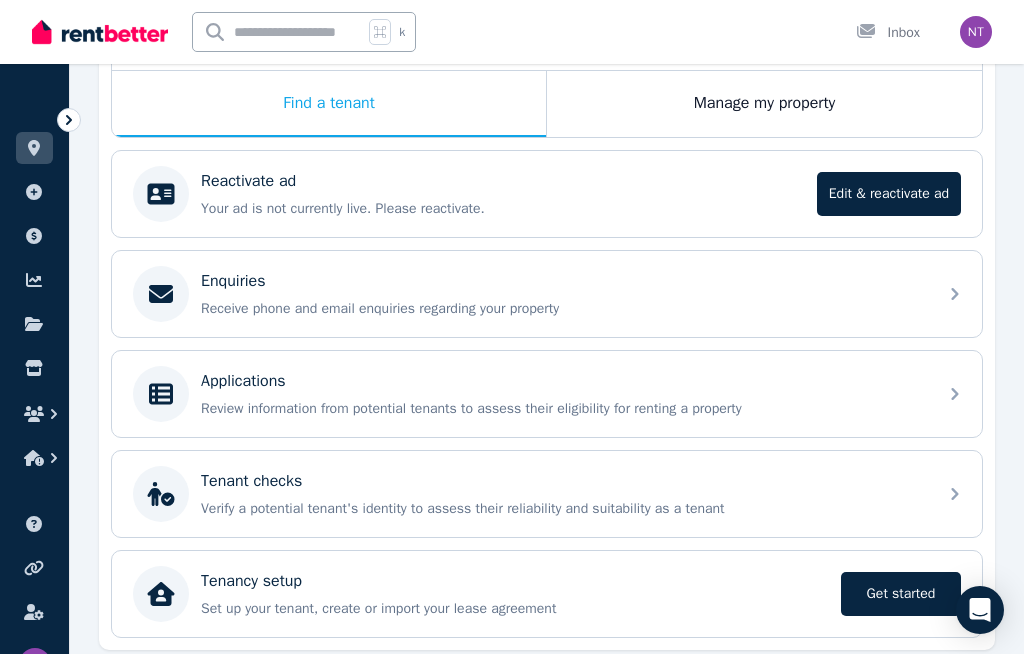 scroll, scrollTop: 332, scrollLeft: 0, axis: vertical 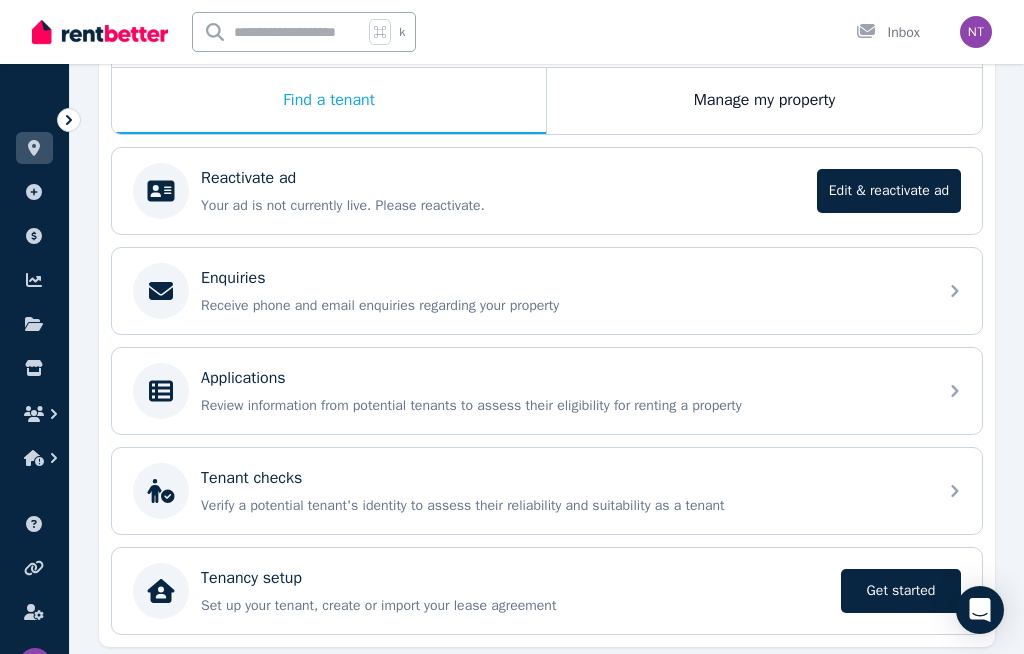 click on "Applications" at bounding box center (563, 378) 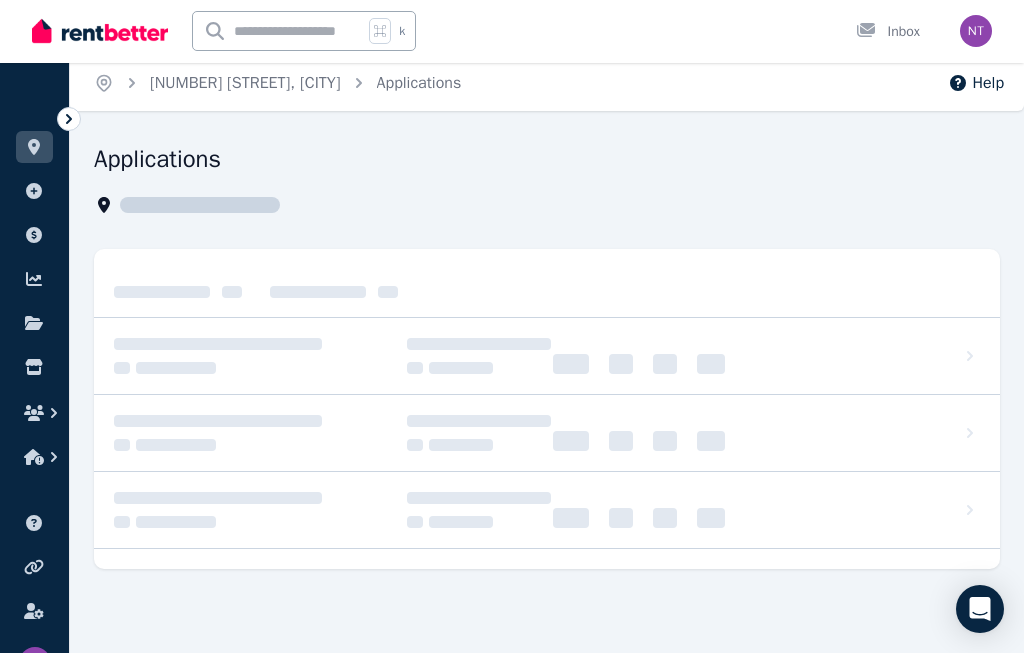 scroll, scrollTop: 0, scrollLeft: 0, axis: both 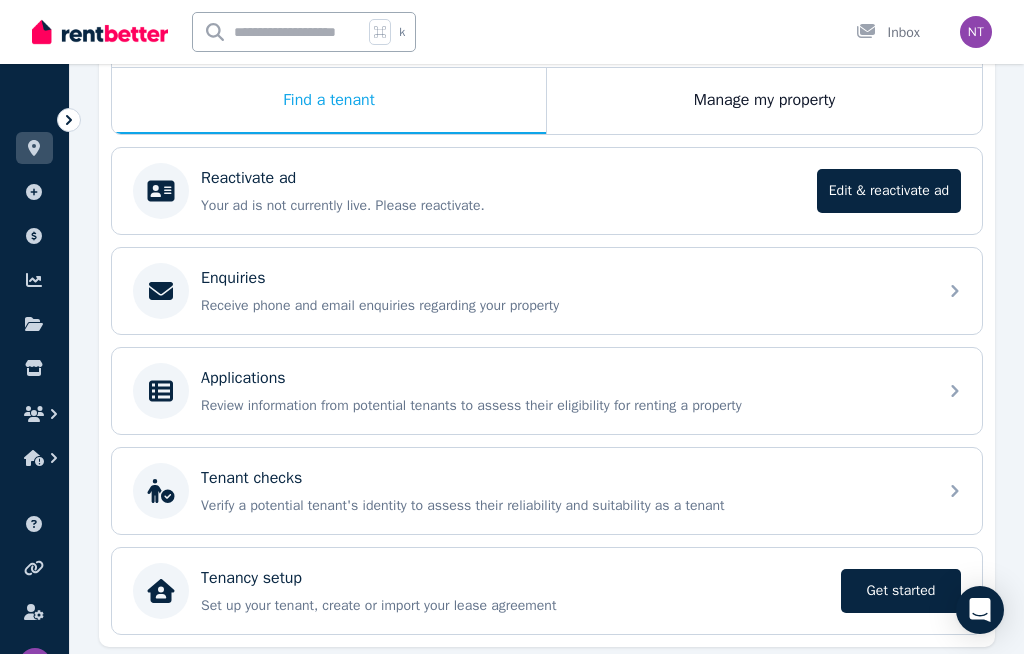 click on "Tenant checks" at bounding box center (563, 478) 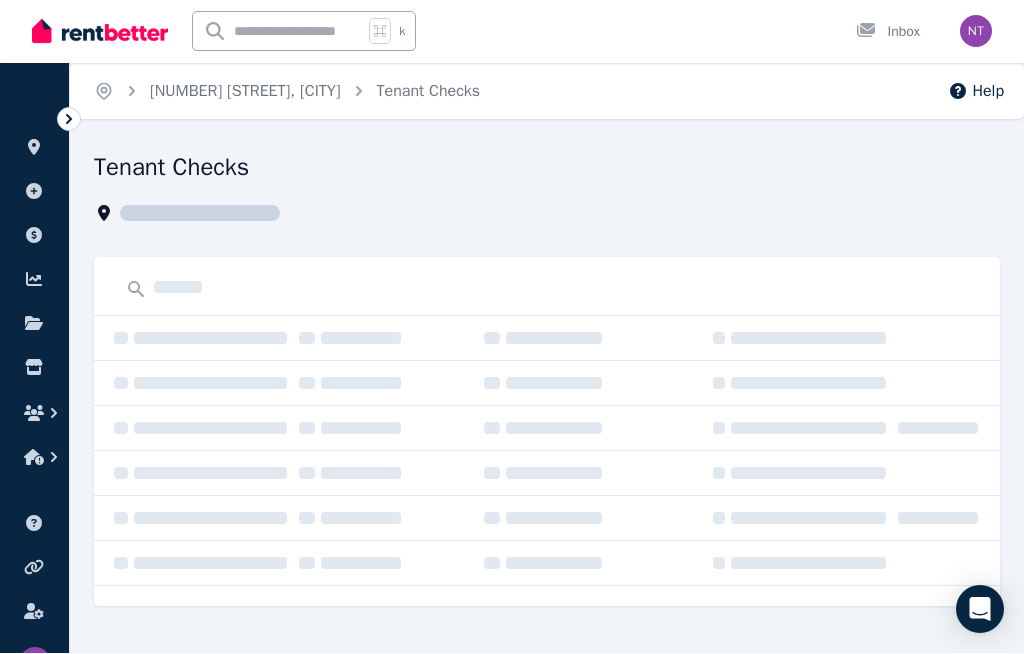 scroll, scrollTop: 1, scrollLeft: 0, axis: vertical 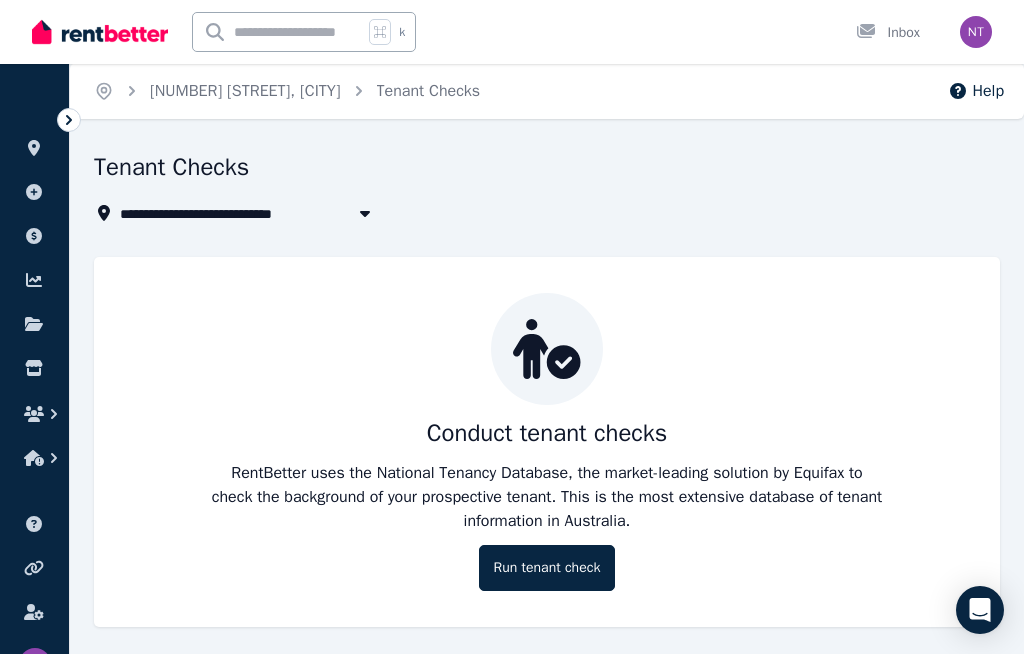 click on "Run tenant check" at bounding box center [547, 568] 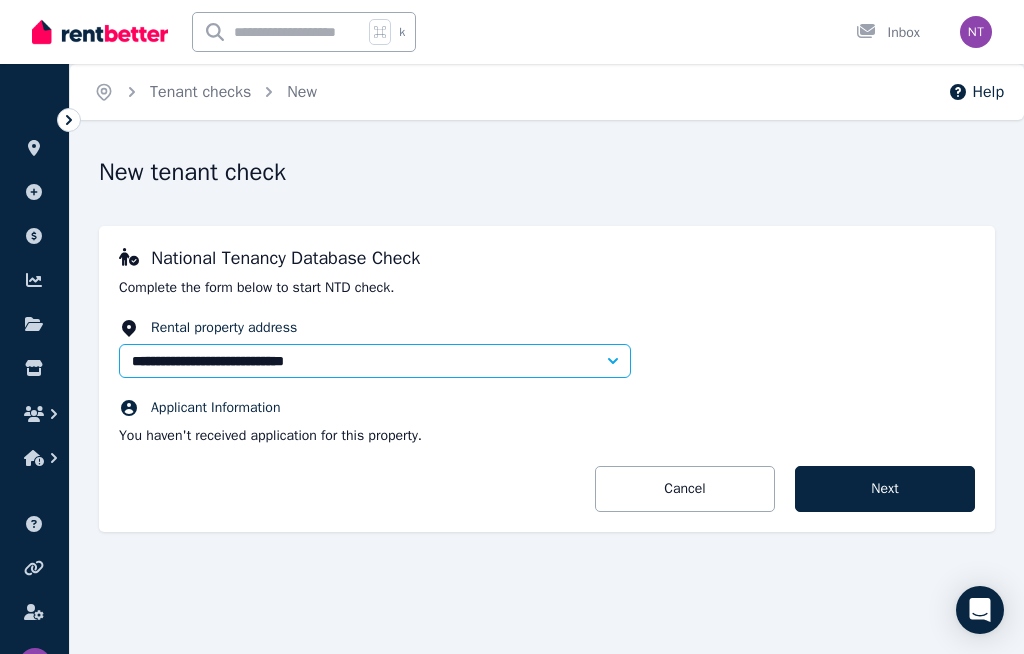 click on "Next" at bounding box center [885, 489] 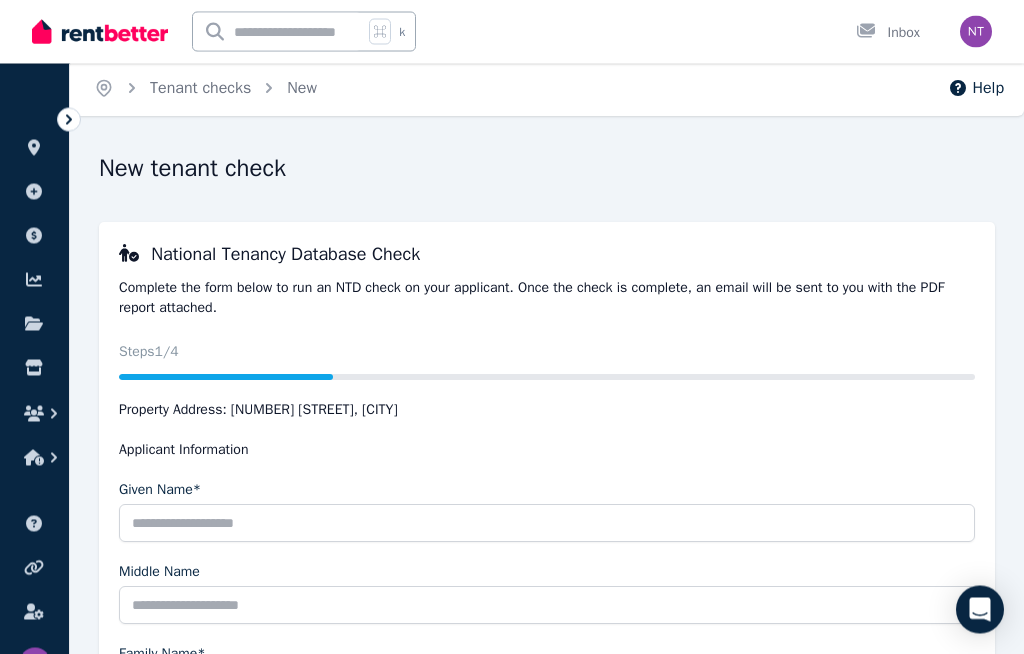 scroll, scrollTop: 0, scrollLeft: 0, axis: both 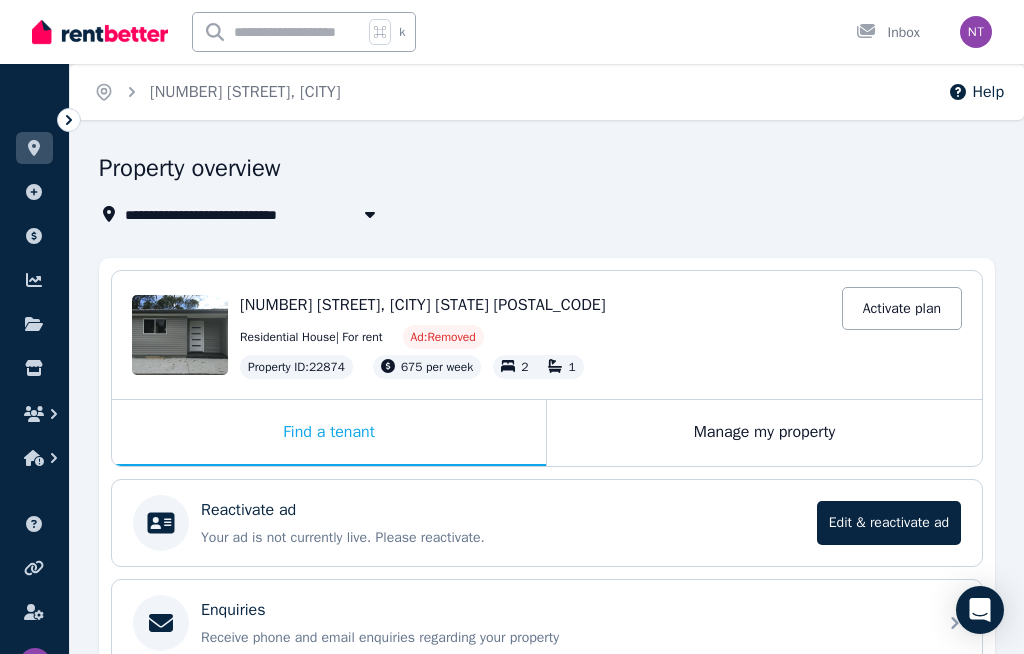 click on "Edit & reactivate ad" at bounding box center [889, 523] 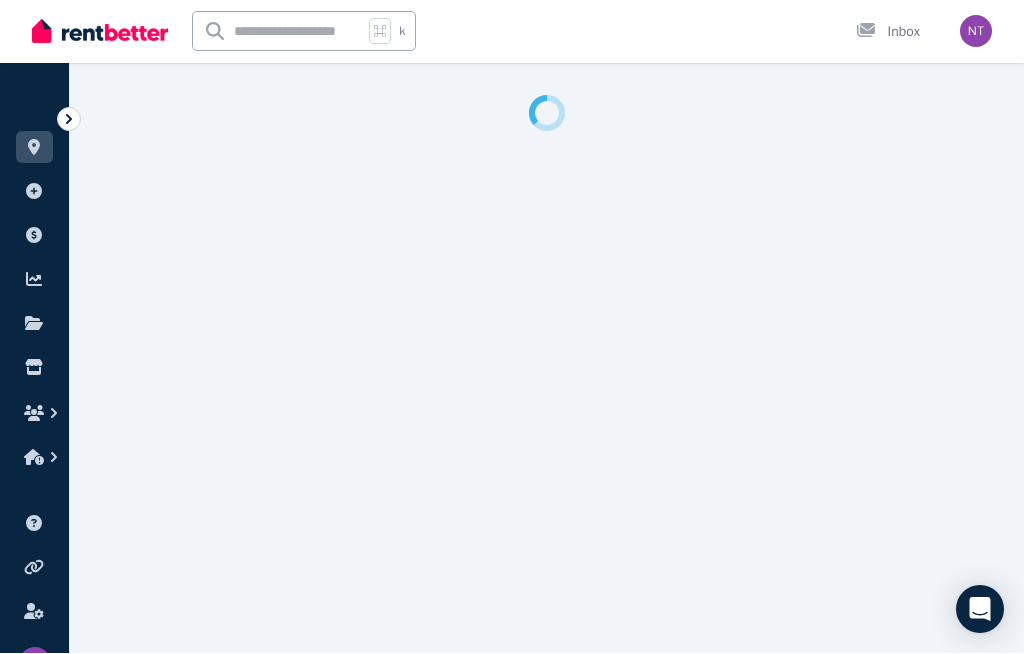 select on "**********" 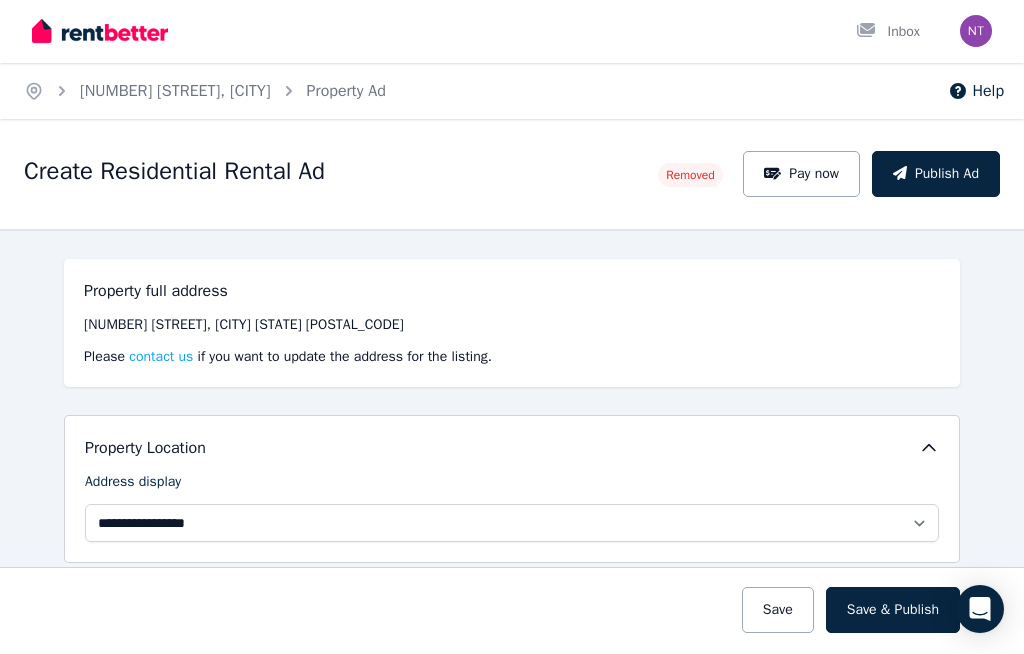 scroll, scrollTop: 1, scrollLeft: 0, axis: vertical 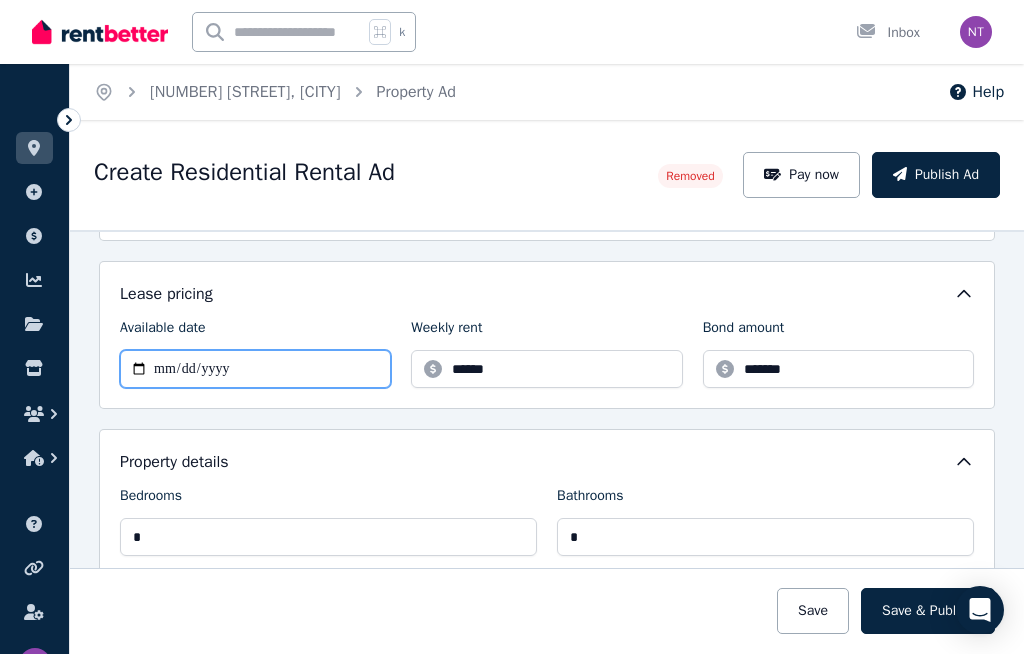 click on "**********" at bounding box center (255, 369) 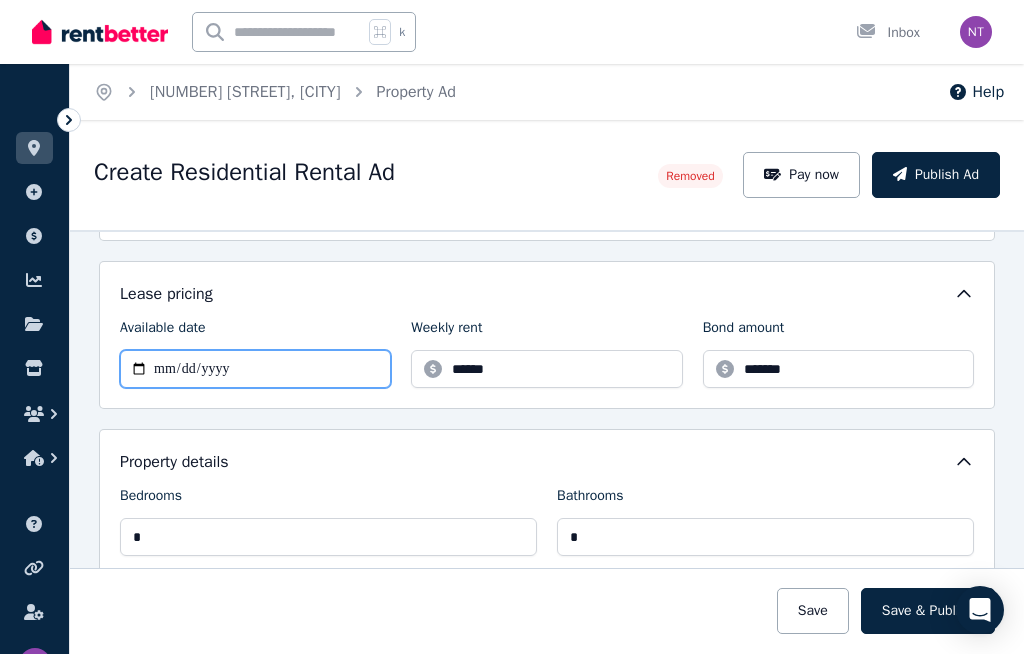 type on "**********" 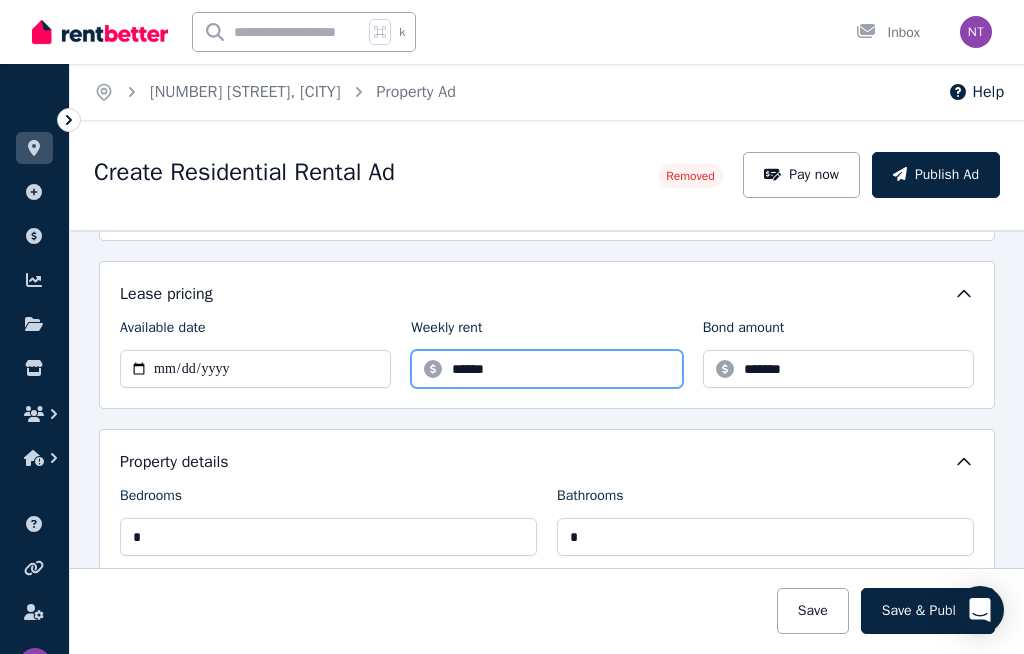 click on "******" at bounding box center [546, 369] 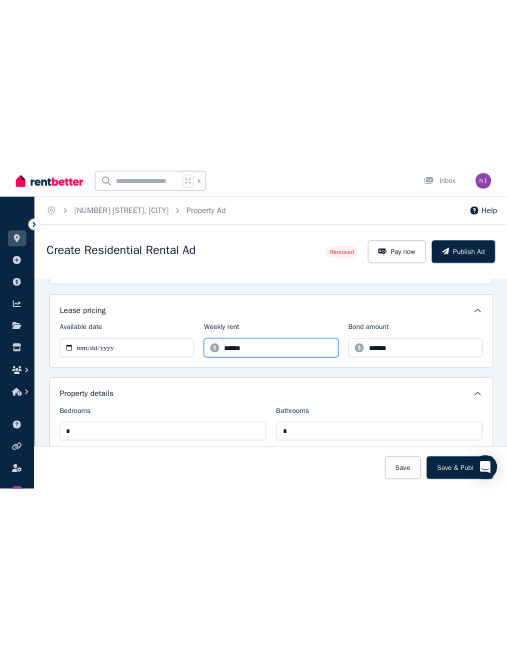 scroll, scrollTop: 0, scrollLeft: 0, axis: both 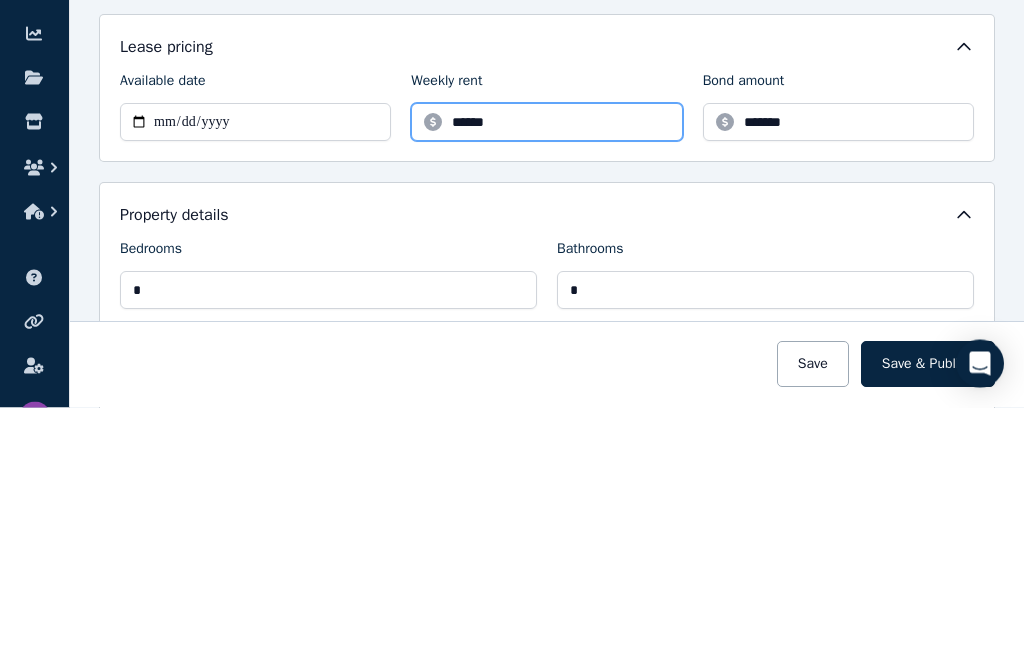 click on "******" at bounding box center [546, 369] 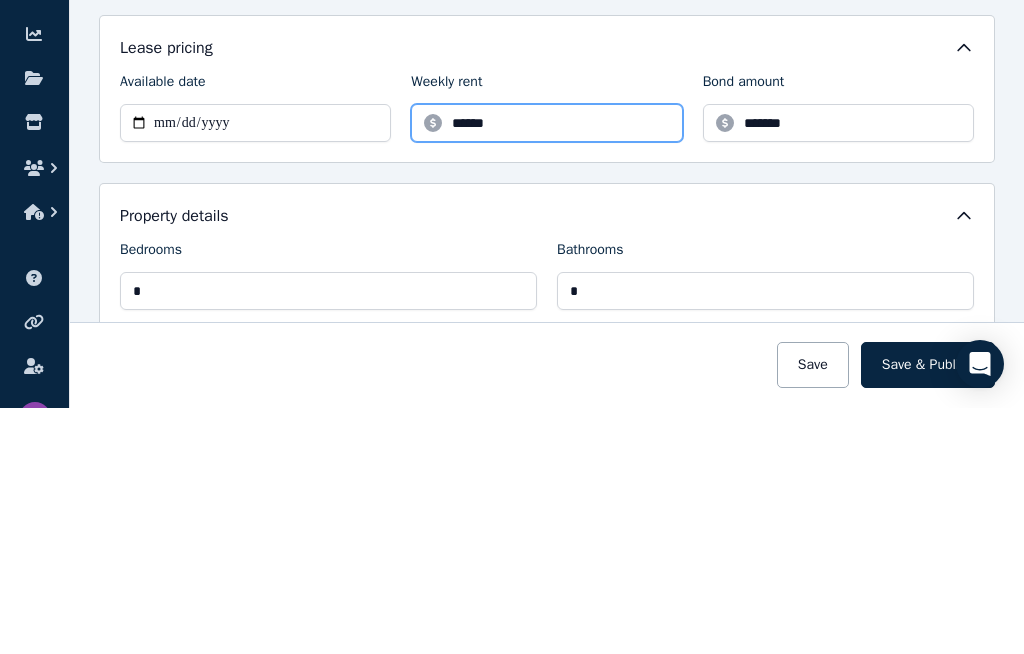 type on "******" 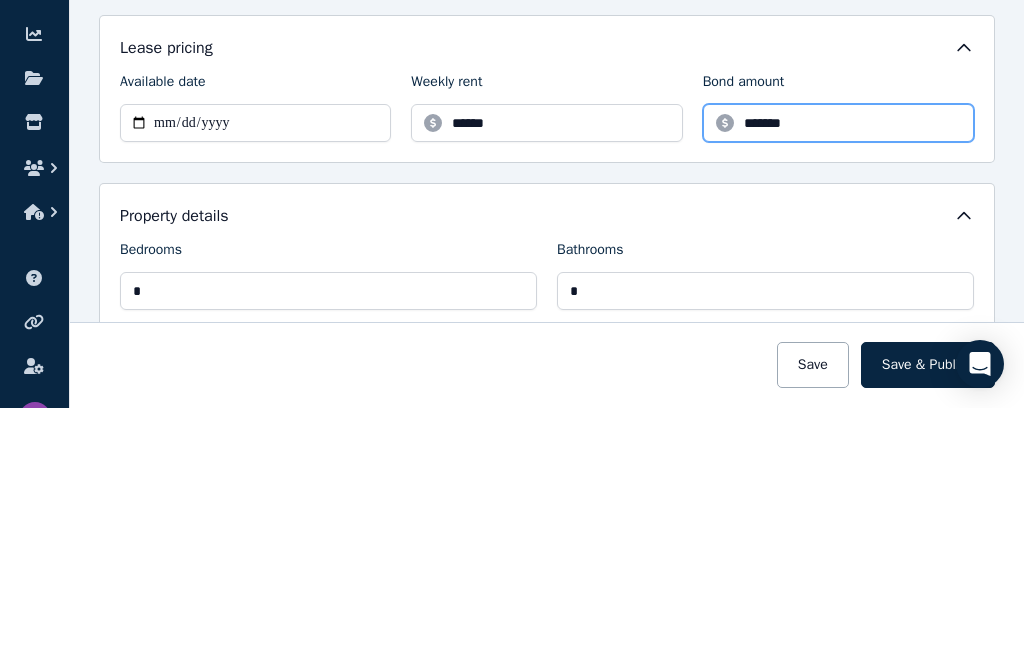 click on "*******" at bounding box center (838, 369) 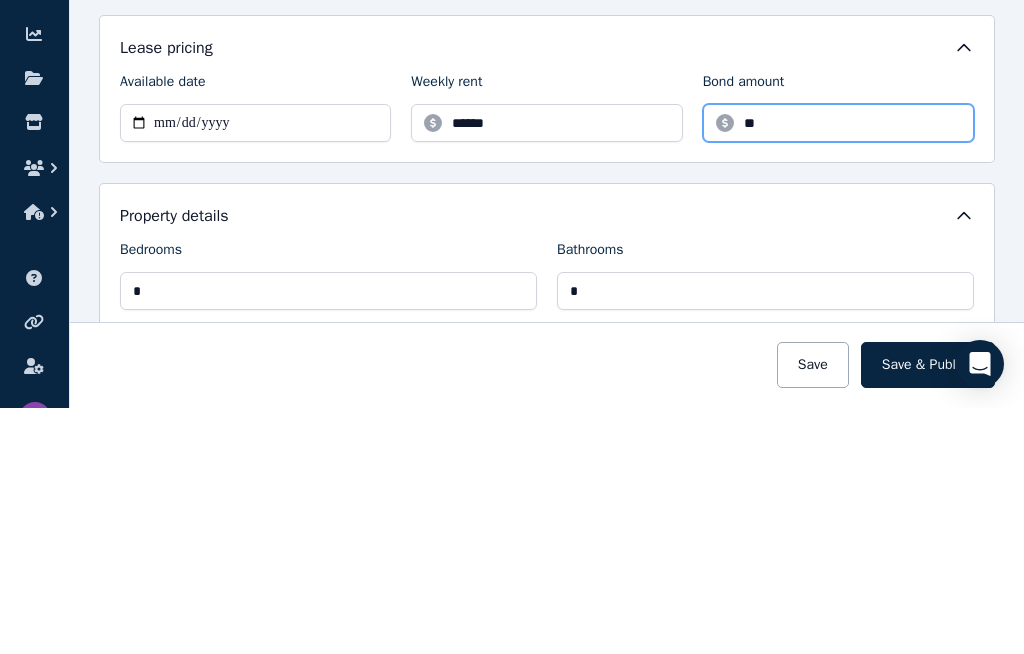 type on "*" 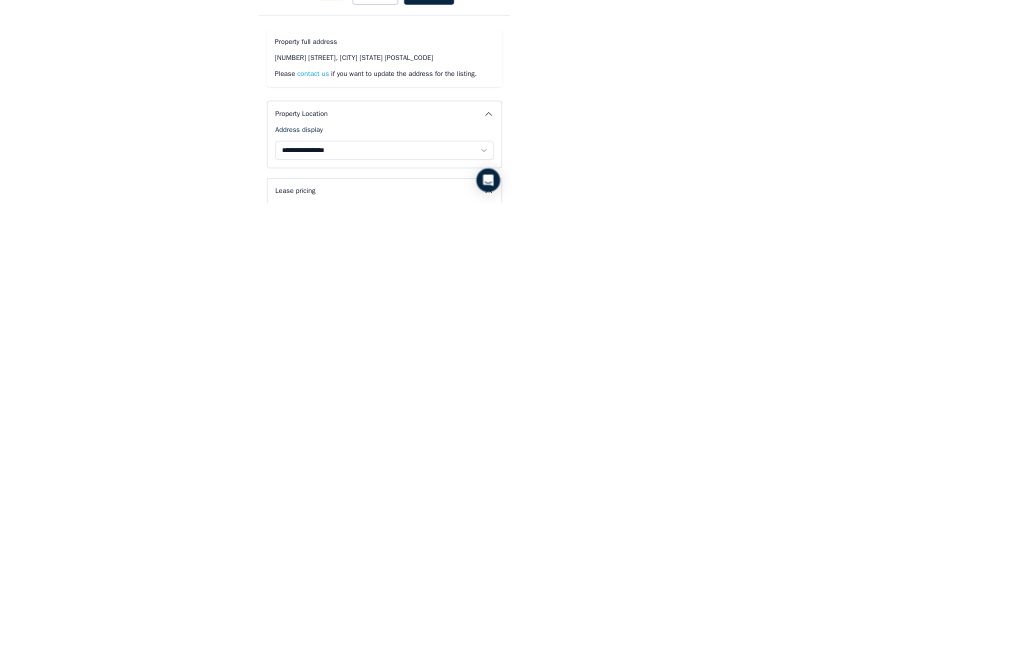 scroll, scrollTop: 69, scrollLeft: 0, axis: vertical 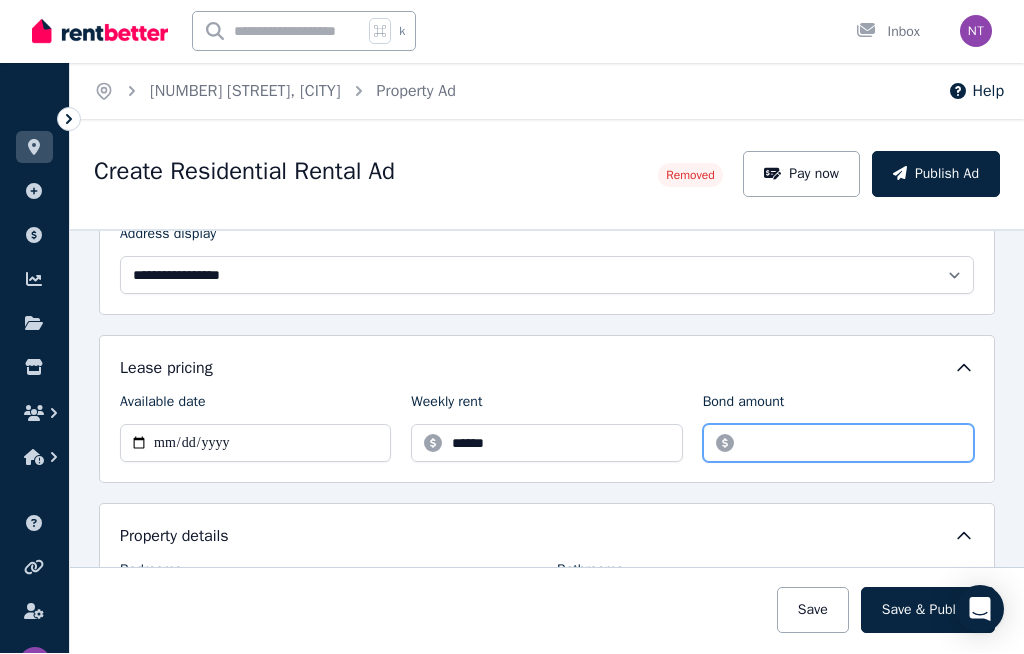 click on "Bond amount" at bounding box center [838, 444] 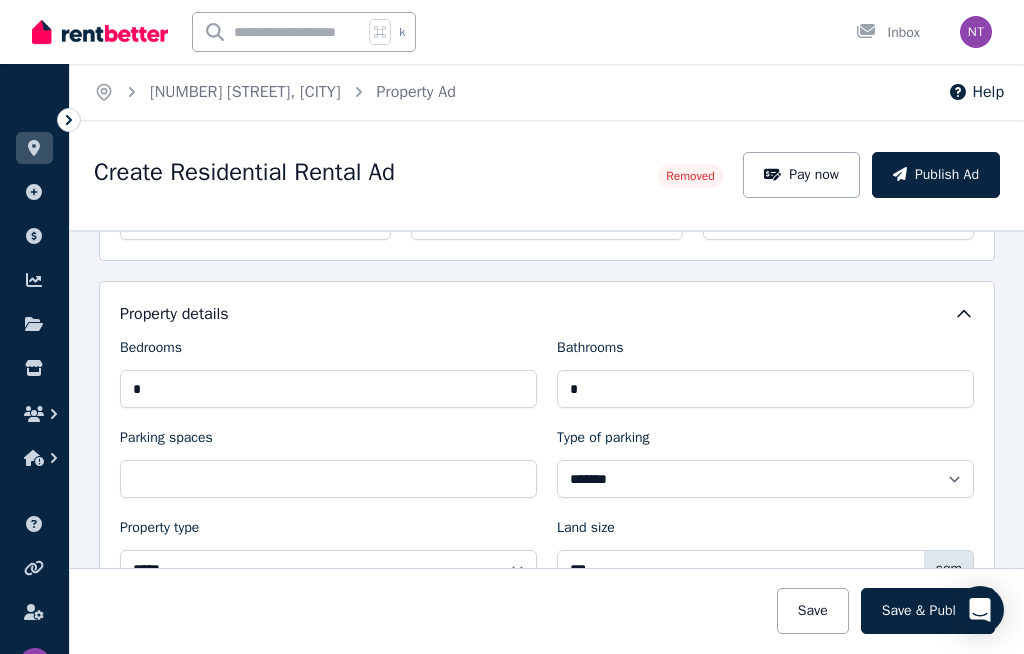 scroll, scrollTop: 472, scrollLeft: 0, axis: vertical 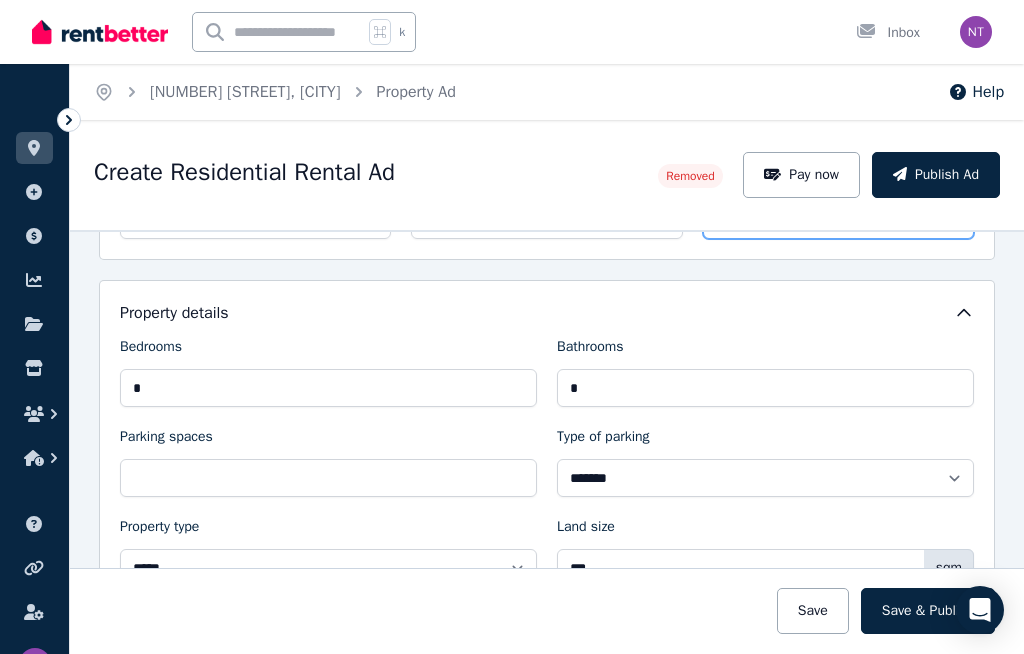type on "****" 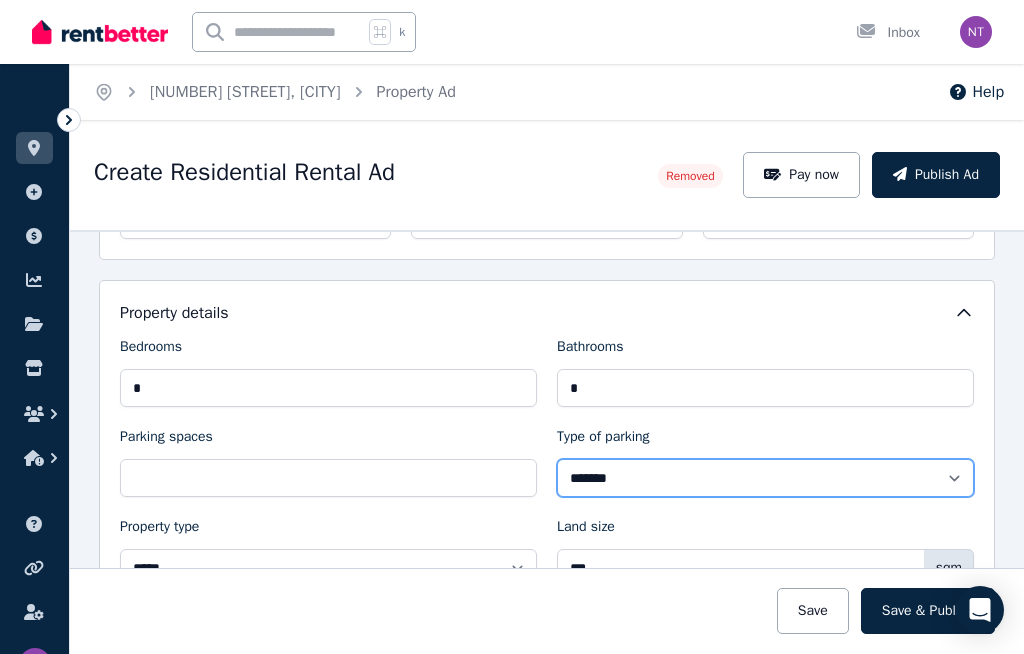 click on "**********" at bounding box center [765, 478] 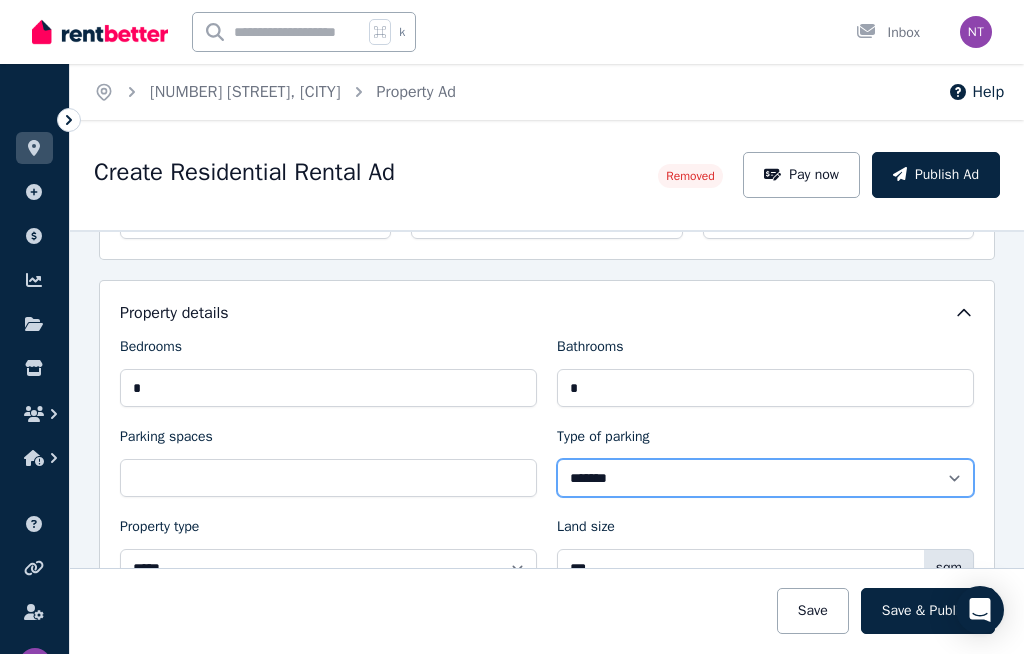 select on "**********" 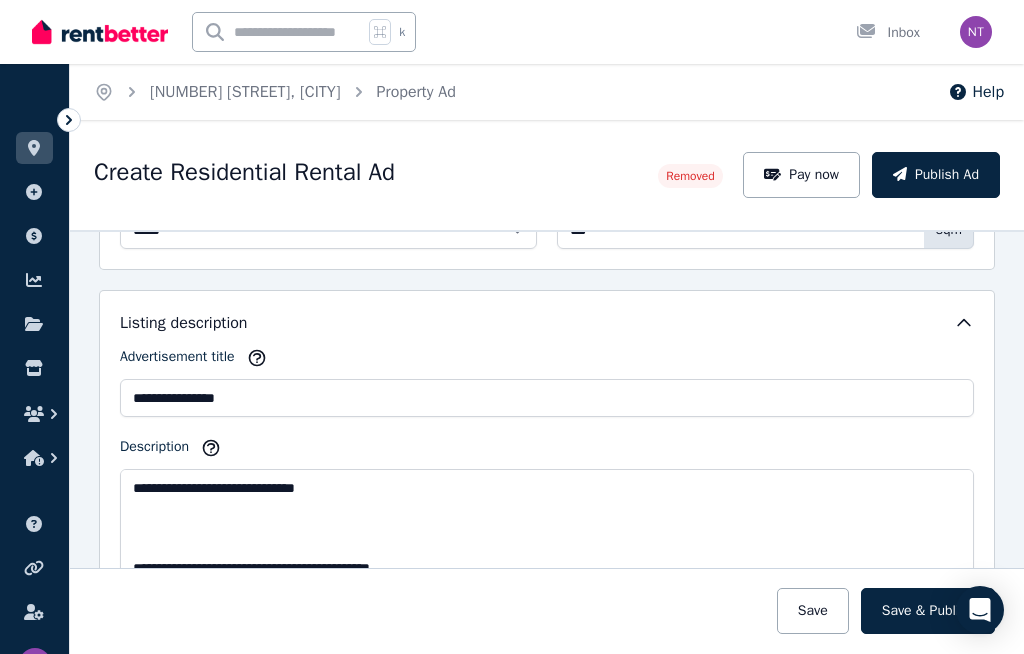 scroll, scrollTop: 814, scrollLeft: 0, axis: vertical 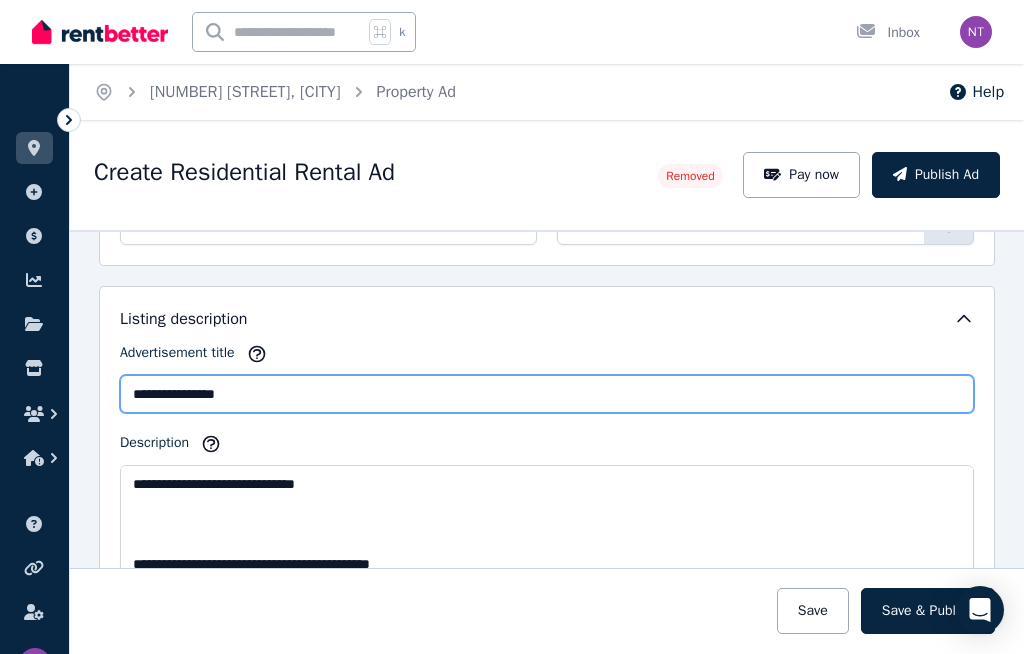 click on "**********" at bounding box center [547, 394] 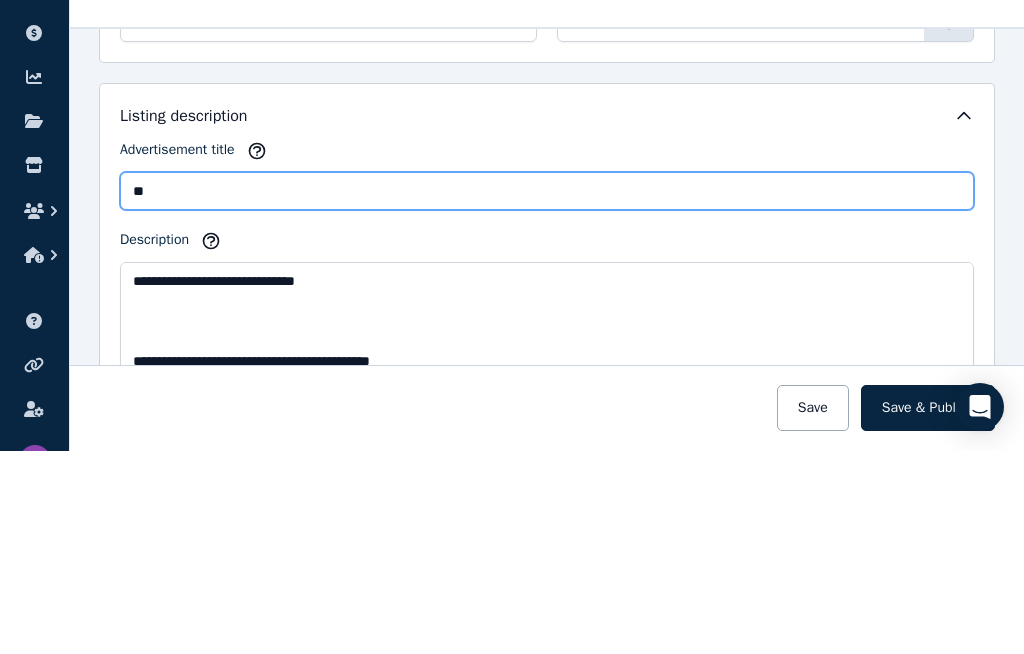 type on "*" 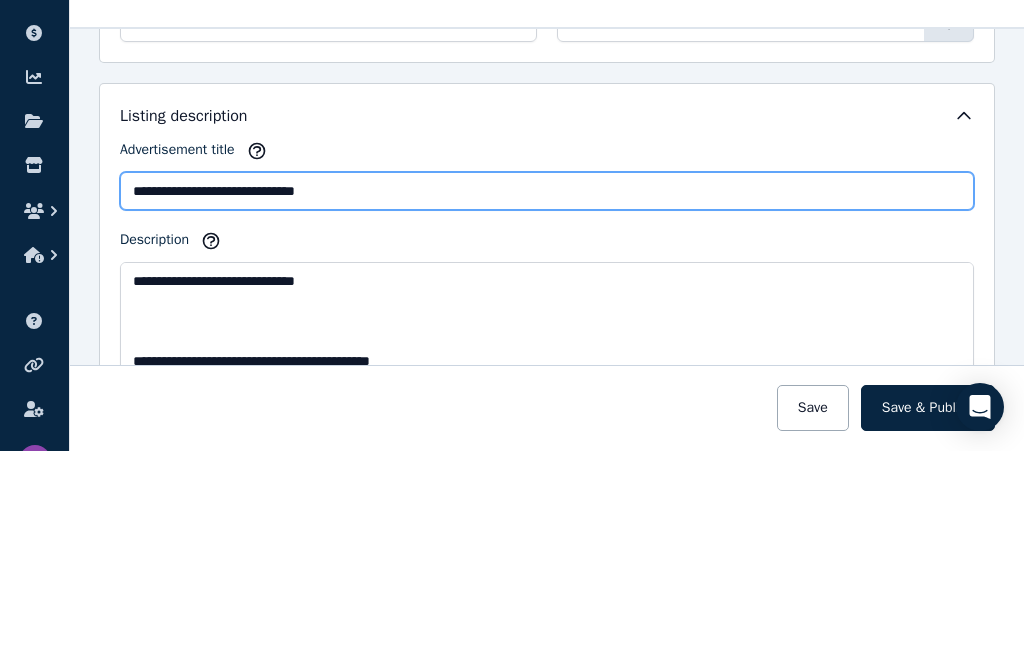 click on "**********" at bounding box center (547, 394) 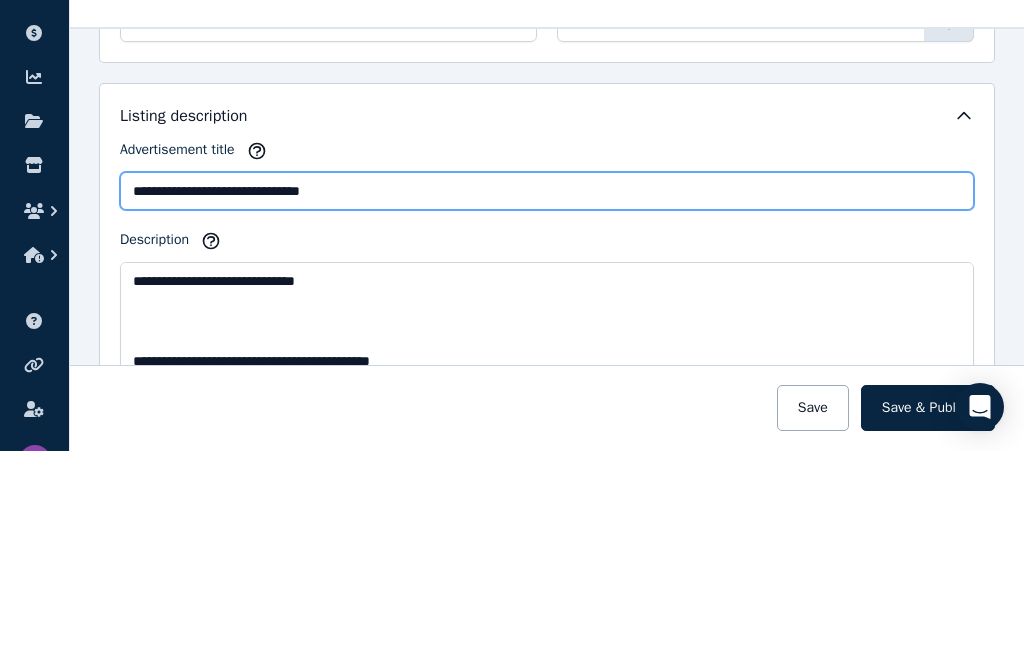 click on "**********" at bounding box center [547, 394] 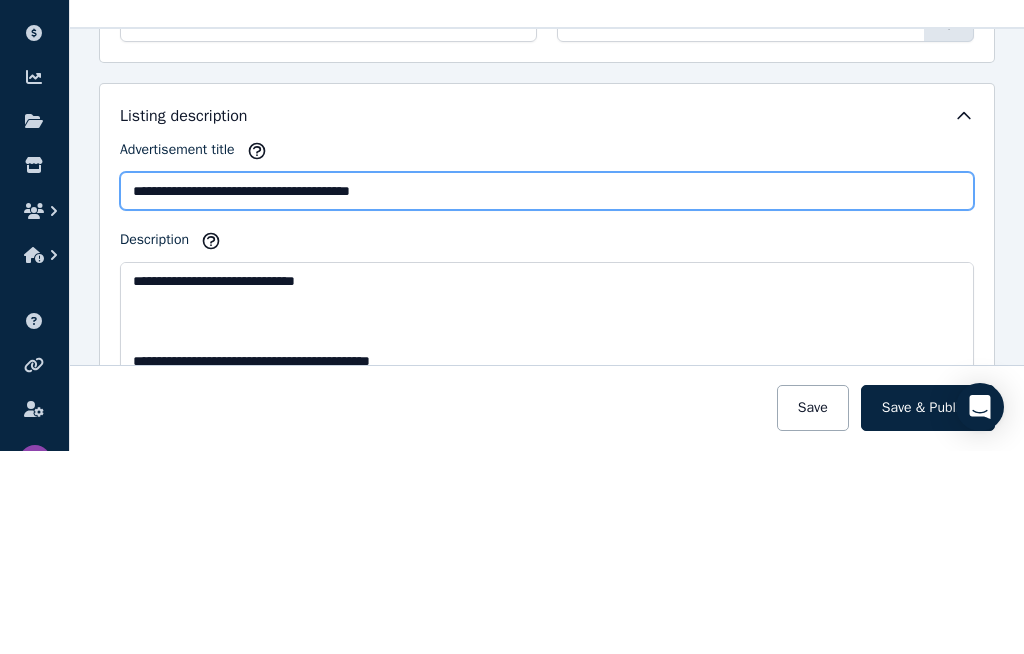 click on "**********" at bounding box center (547, 394) 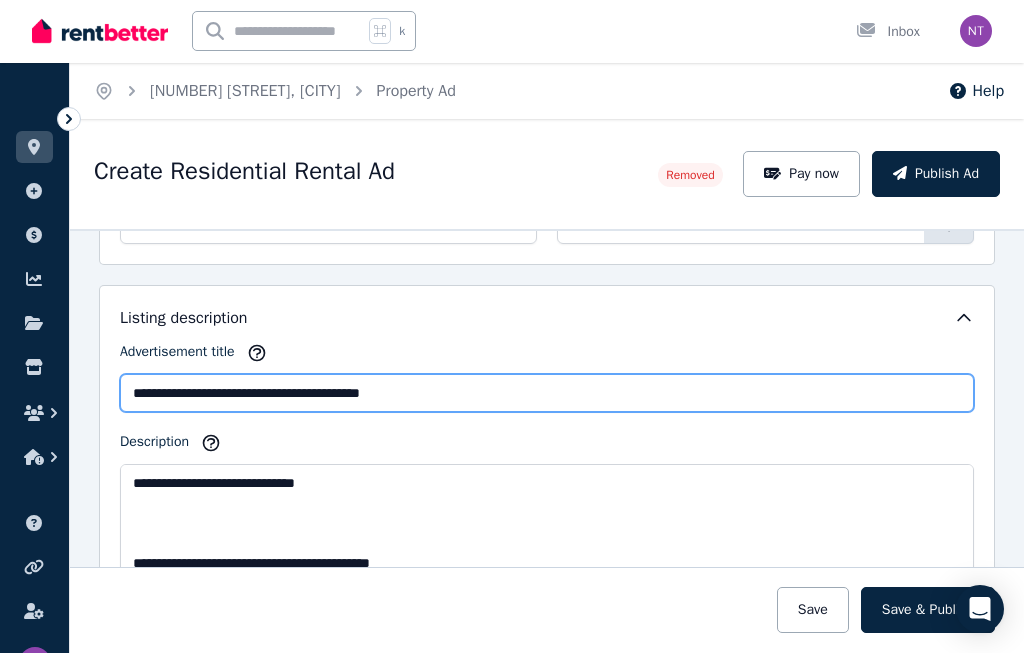 type on "**********" 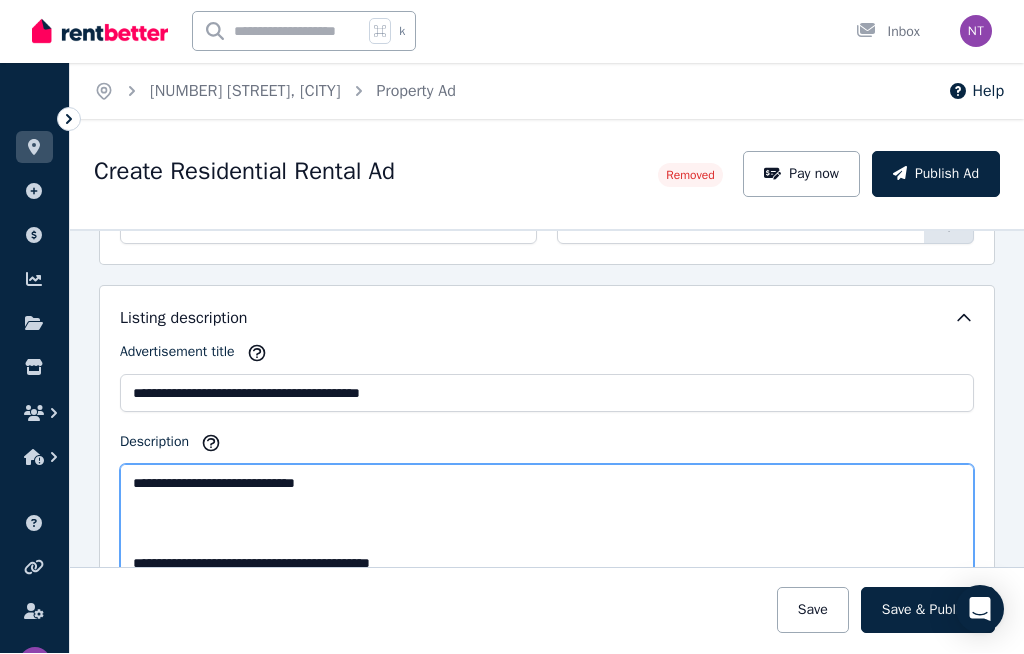 click on "**********" at bounding box center [547, 534] 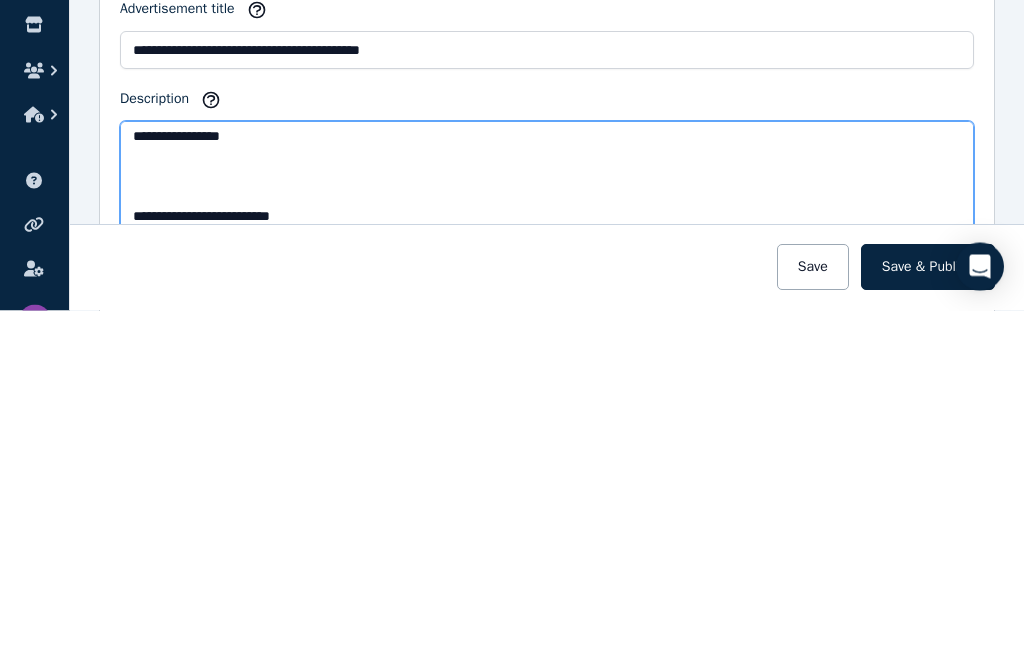 scroll, scrollTop: 494, scrollLeft: 0, axis: vertical 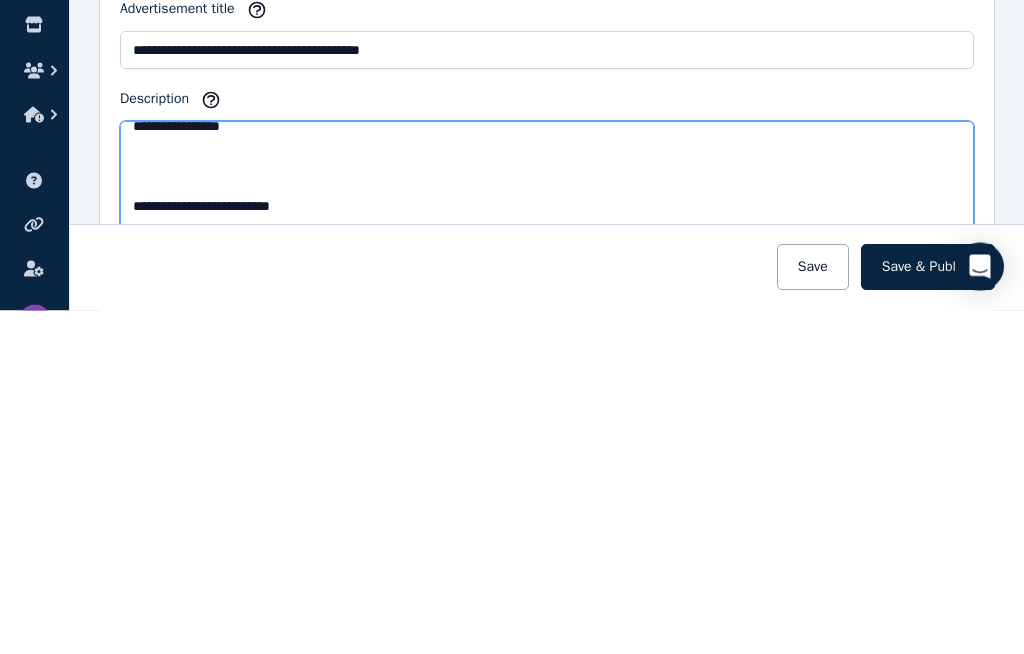 click on "**********" at bounding box center [547, 534] 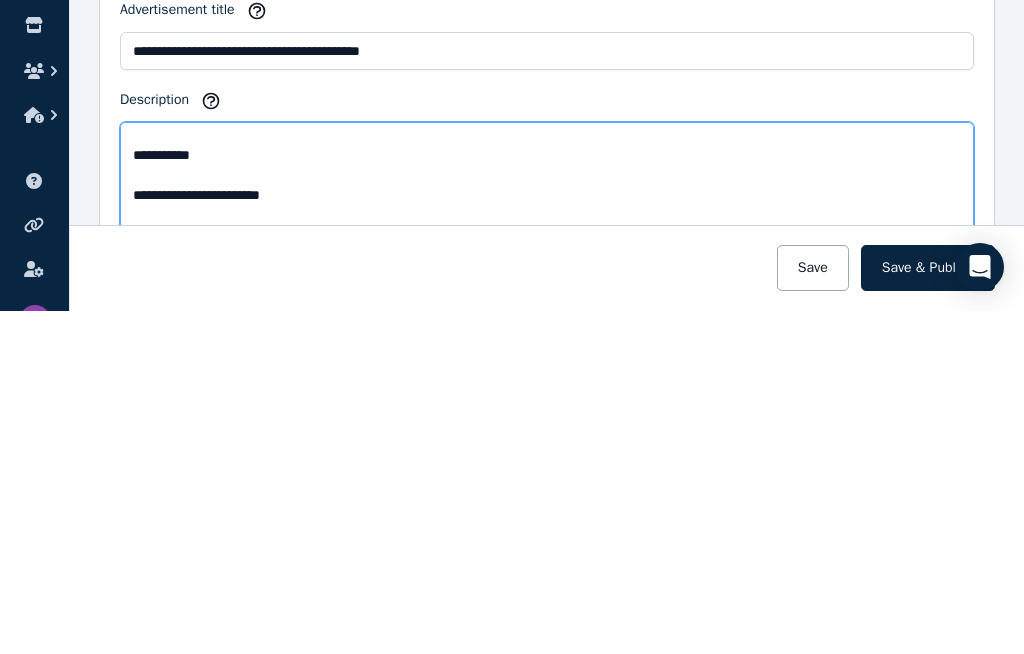 scroll, scrollTop: 565, scrollLeft: 0, axis: vertical 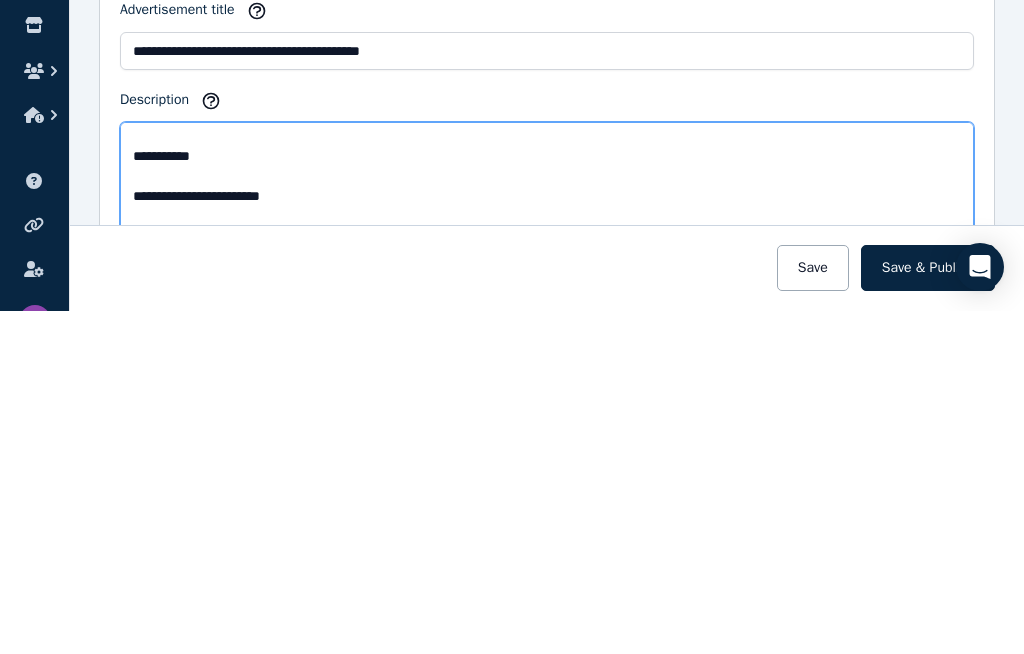 click on "**********" at bounding box center [547, 534] 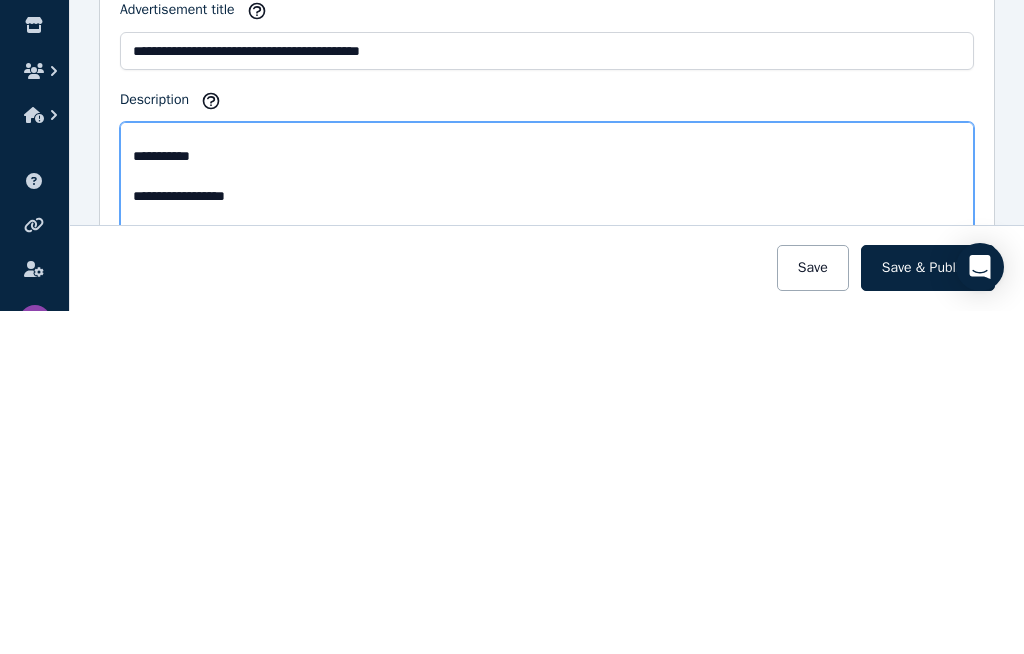 click on "**********" at bounding box center [547, 534] 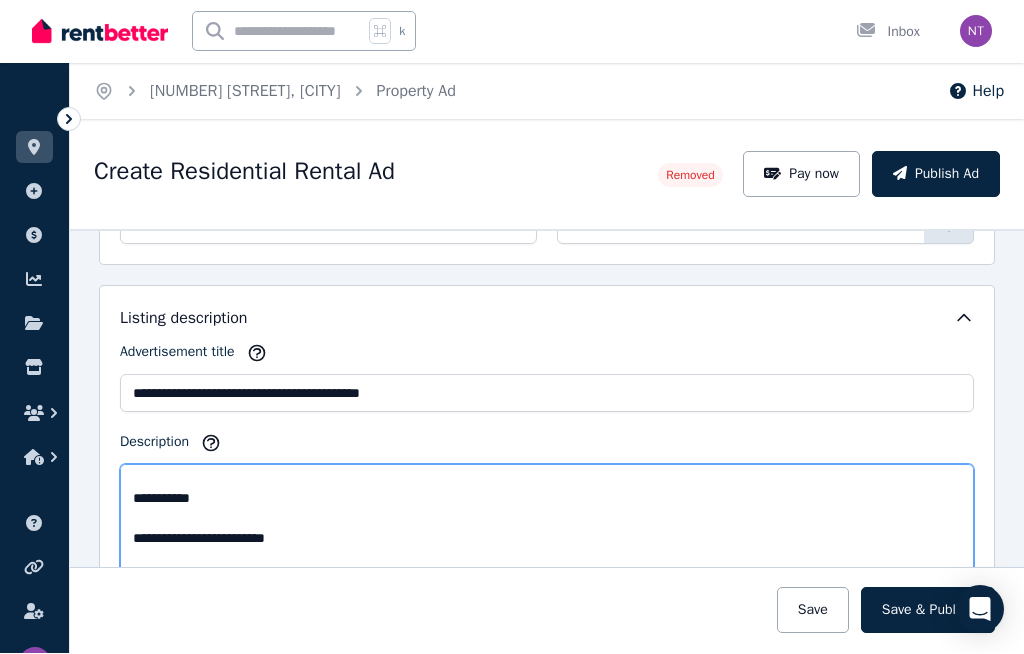 click on "**********" at bounding box center [547, 534] 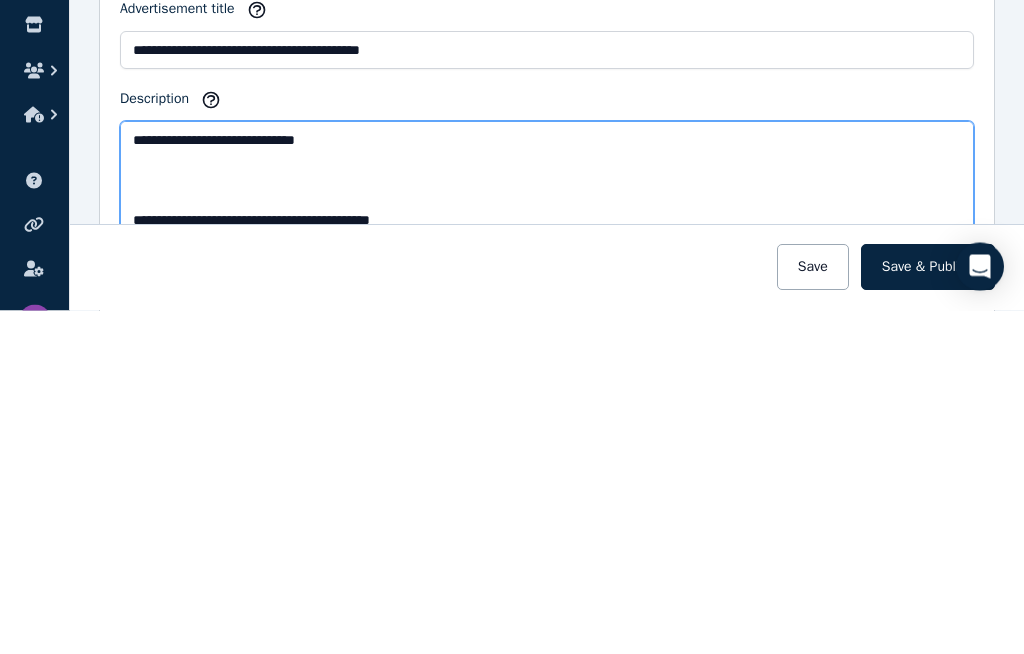 scroll, scrollTop: 0, scrollLeft: 0, axis: both 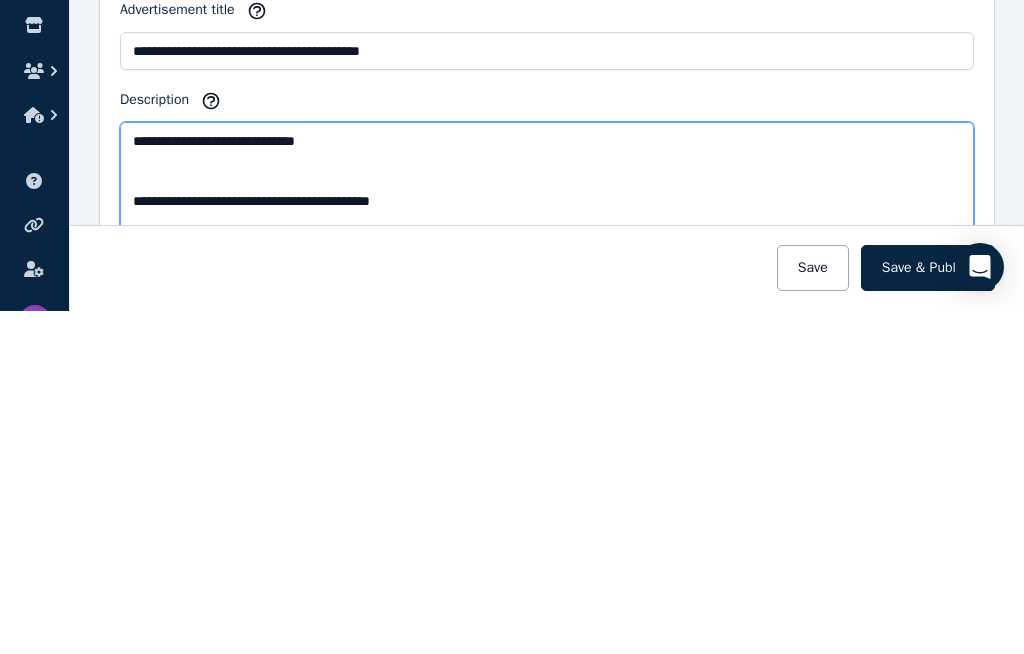 click on "**********" at bounding box center (547, 534) 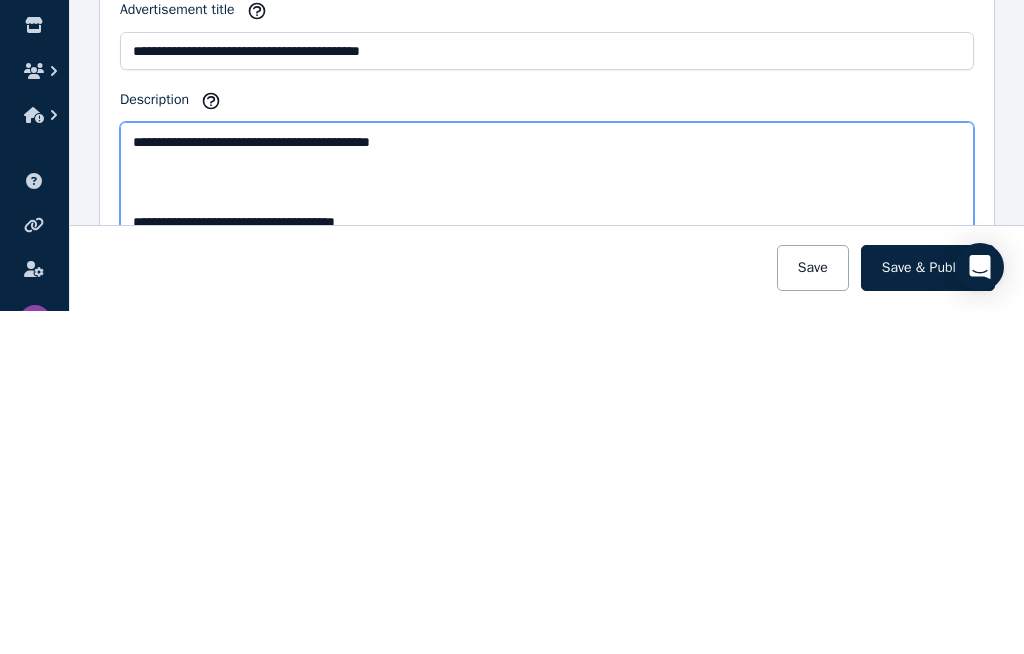 scroll, scrollTop: 64, scrollLeft: 0, axis: vertical 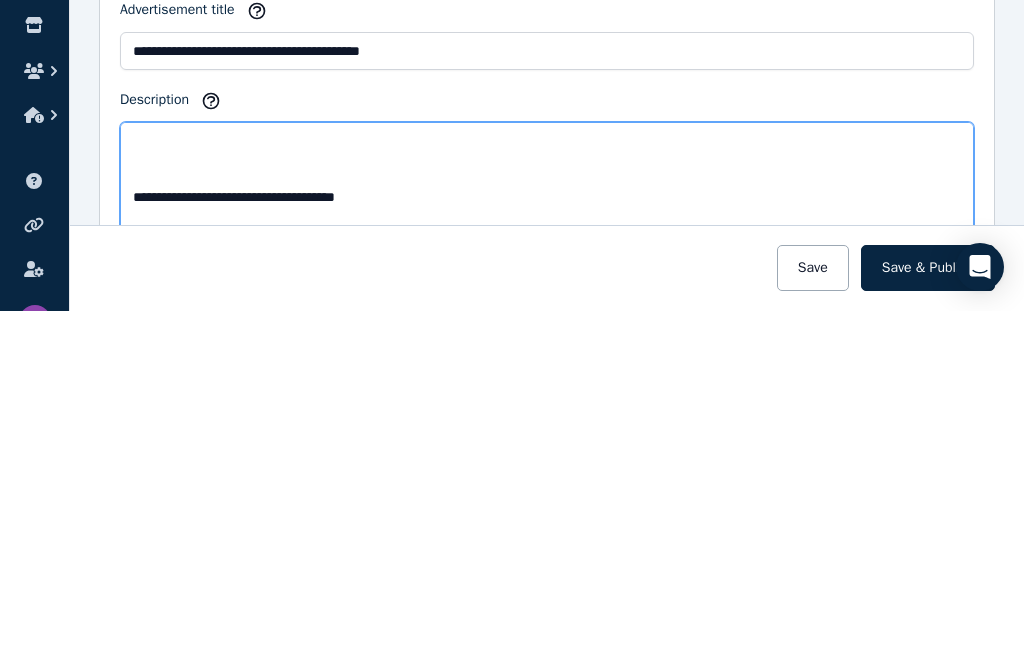 click on "**********" at bounding box center [547, 534] 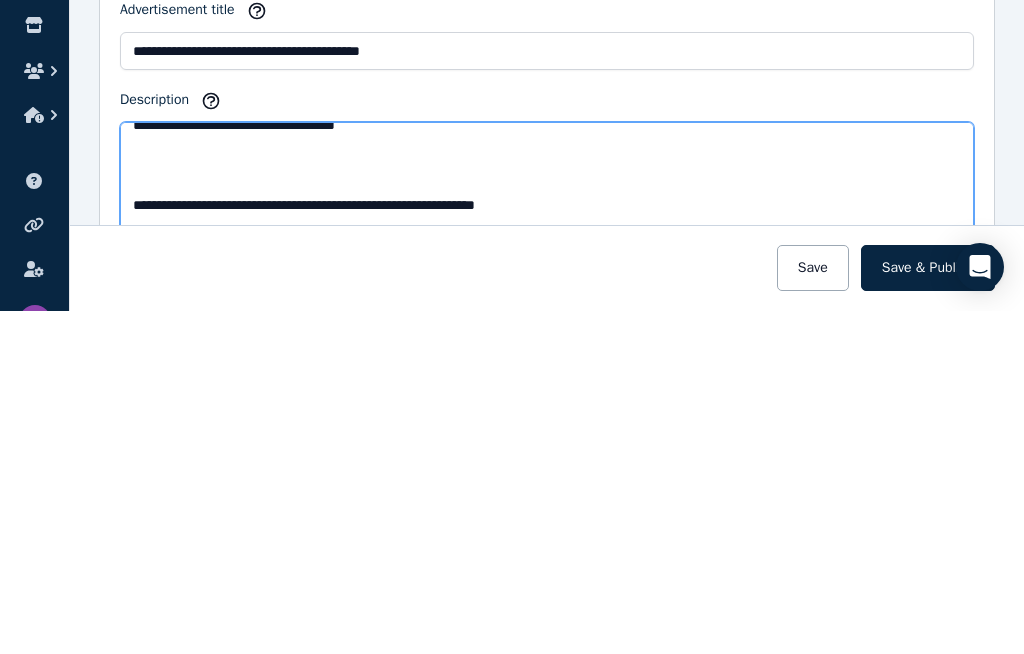 scroll, scrollTop: 103, scrollLeft: 0, axis: vertical 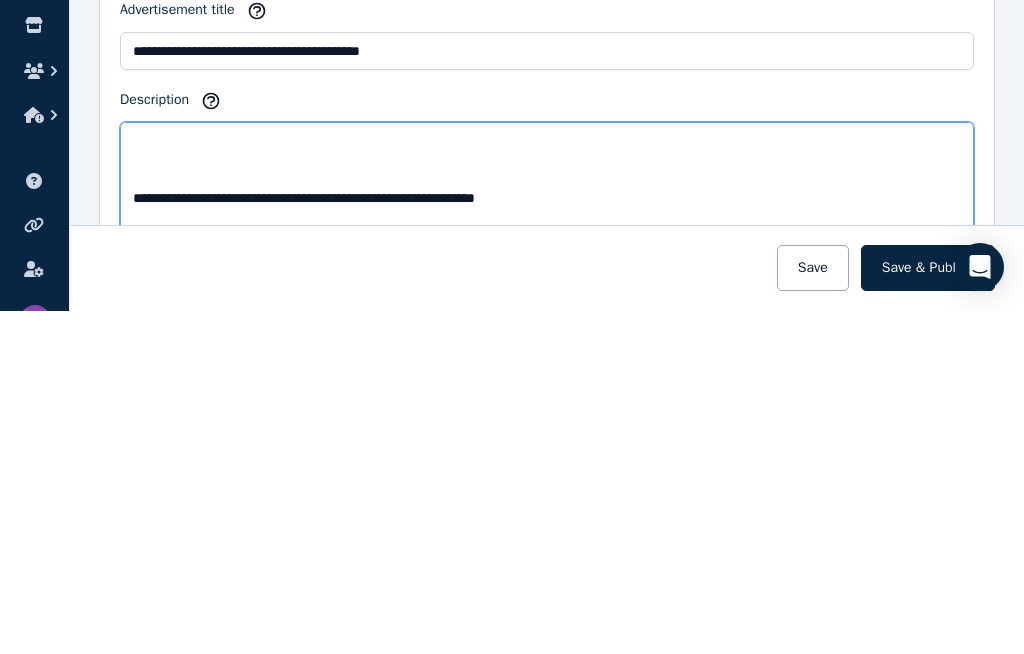 click on "**********" at bounding box center (547, 534) 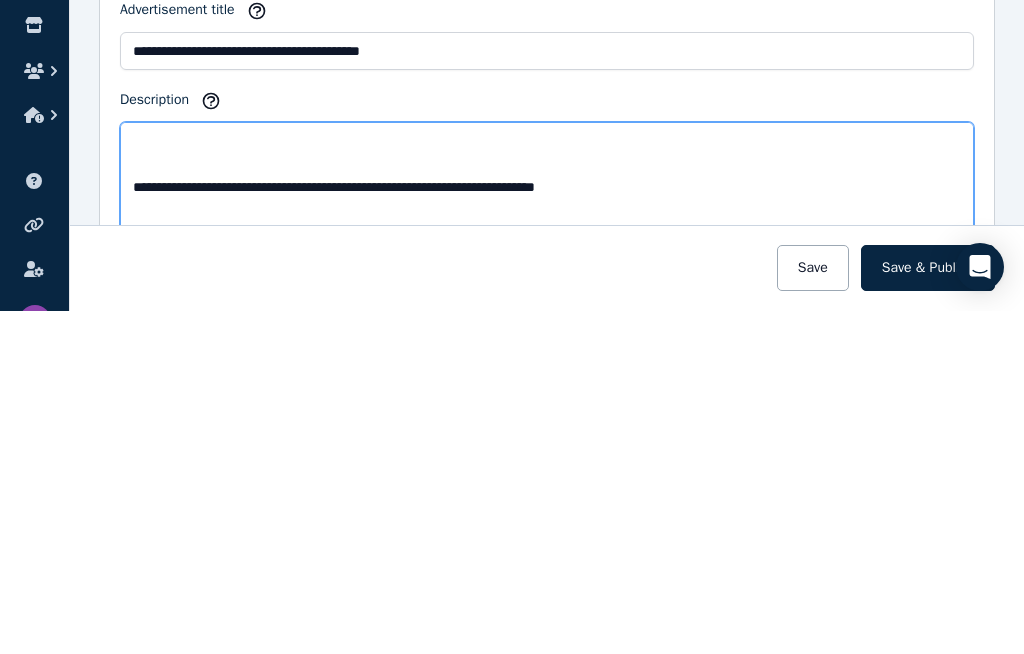 scroll, scrollTop: 535, scrollLeft: 0, axis: vertical 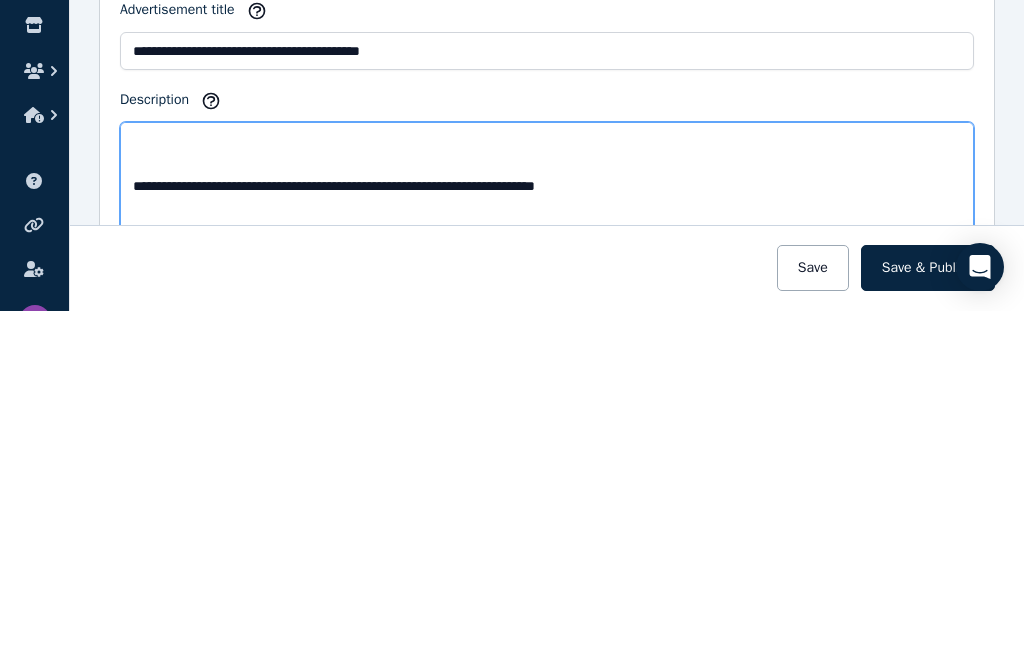 click on "**********" at bounding box center [547, 534] 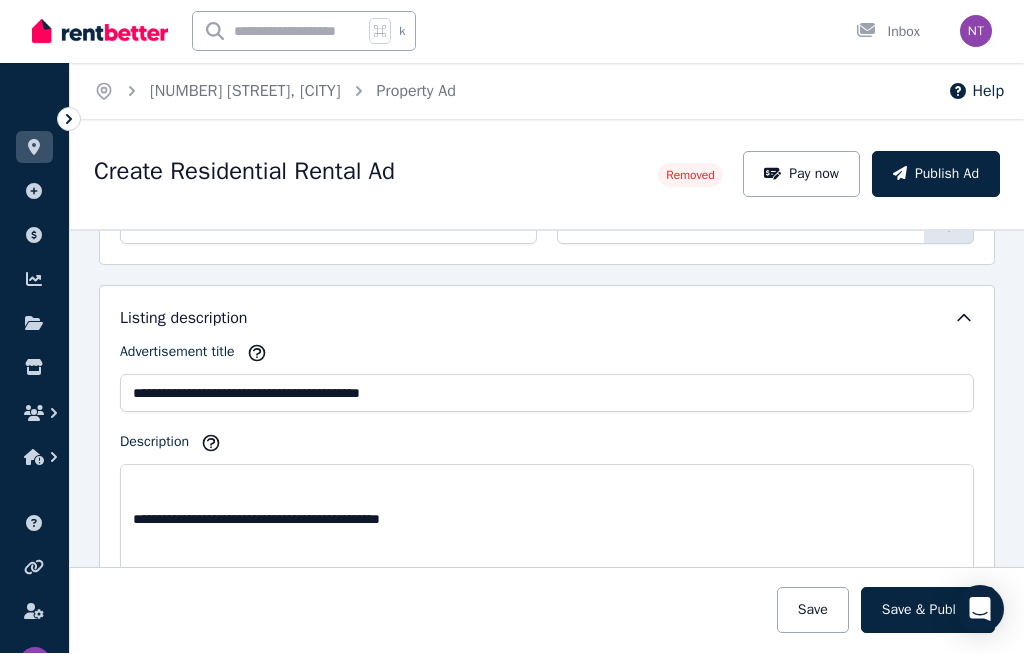 scroll, scrollTop: 702, scrollLeft: 0, axis: vertical 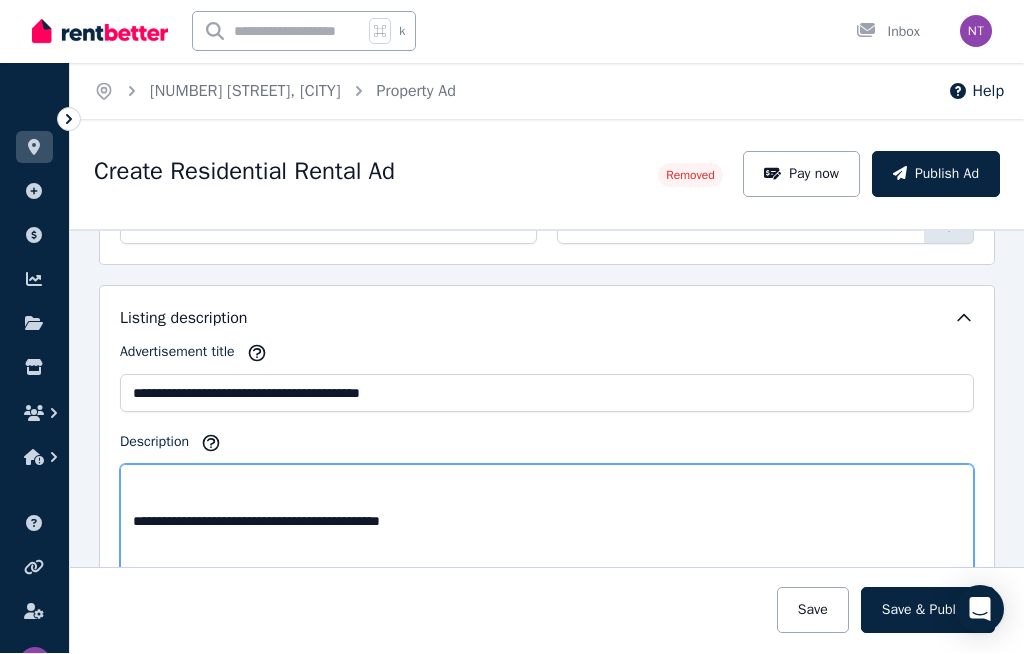click on "**********" at bounding box center [547, 534] 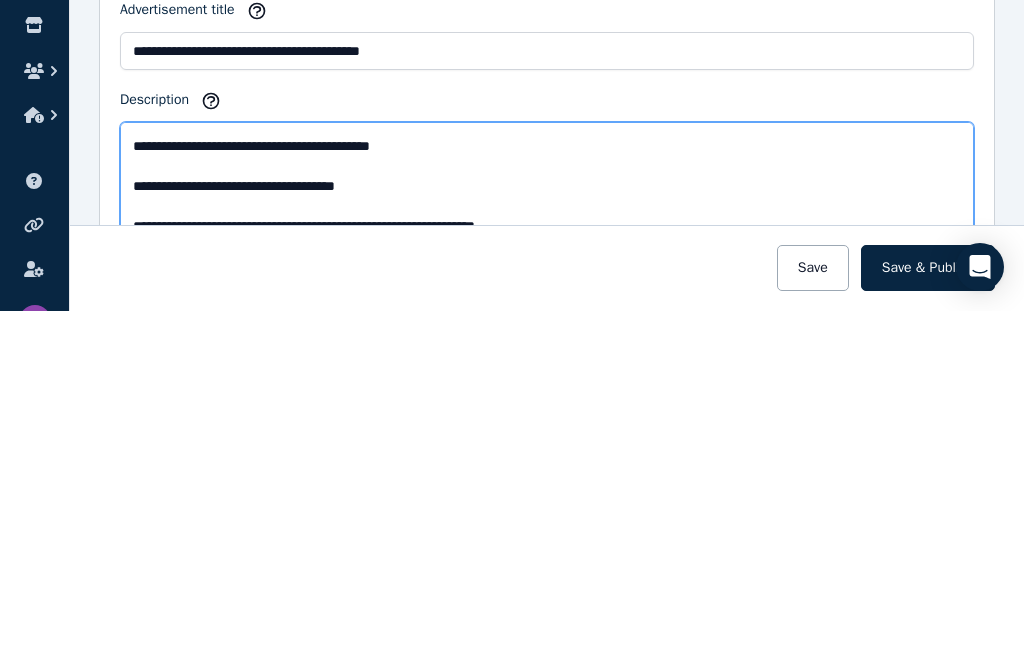 scroll, scrollTop: 33, scrollLeft: 0, axis: vertical 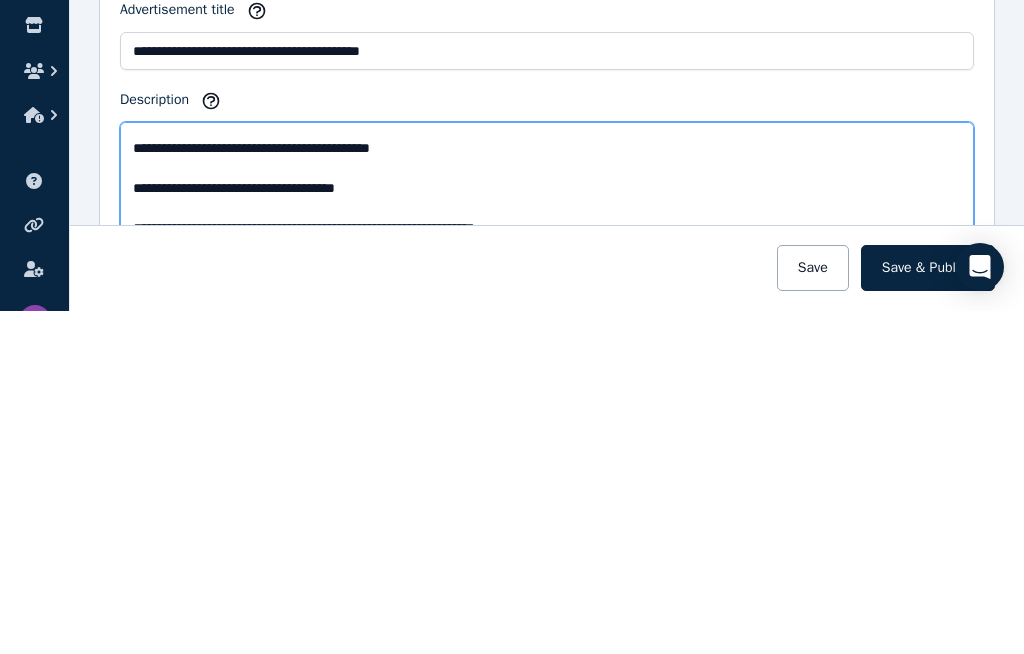 click on "**********" at bounding box center (547, 534) 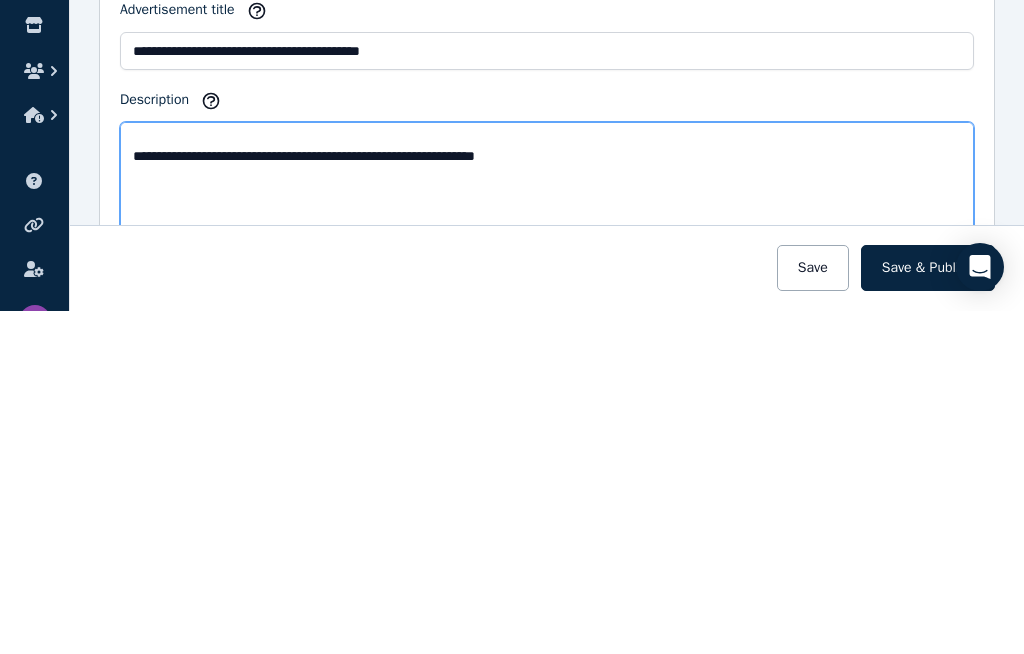 scroll, scrollTop: 115, scrollLeft: 0, axis: vertical 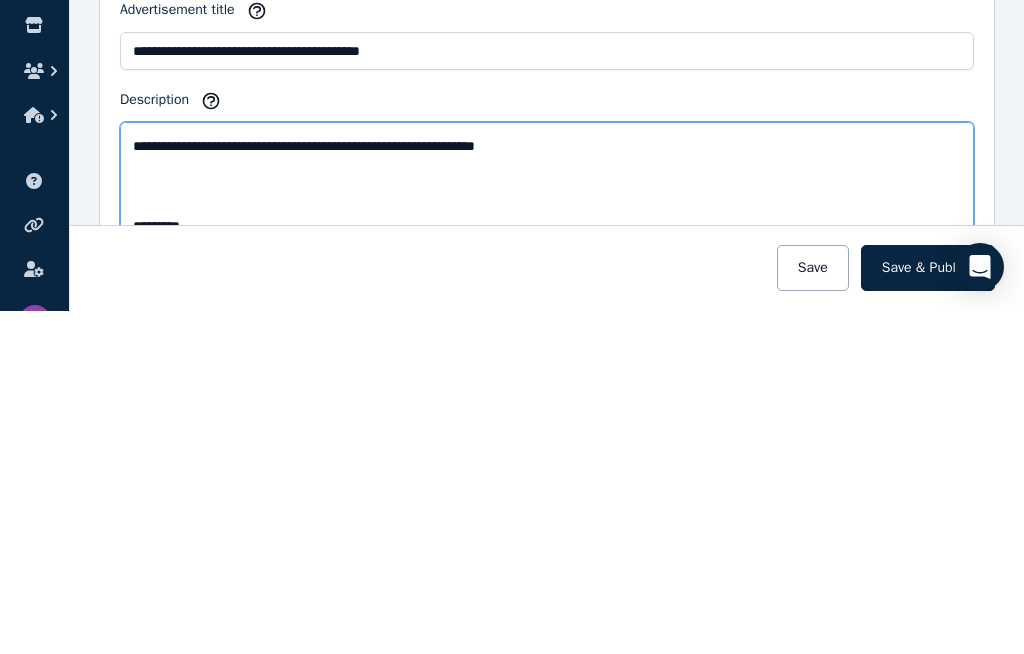 click on "**********" at bounding box center [547, 534] 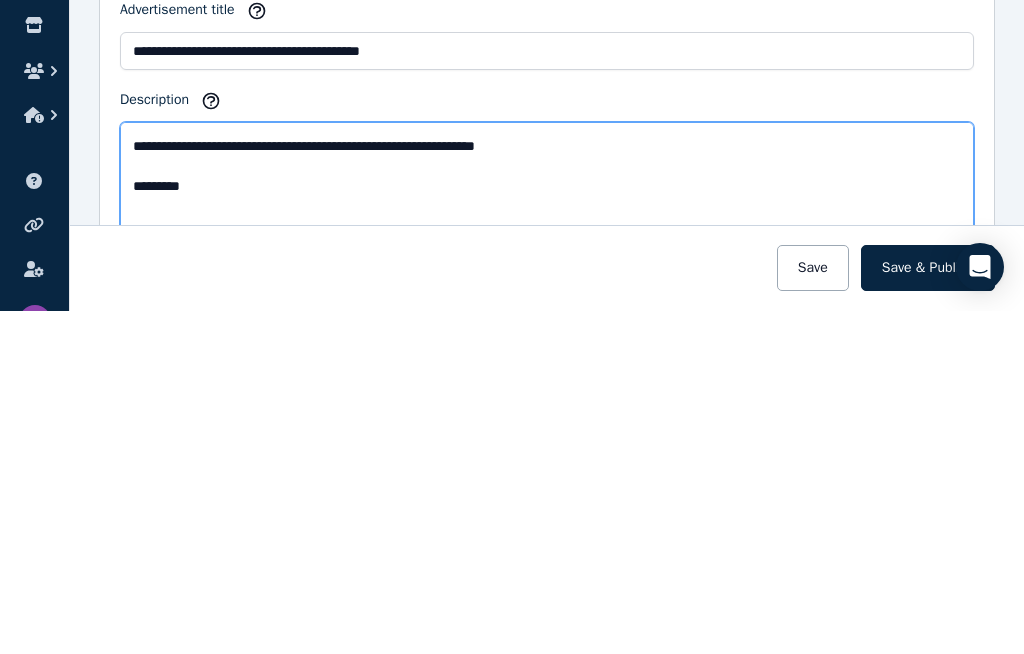 click on "**********" at bounding box center (547, 534) 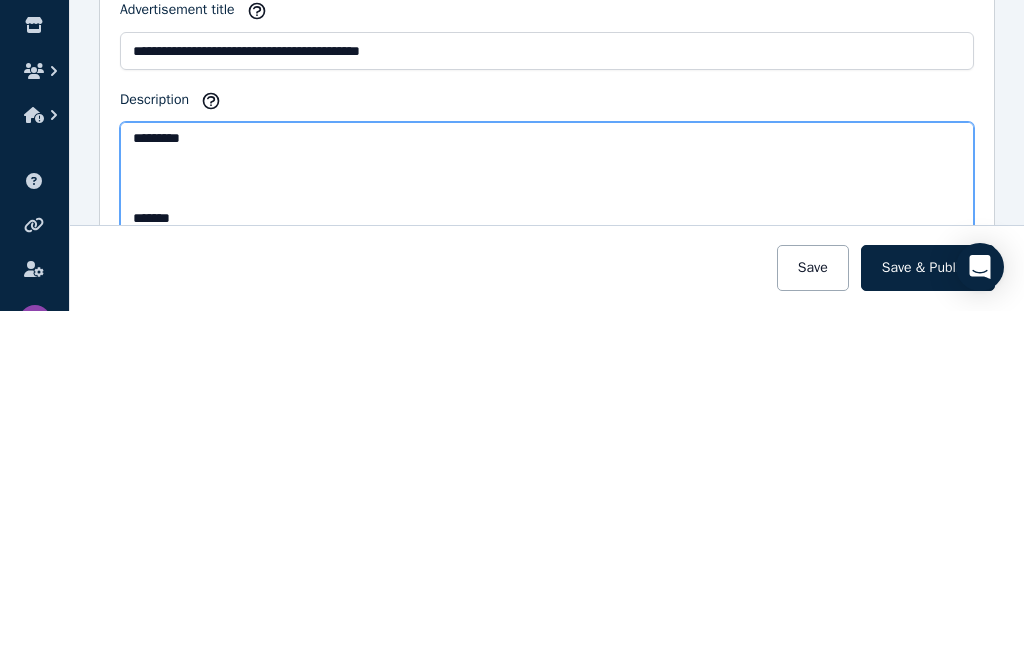 scroll, scrollTop: 176, scrollLeft: 0, axis: vertical 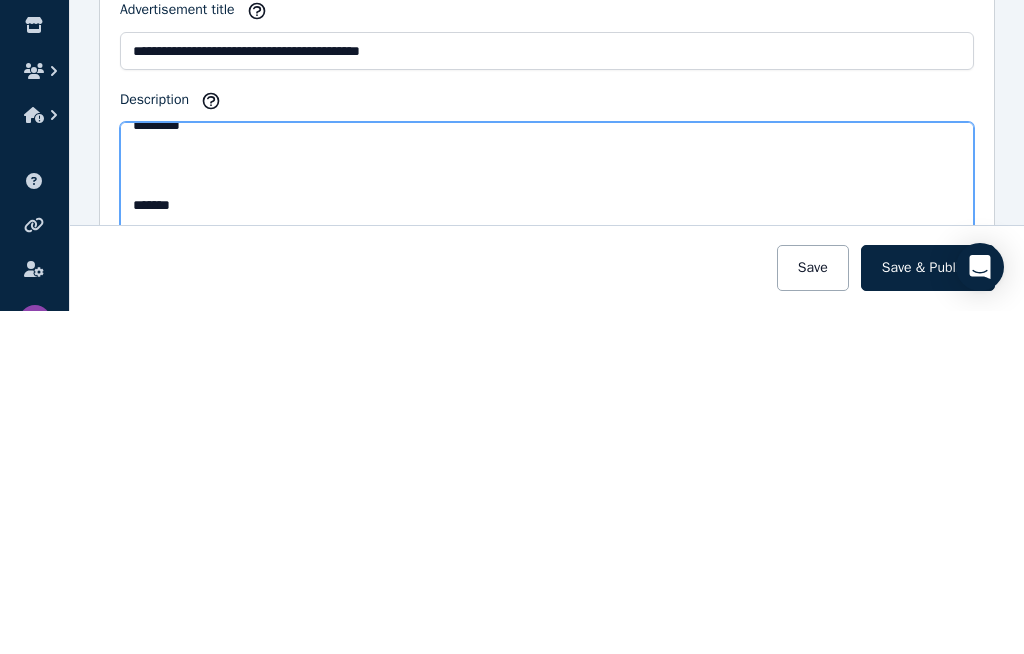 click on "**********" at bounding box center [547, 534] 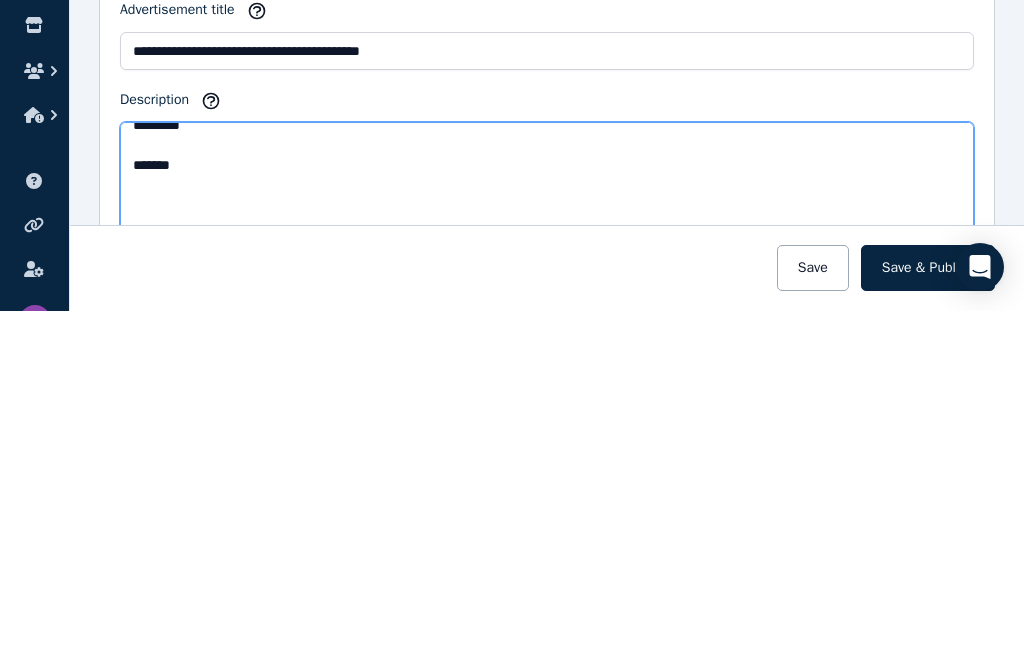 click on "**********" at bounding box center (547, 534) 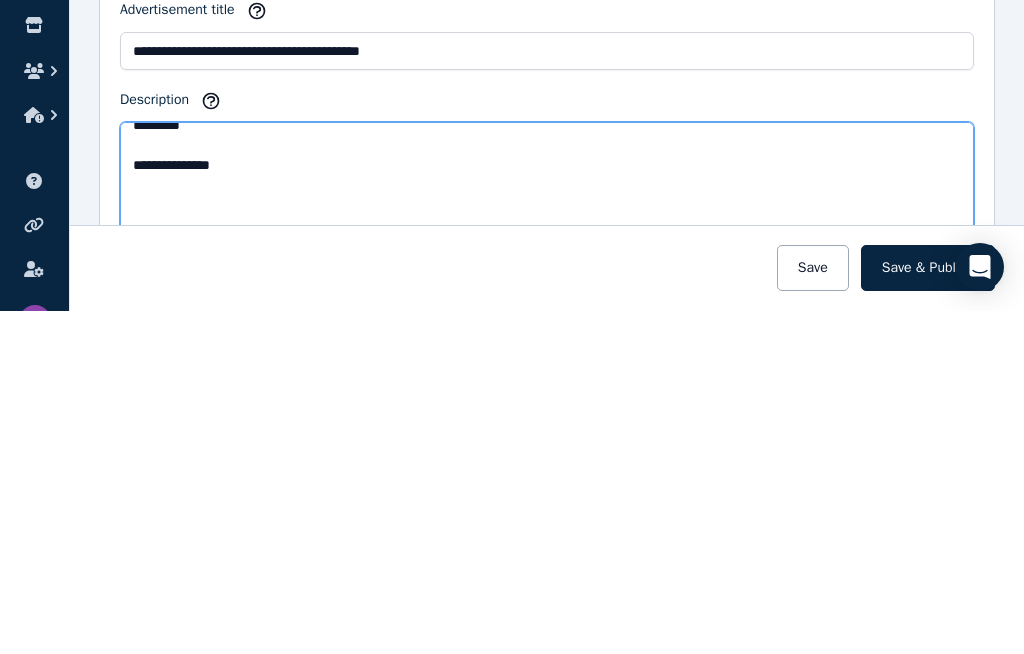 click on "**********" at bounding box center (547, 534) 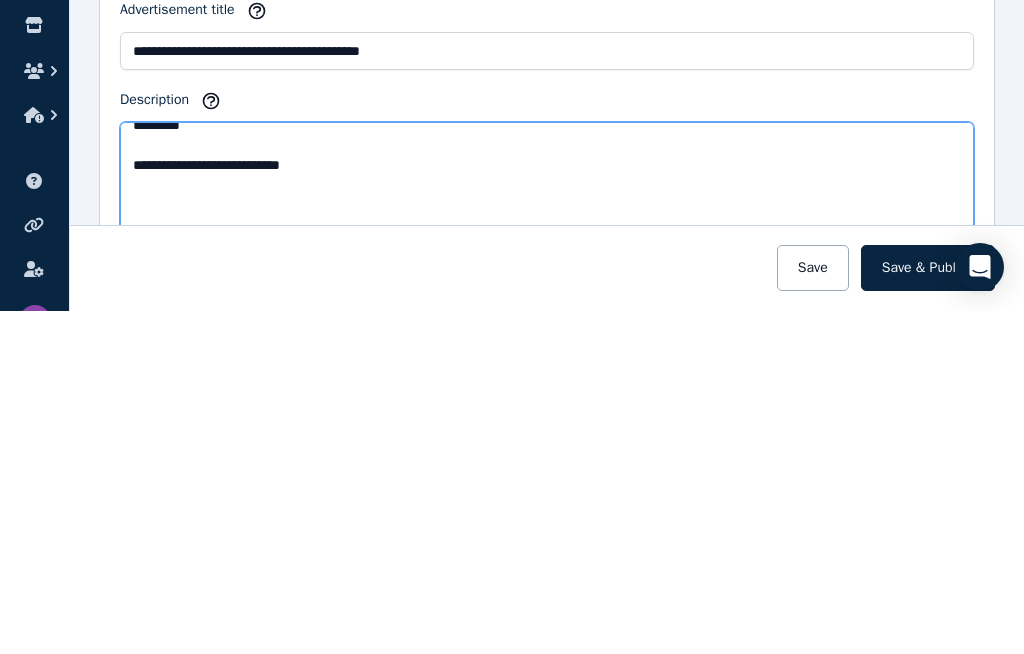 click on "**********" at bounding box center (547, 534) 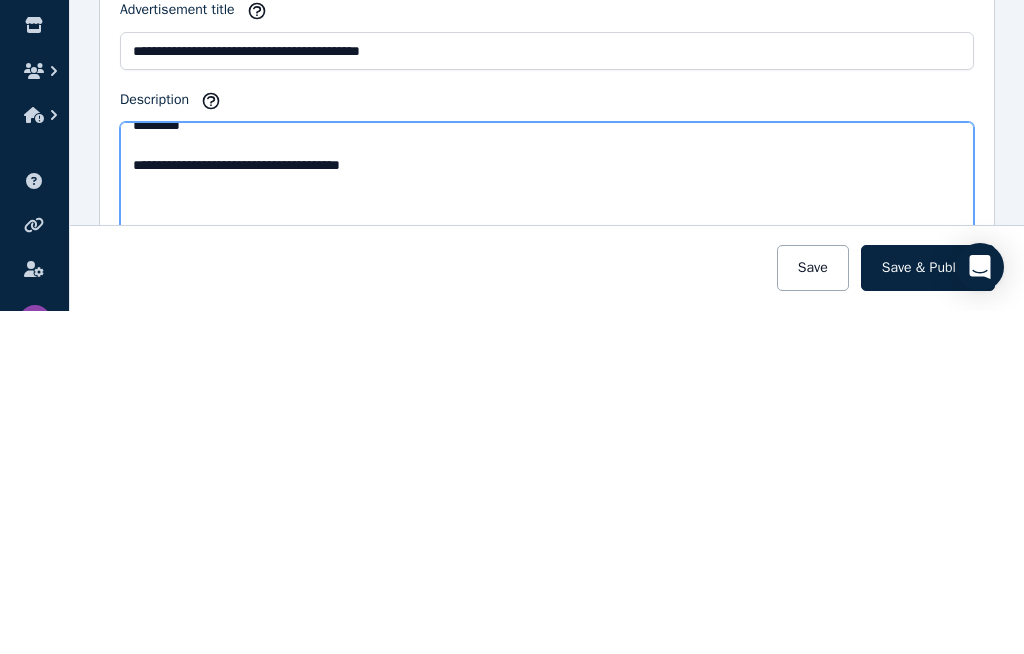 click on "**********" at bounding box center (547, 534) 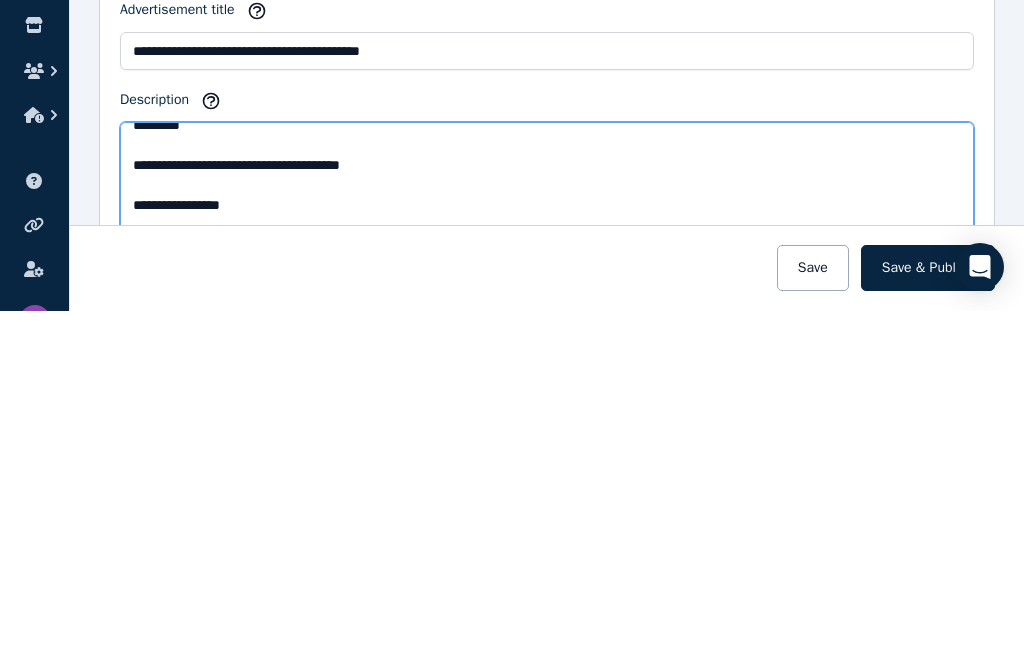 click on "**********" at bounding box center [547, 534] 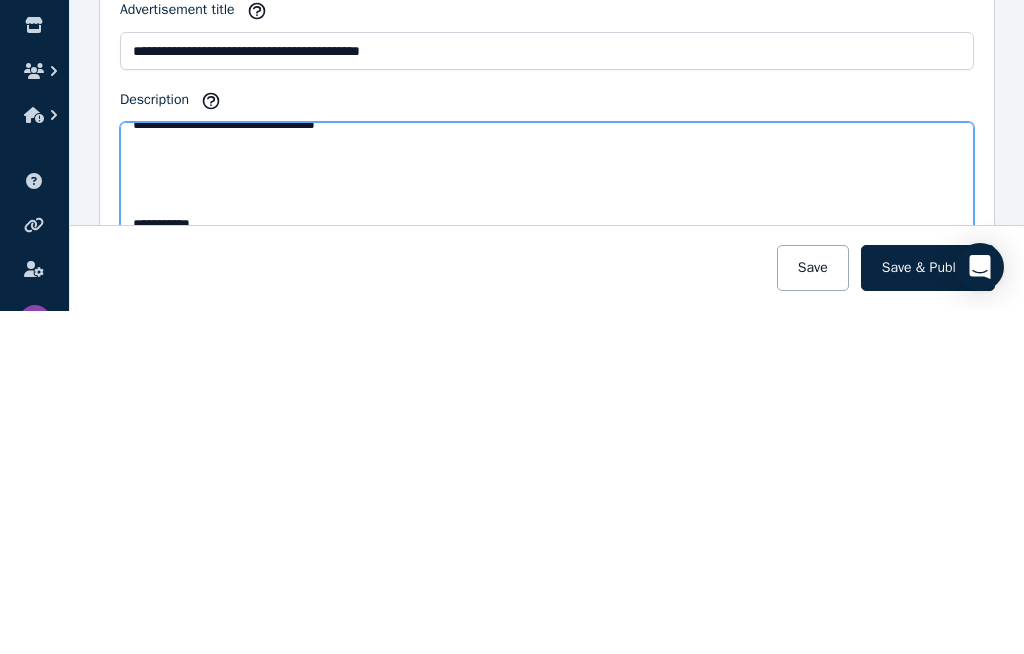 scroll, scrollTop: 252, scrollLeft: 0, axis: vertical 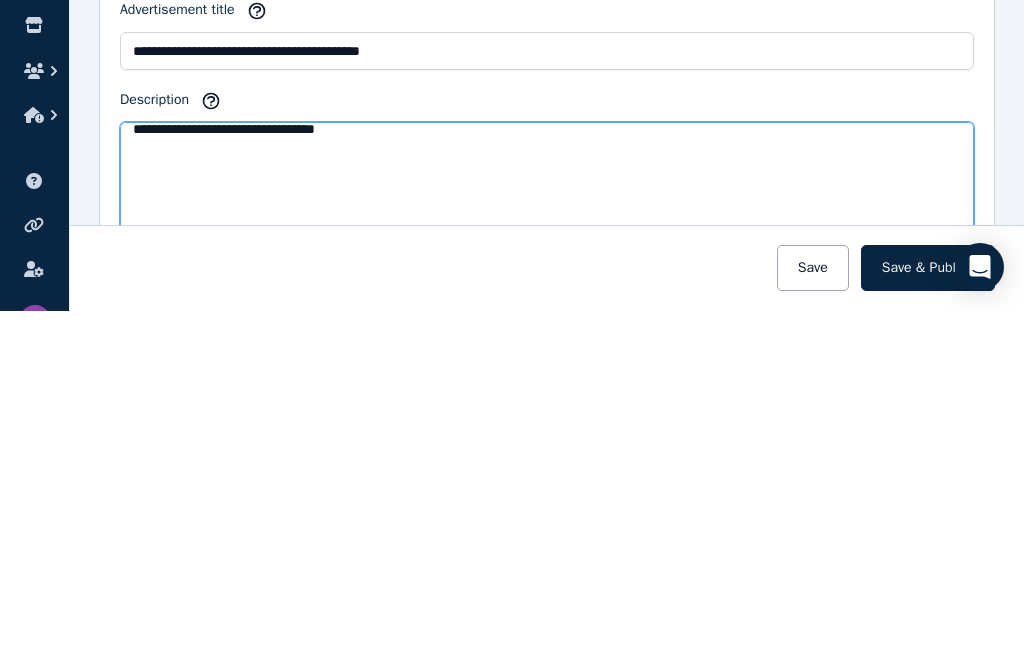 click on "**********" at bounding box center [547, 534] 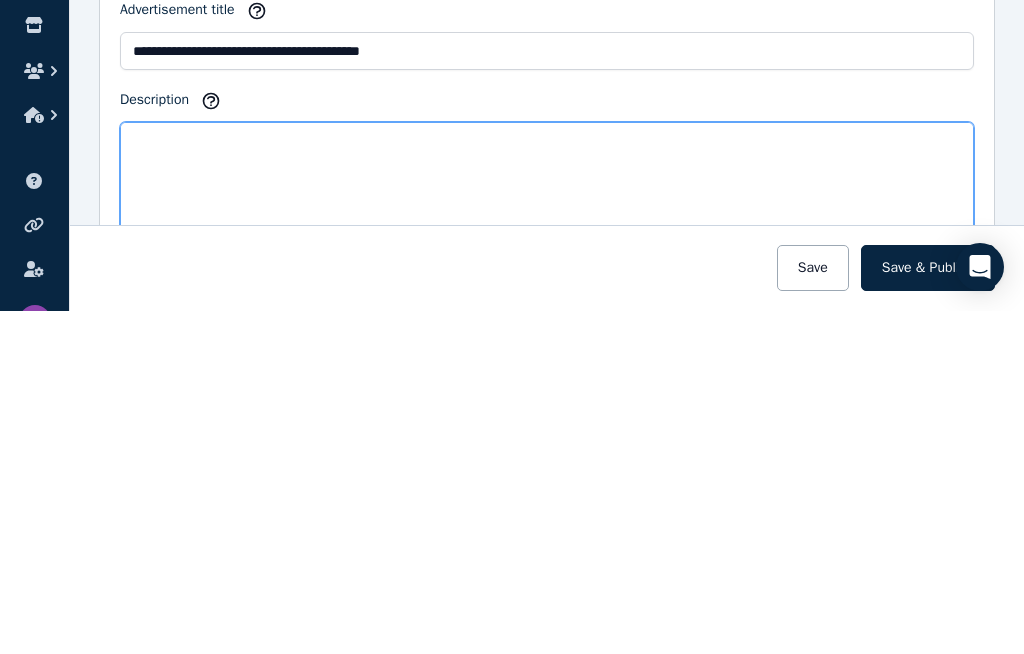 scroll, scrollTop: 416, scrollLeft: 0, axis: vertical 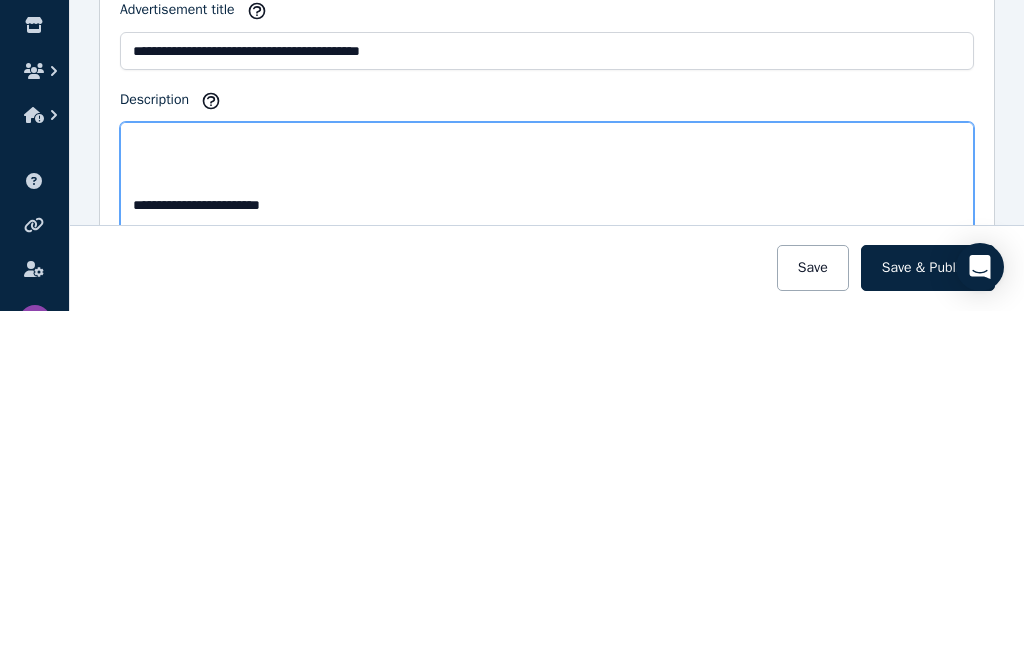 click on "**********" at bounding box center [547, 534] 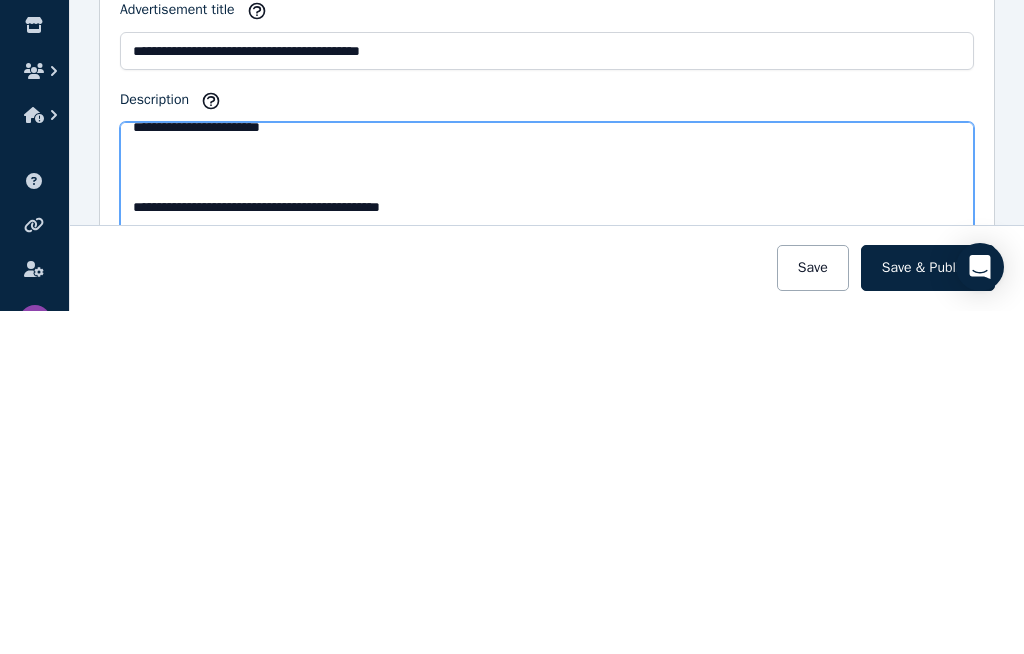 scroll, scrollTop: 380, scrollLeft: 0, axis: vertical 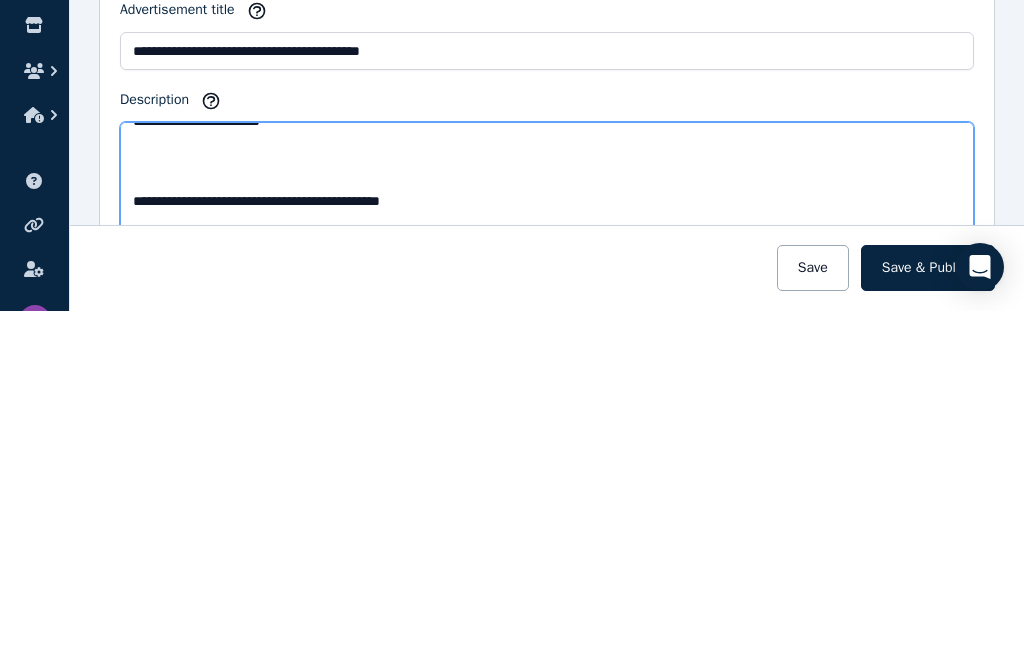 click on "**********" at bounding box center (547, 534) 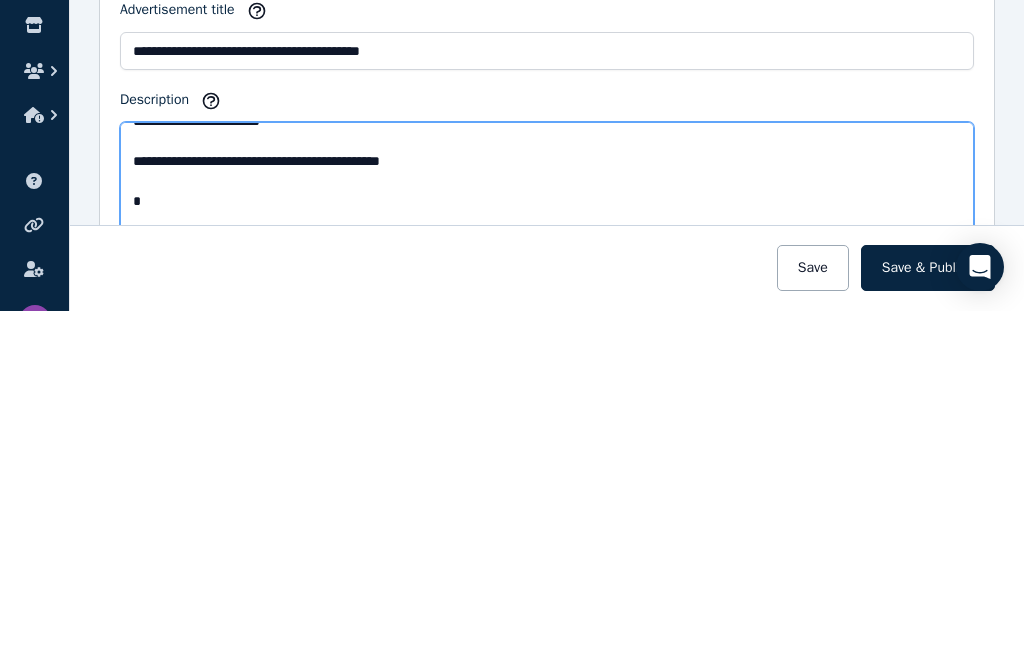 click on "**********" at bounding box center [547, 534] 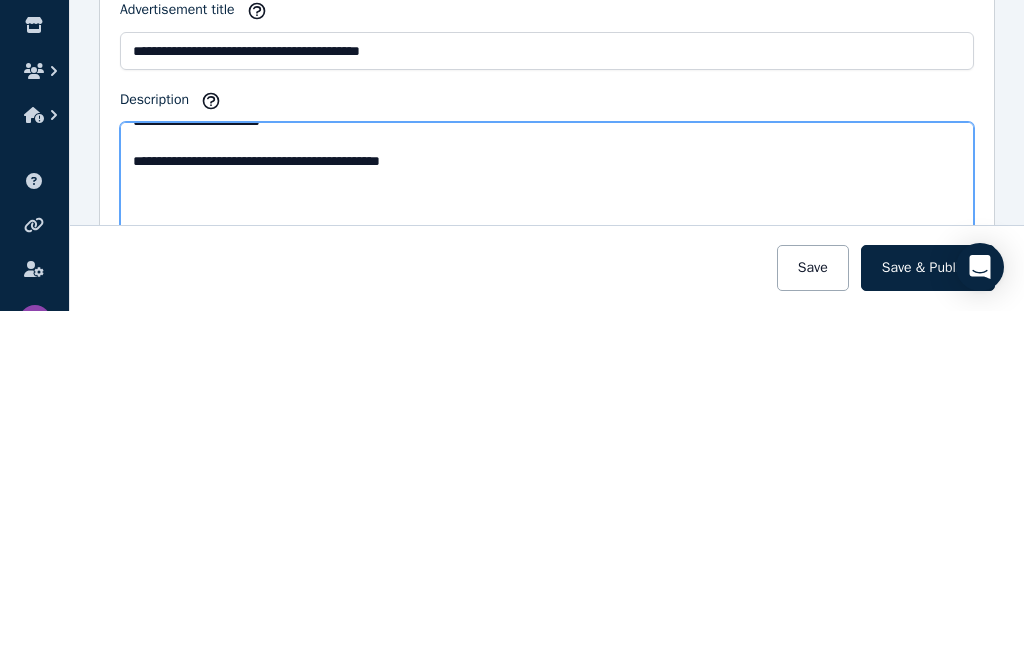 click on "**********" at bounding box center [547, 534] 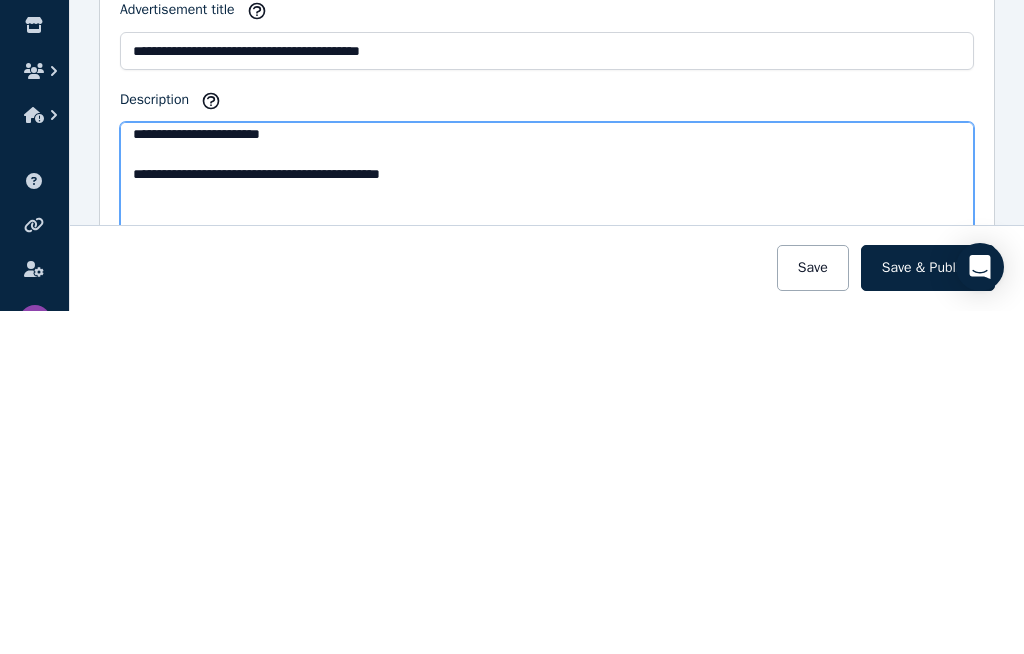 scroll, scrollTop: 357, scrollLeft: 0, axis: vertical 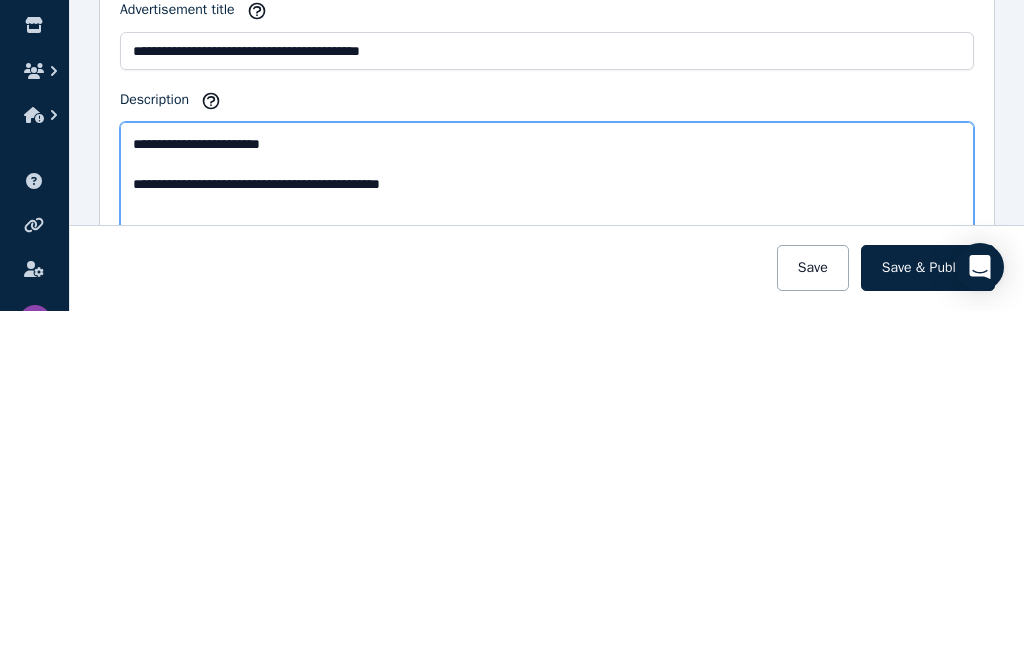 click on "**********" at bounding box center (547, 534) 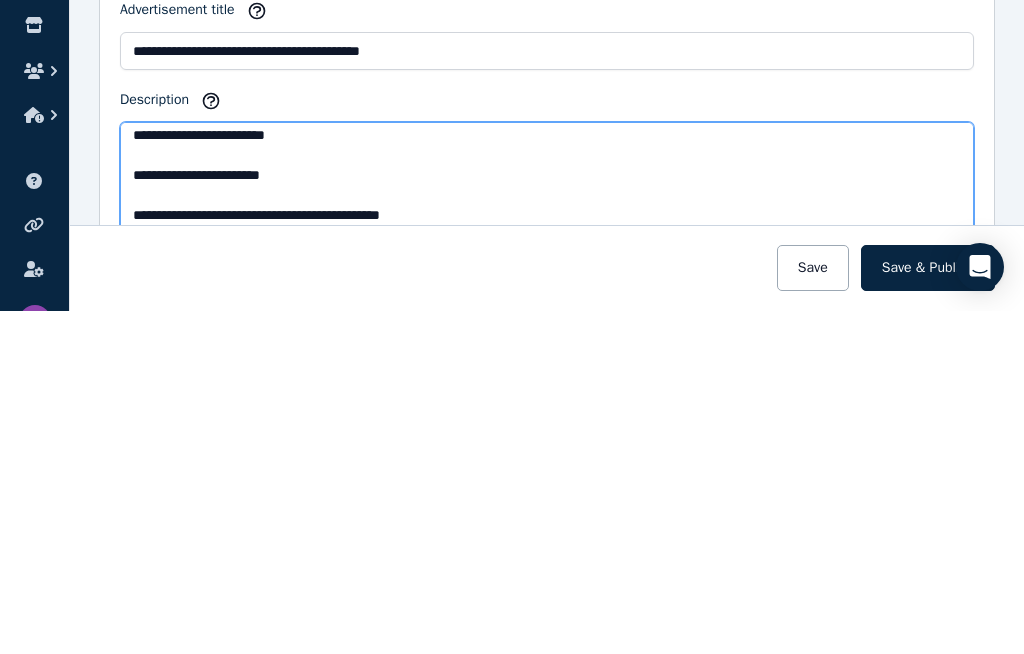 scroll, scrollTop: 328, scrollLeft: 0, axis: vertical 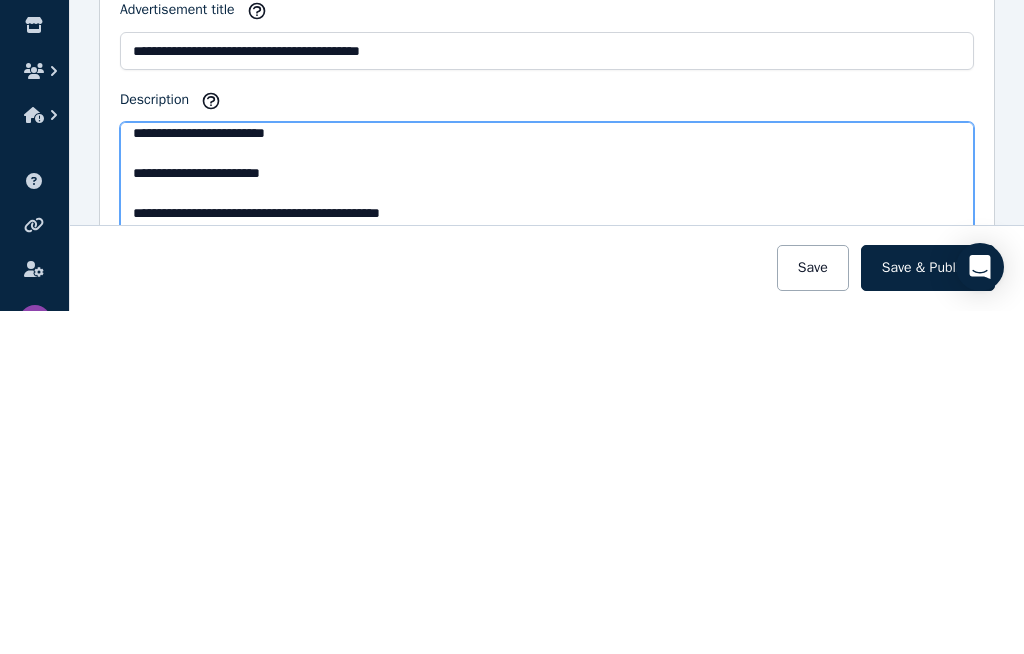 click on "**********" at bounding box center [547, 534] 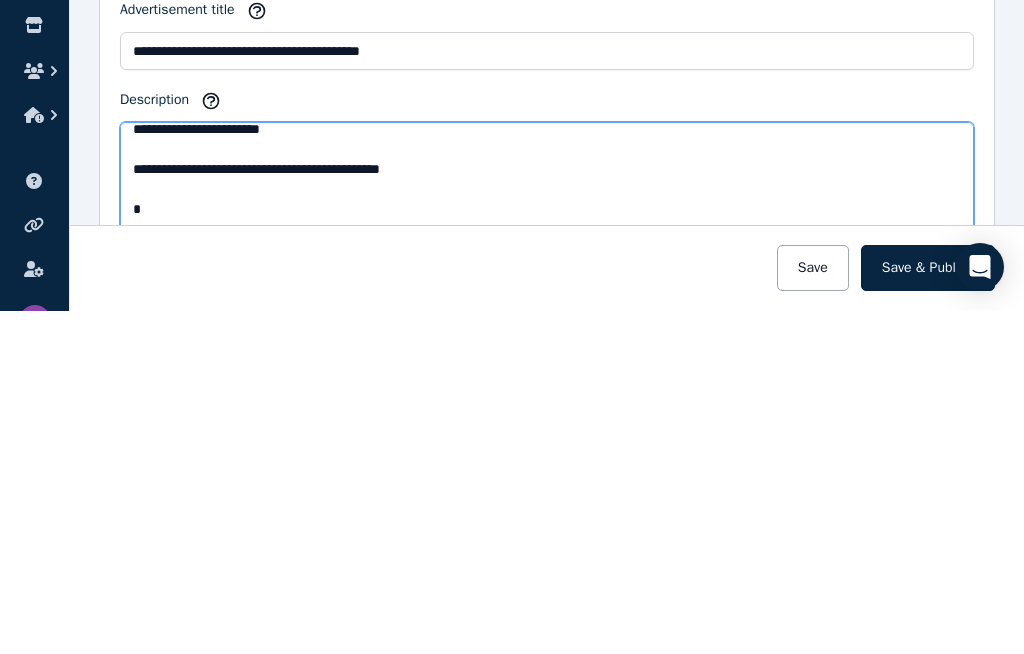 scroll, scrollTop: 388, scrollLeft: 0, axis: vertical 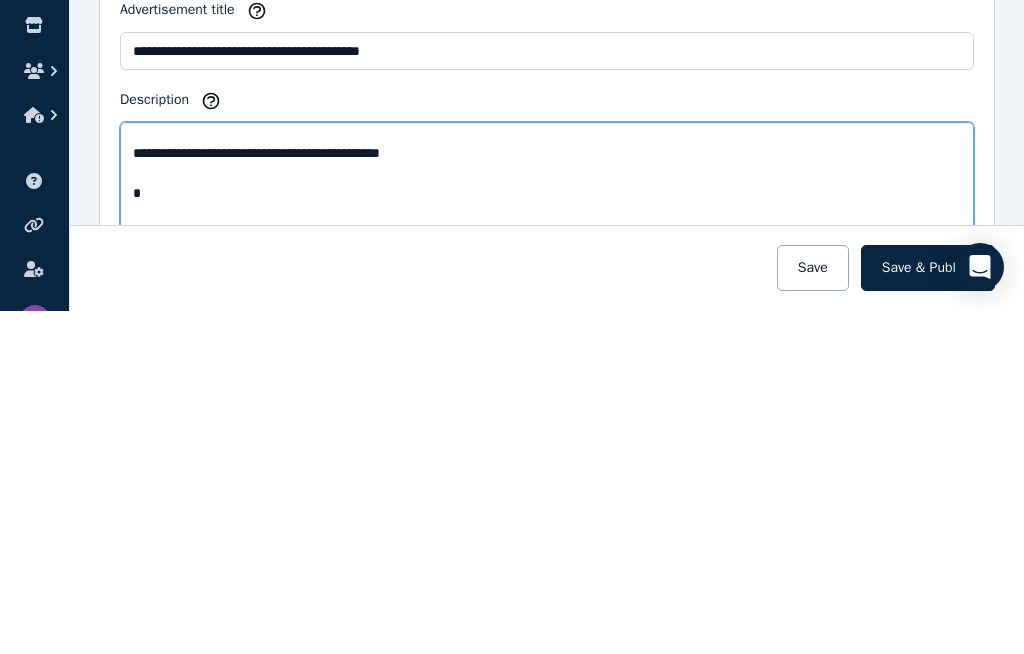 click on "**********" at bounding box center (547, 534) 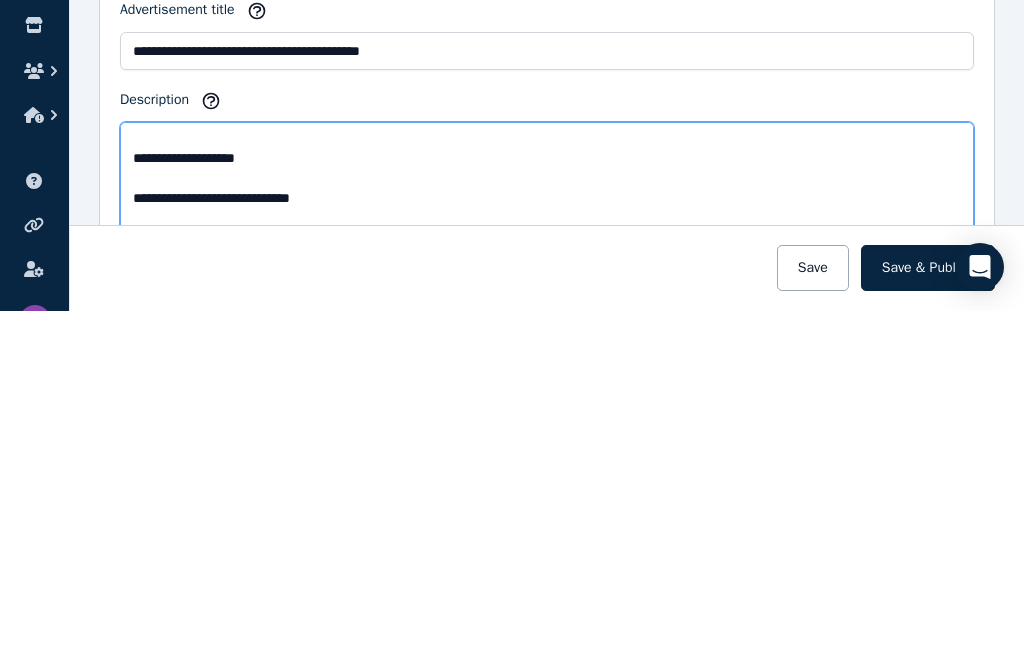 scroll, scrollTop: 420, scrollLeft: 0, axis: vertical 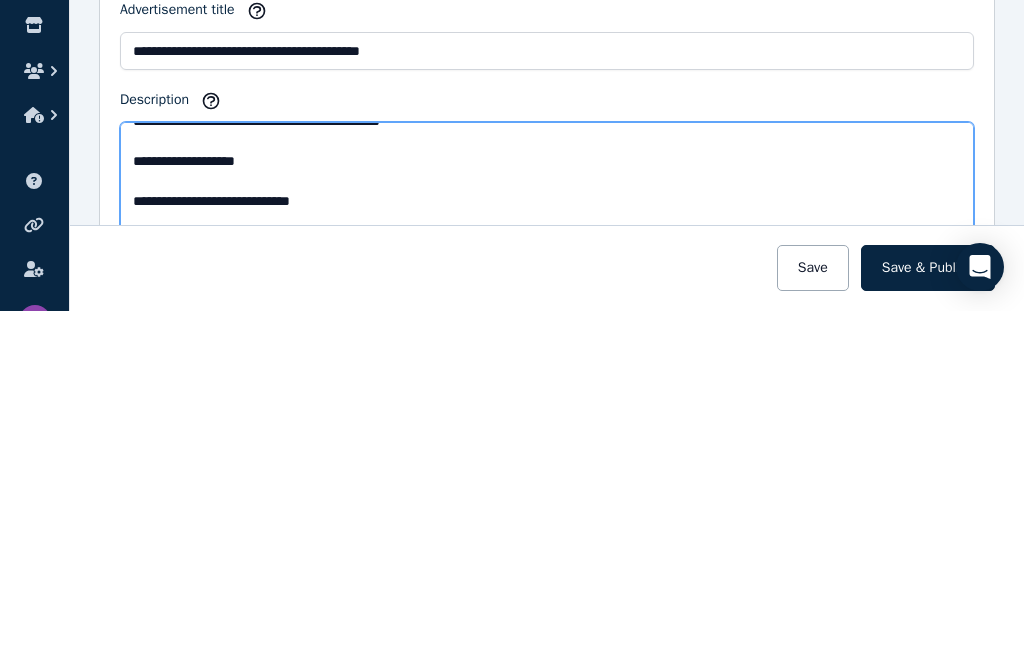 click on "**********" at bounding box center (547, 534) 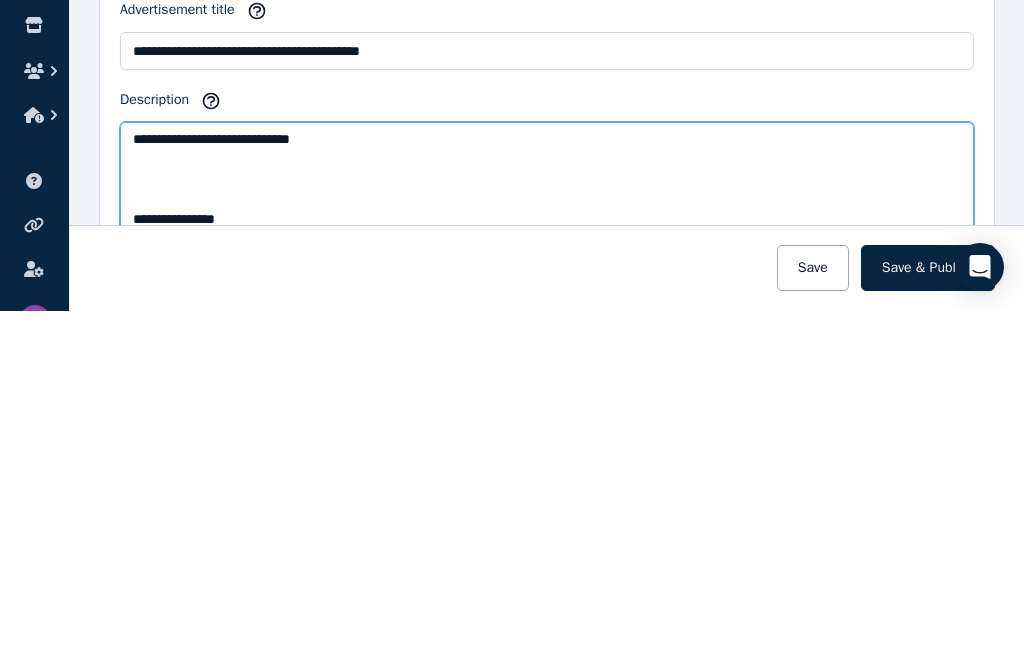 scroll, scrollTop: 494, scrollLeft: 0, axis: vertical 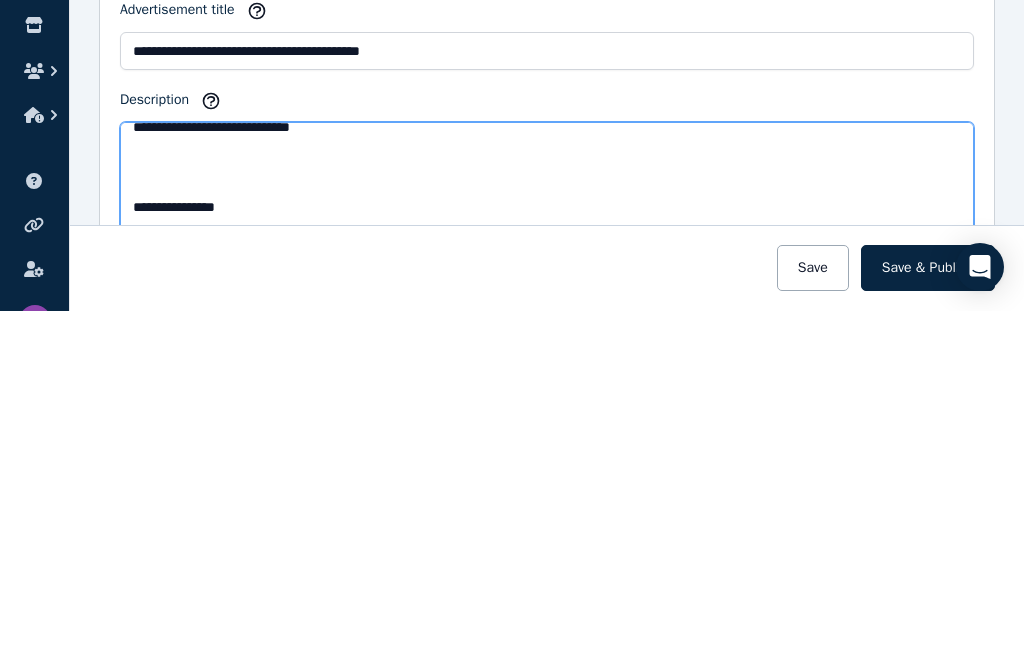 click on "**********" at bounding box center [547, 534] 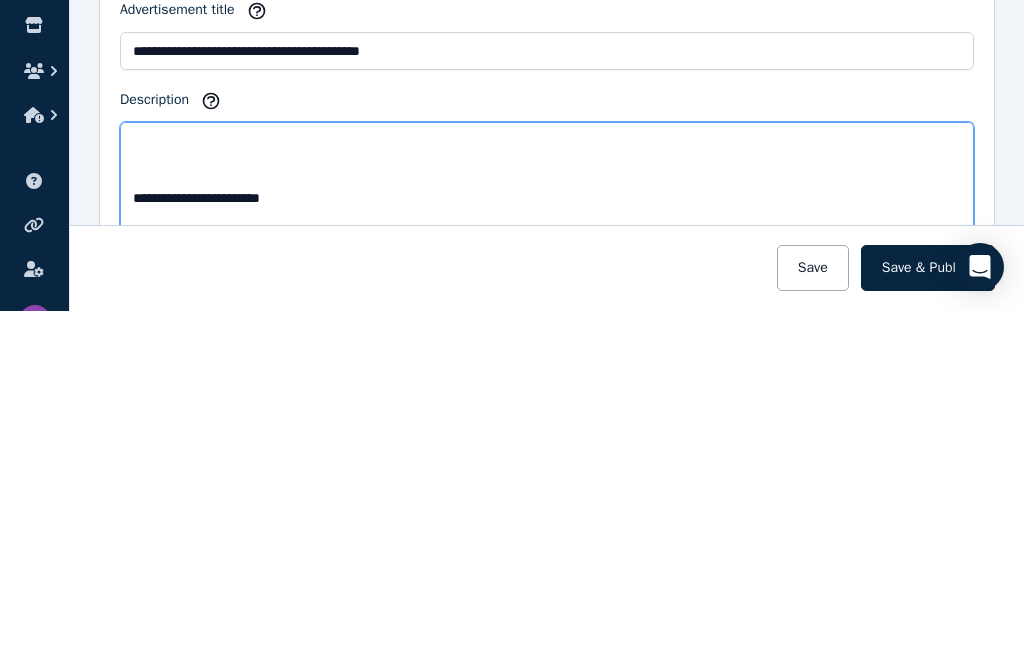 scroll, scrollTop: 582, scrollLeft: 0, axis: vertical 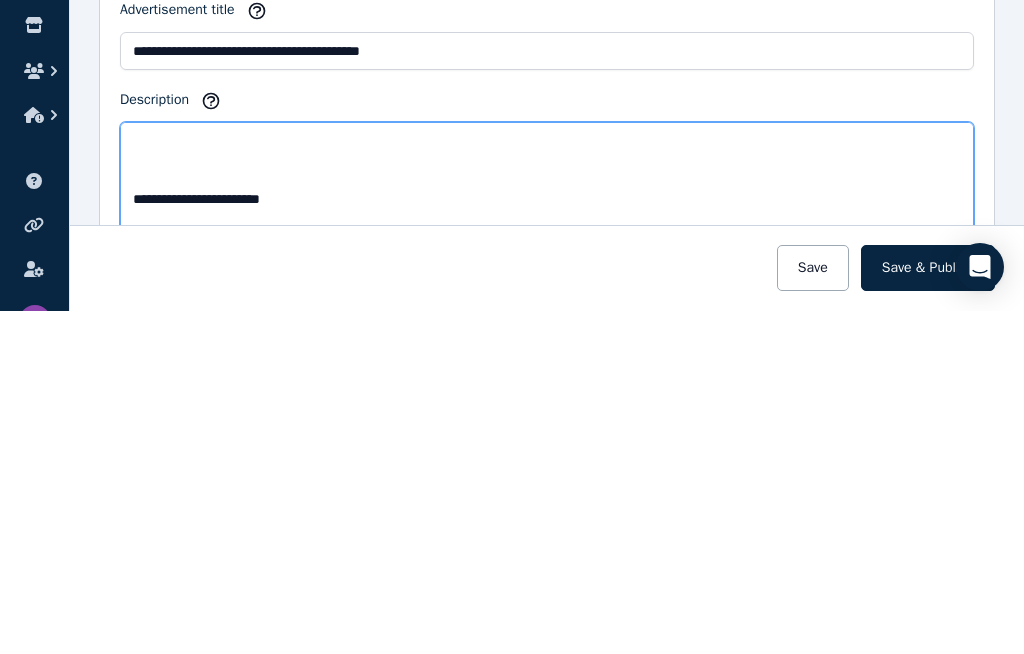 click on "**********" at bounding box center (547, 534) 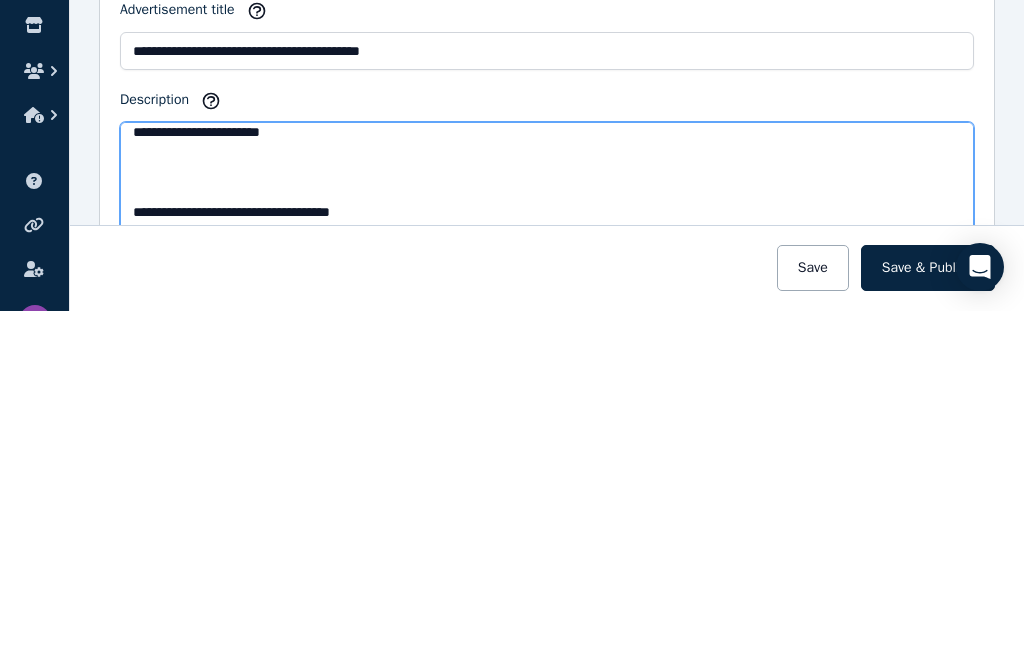 scroll, scrollTop: 535, scrollLeft: 0, axis: vertical 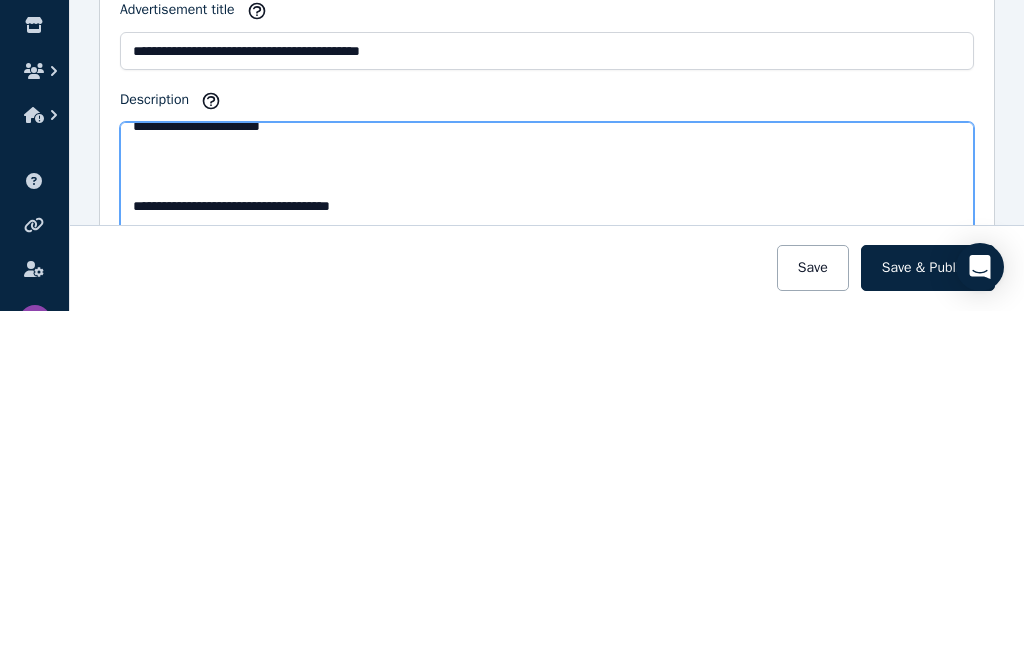click on "**********" at bounding box center [547, 534] 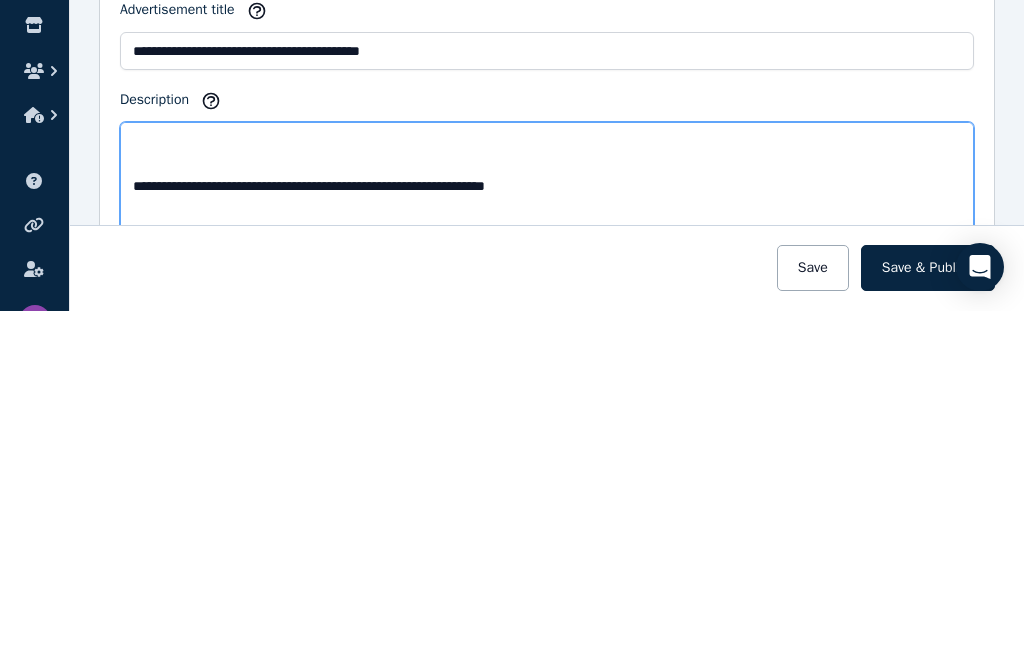 scroll, scrollTop: 596, scrollLeft: 0, axis: vertical 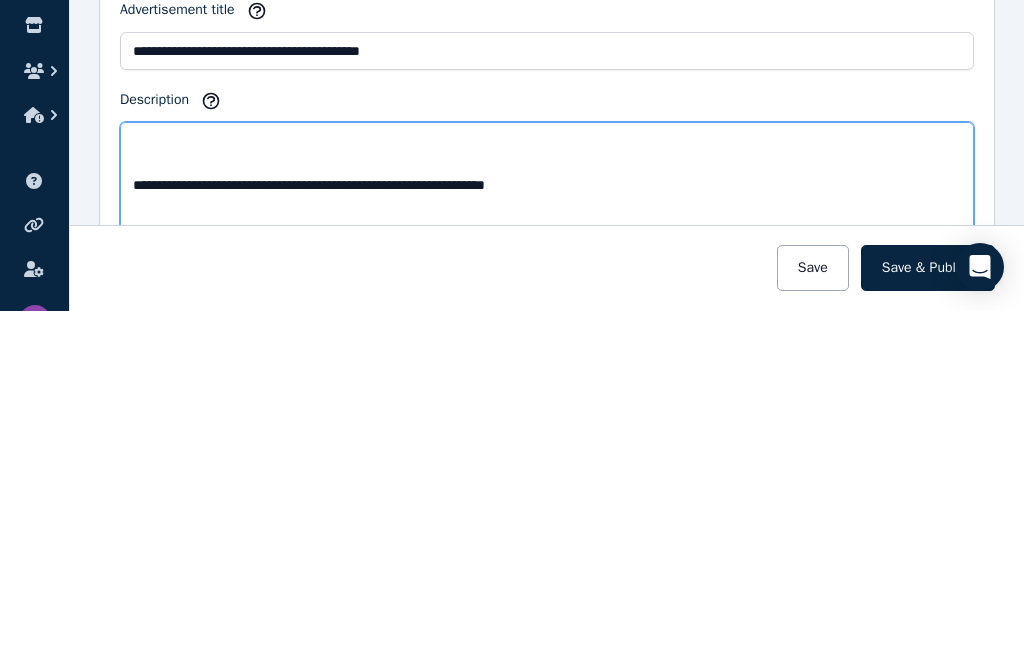 click on "**********" at bounding box center [547, 534] 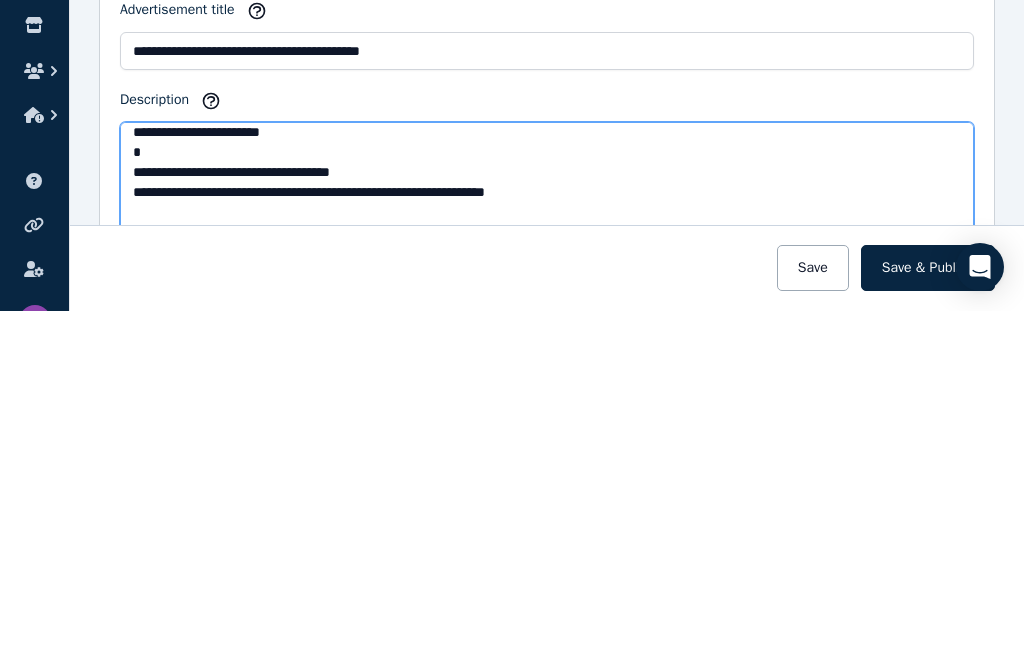 scroll, scrollTop: 531, scrollLeft: 0, axis: vertical 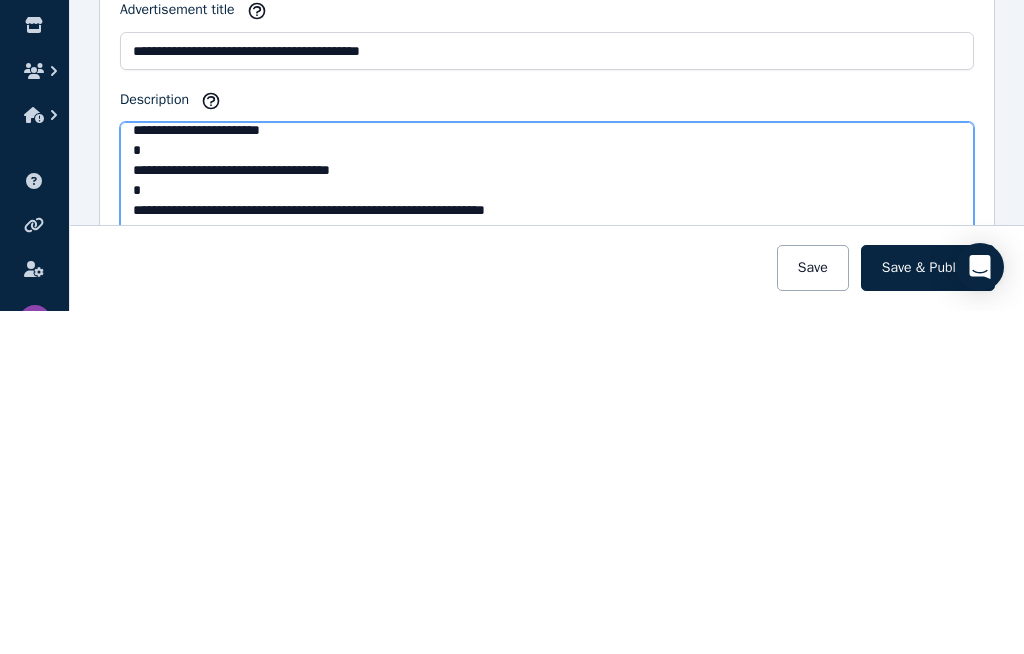 click on "**********" at bounding box center (547, 534) 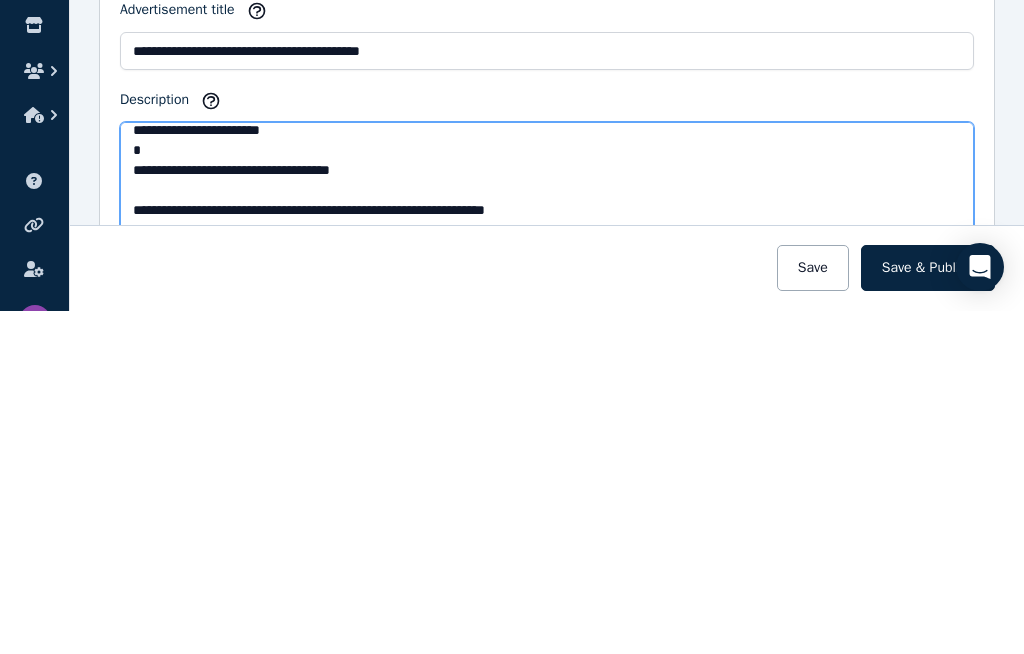 click on "**********" at bounding box center [547, 534] 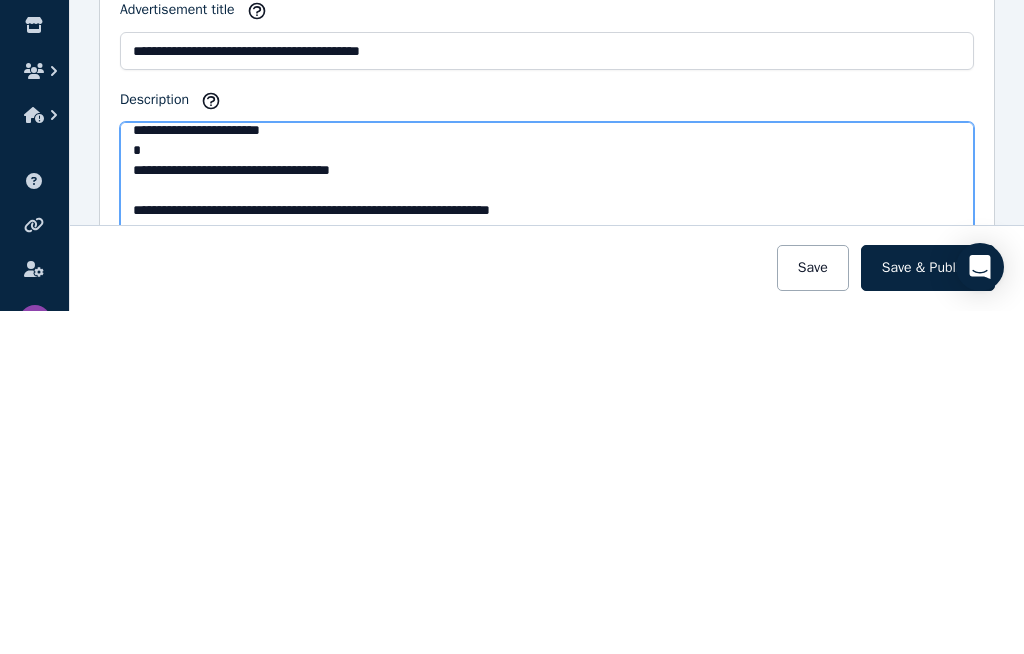 click on "**********" at bounding box center [547, 534] 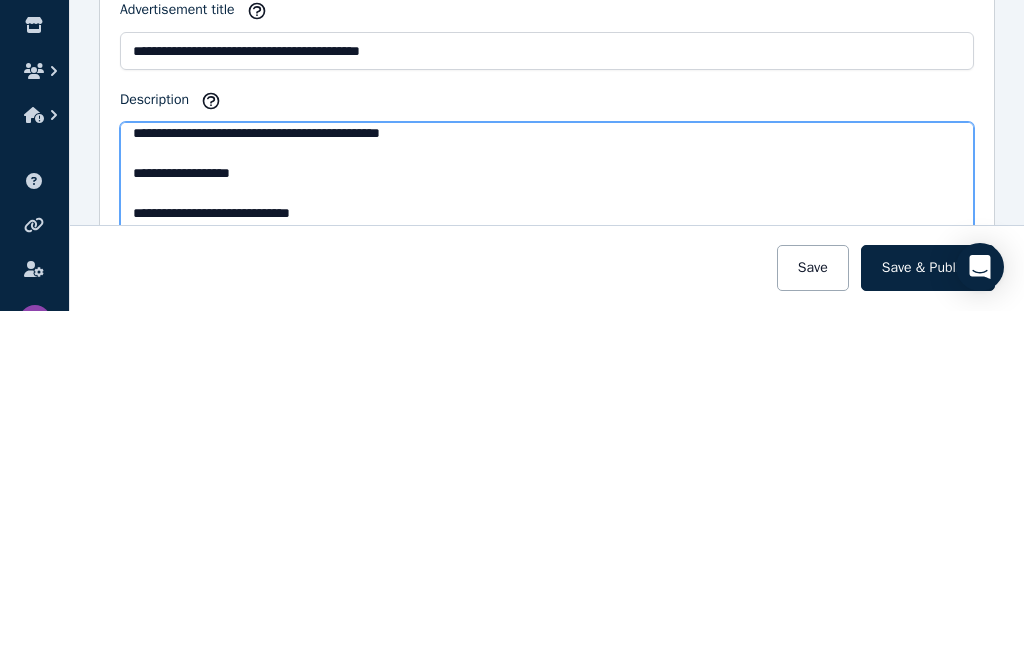 scroll, scrollTop: 405, scrollLeft: 0, axis: vertical 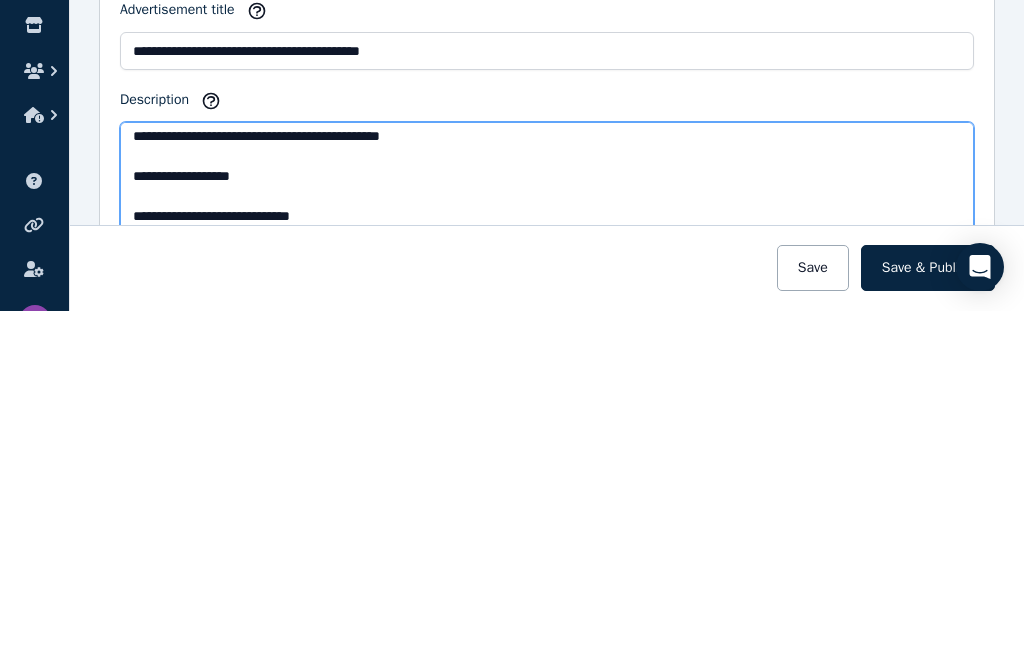 click on "**********" at bounding box center (547, 534) 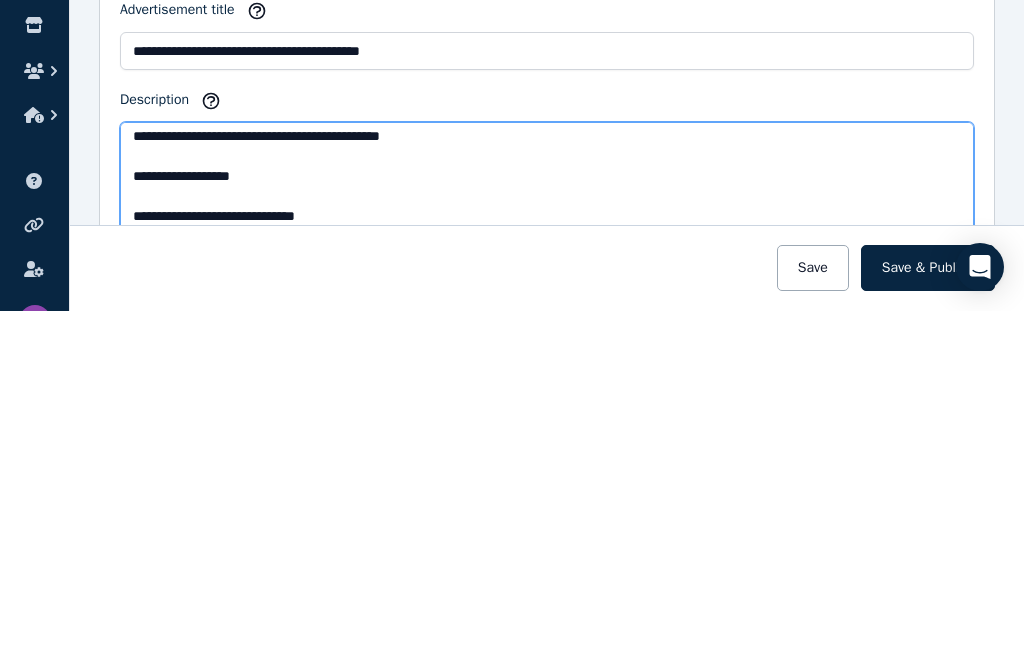 click on "**********" at bounding box center (547, 534) 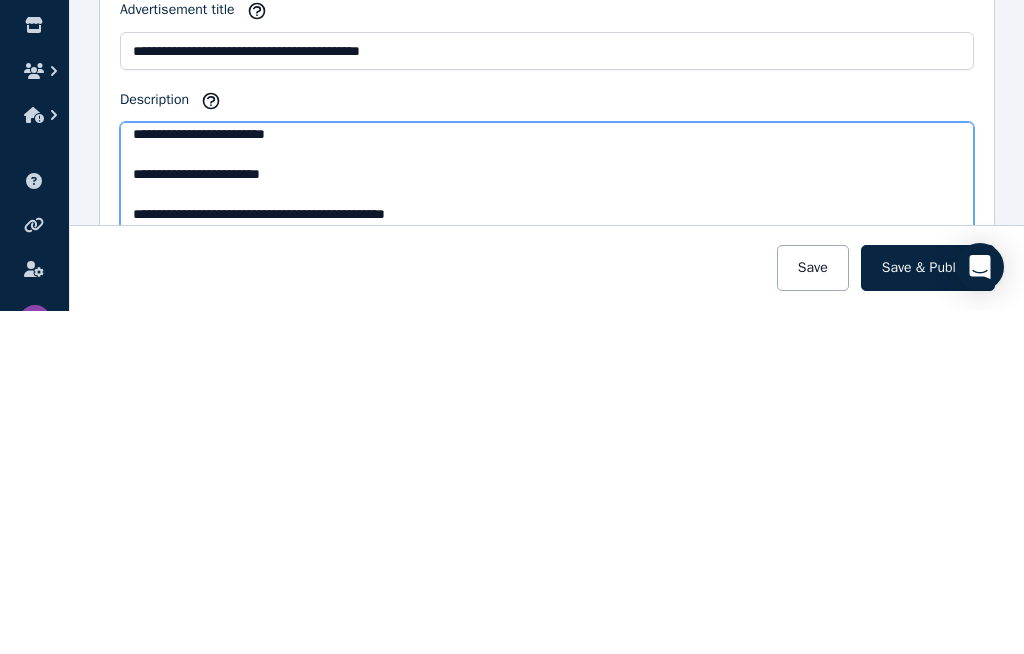 scroll, scrollTop: 310, scrollLeft: 0, axis: vertical 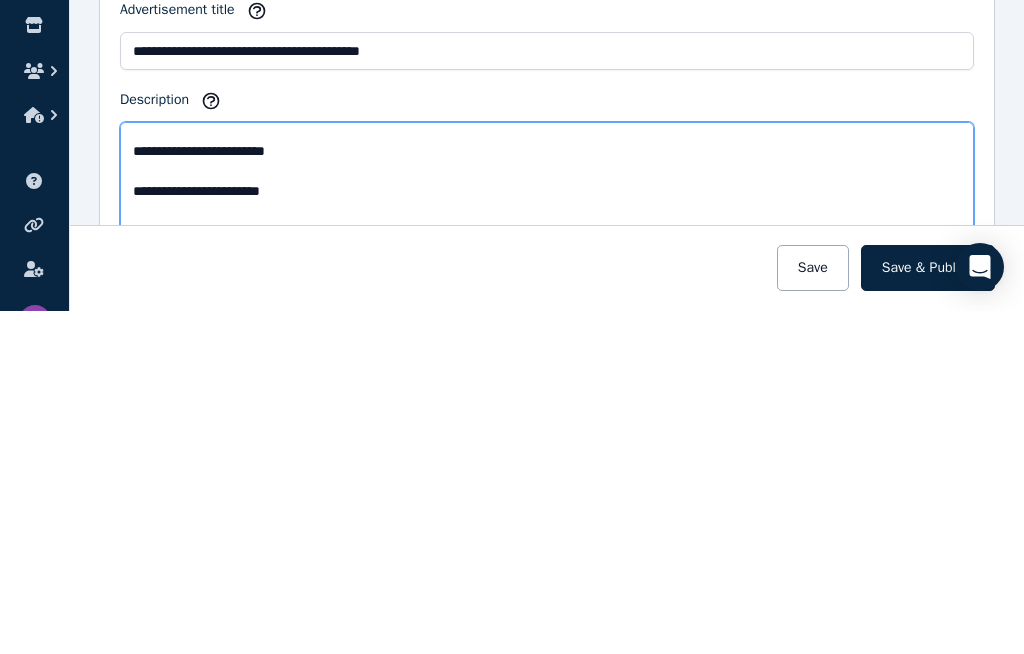 click on "**********" at bounding box center (547, 534) 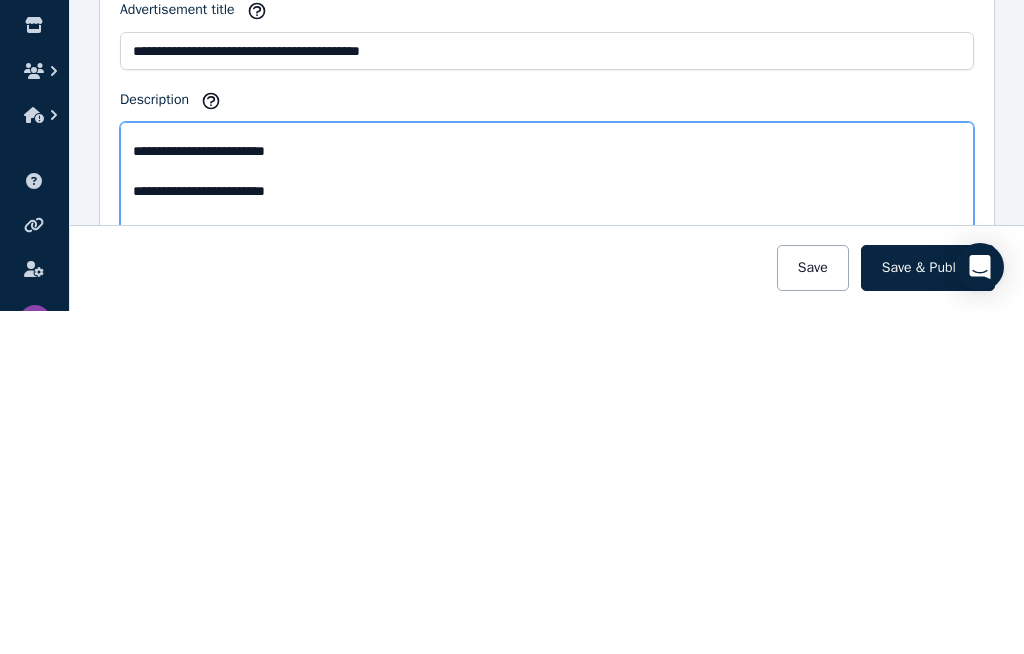 click on "**********" at bounding box center (547, 534) 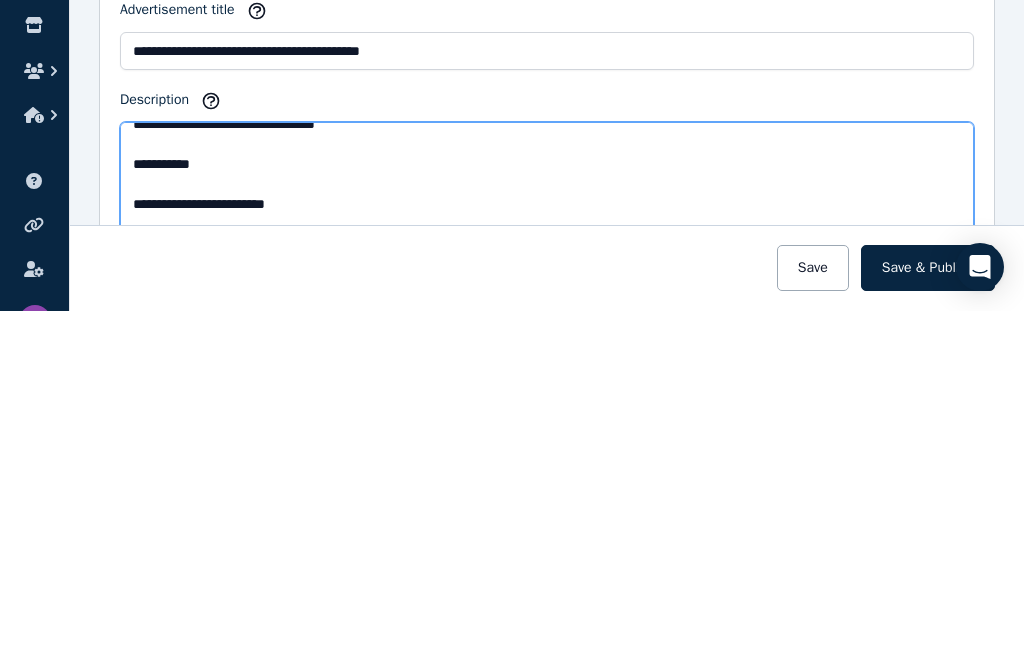scroll, scrollTop: 259, scrollLeft: 0, axis: vertical 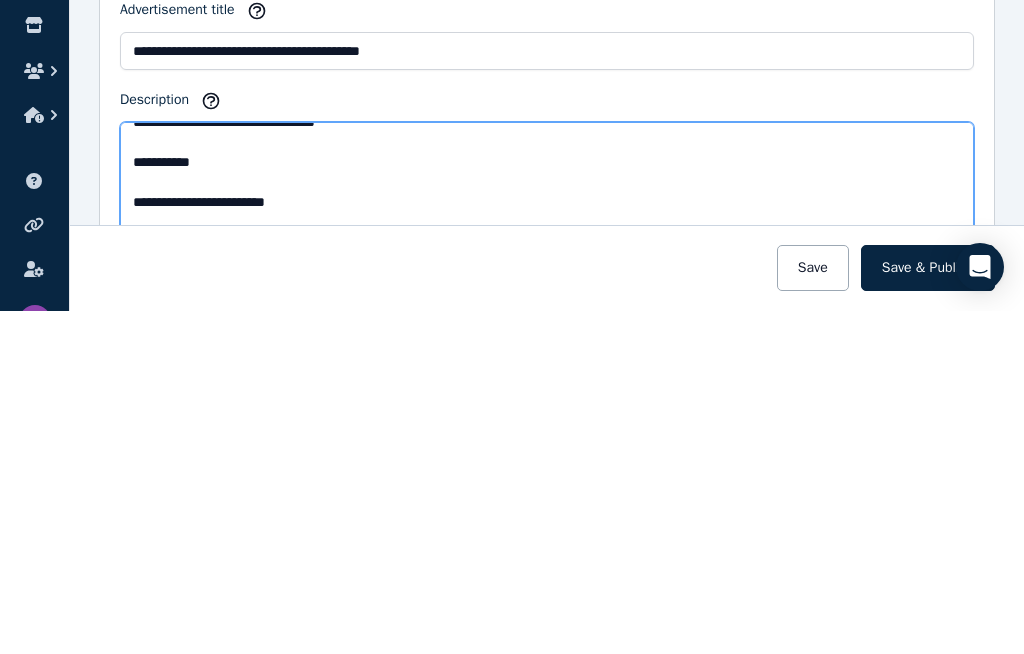 click on "**********" at bounding box center [547, 534] 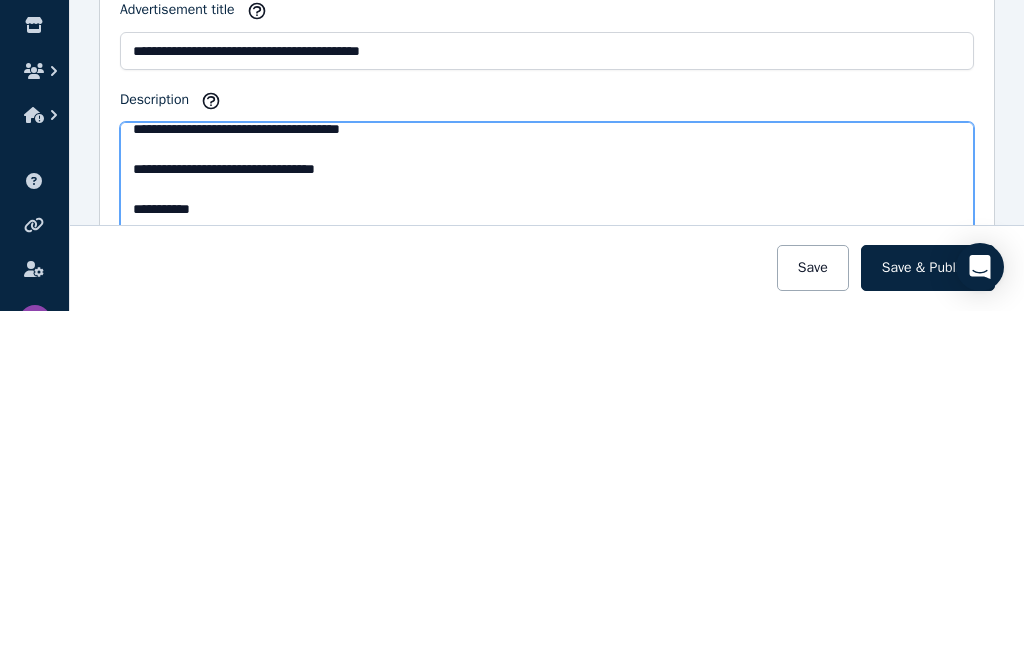 scroll, scrollTop: 201, scrollLeft: 0, axis: vertical 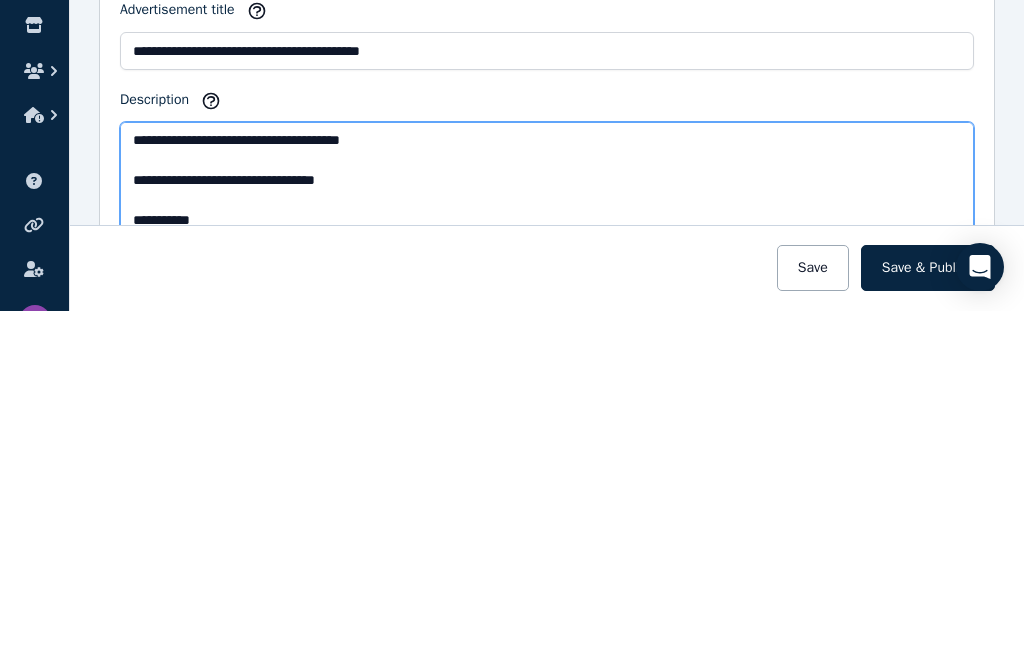 click on "**********" at bounding box center (547, 534) 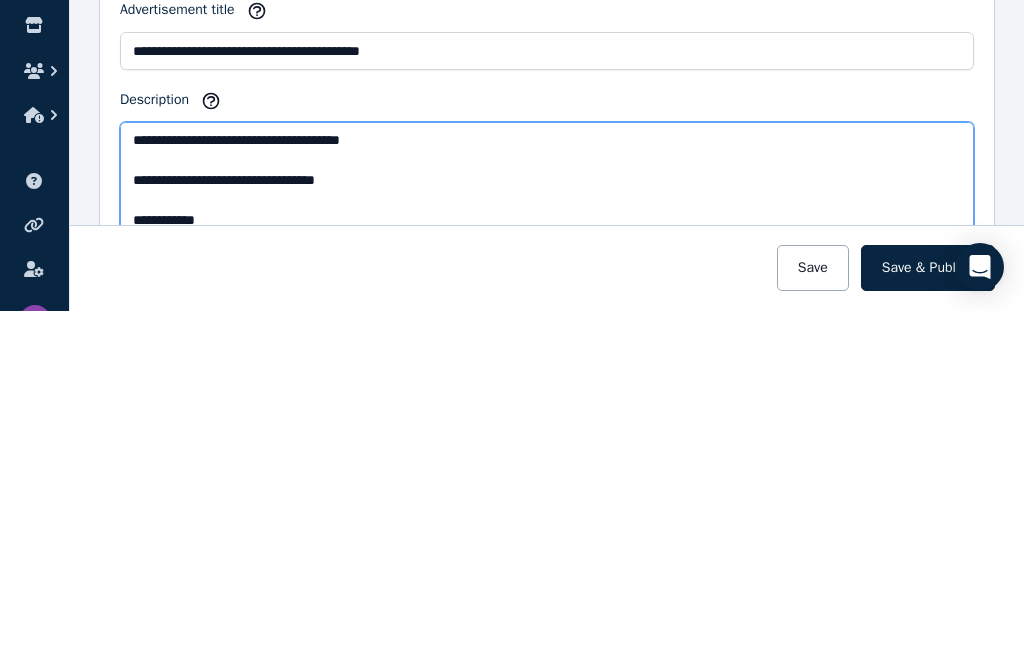 click on "**********" at bounding box center [547, 534] 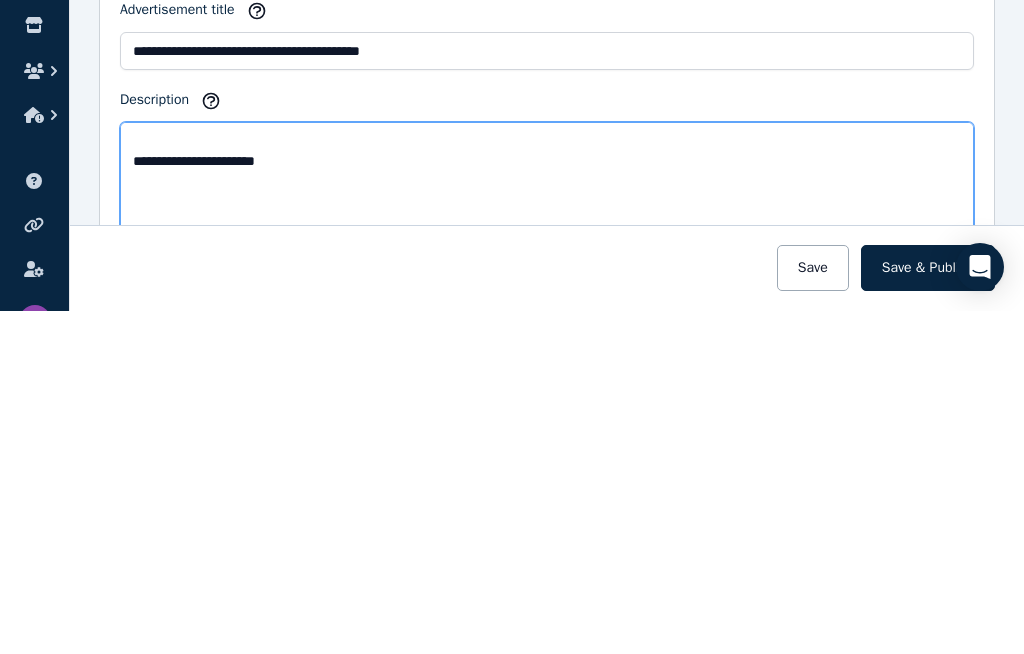 scroll, scrollTop: 840, scrollLeft: 0, axis: vertical 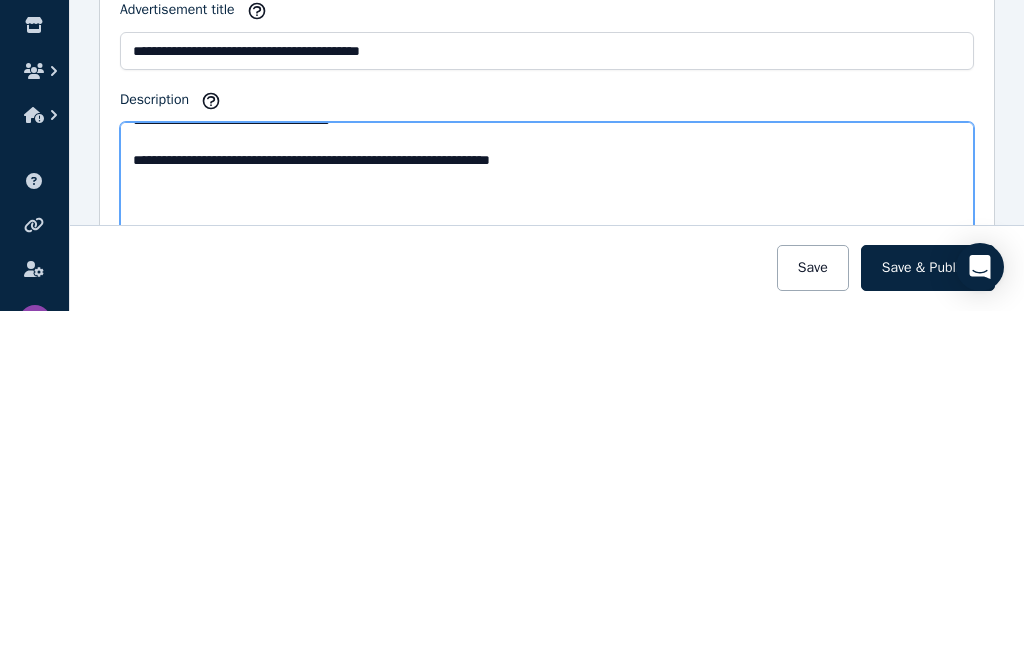 click on "**********" at bounding box center [547, 534] 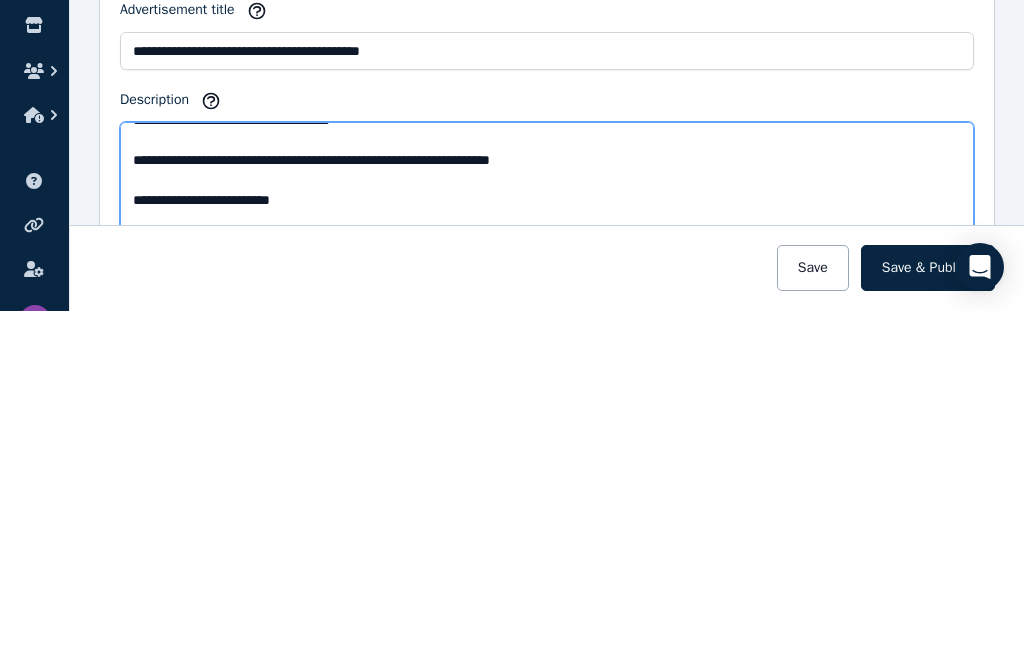 click on "**********" at bounding box center [547, 534] 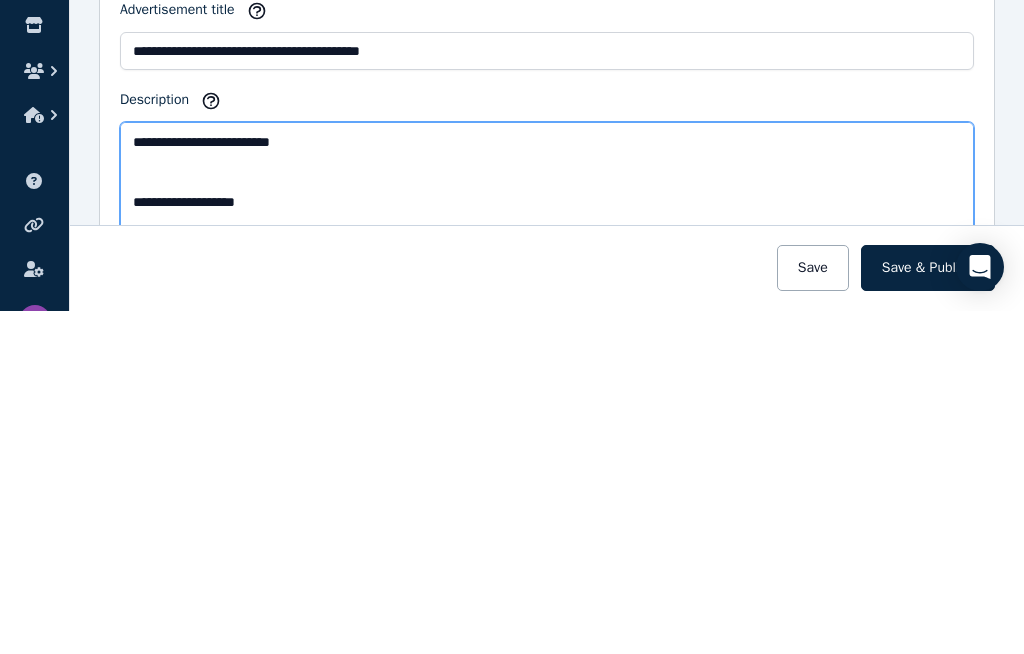 scroll, scrollTop: 640, scrollLeft: 0, axis: vertical 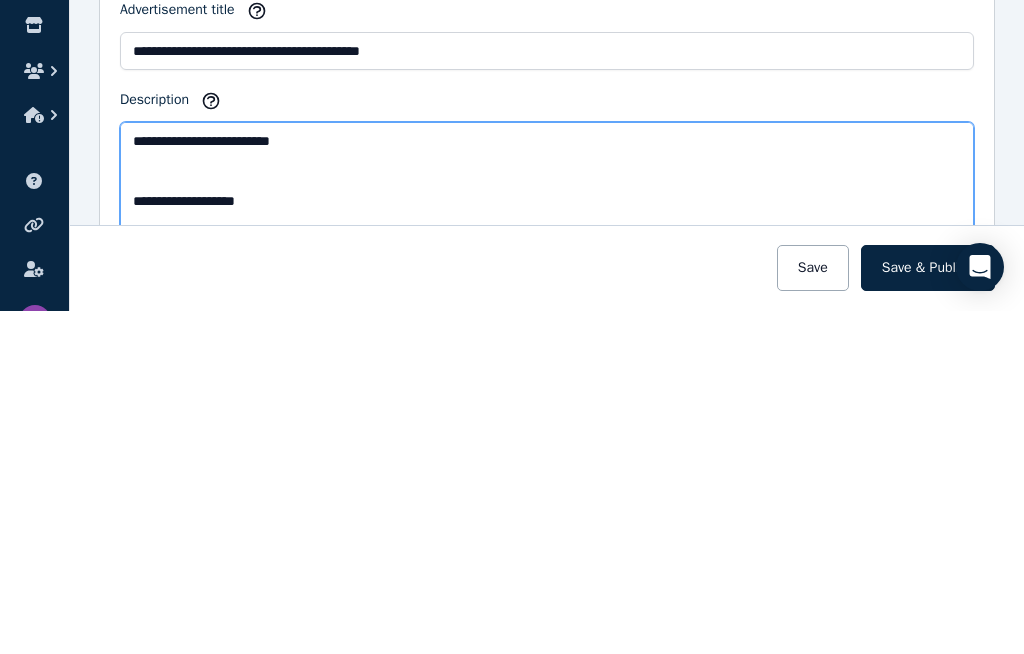 click on "**********" at bounding box center (547, 534) 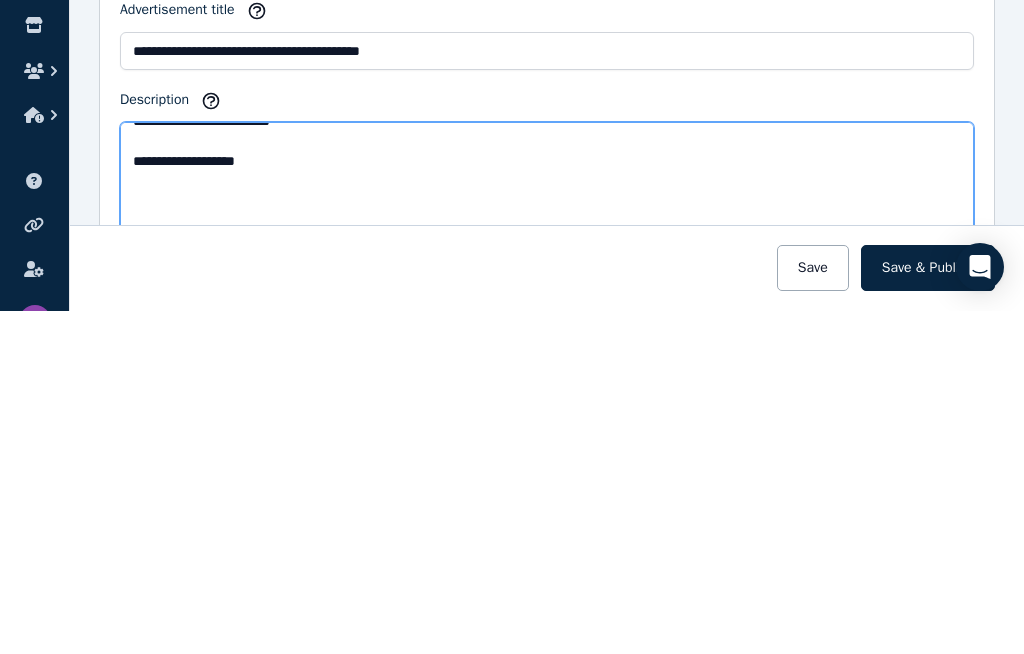 scroll, scrollTop: 660, scrollLeft: 0, axis: vertical 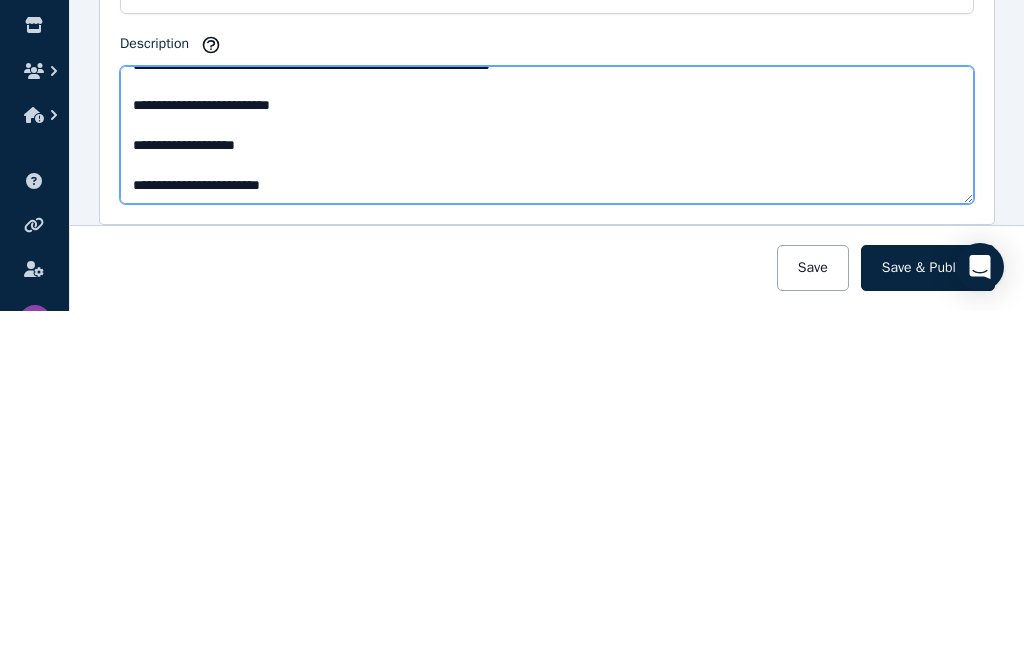 click on "**********" at bounding box center (547, 478) 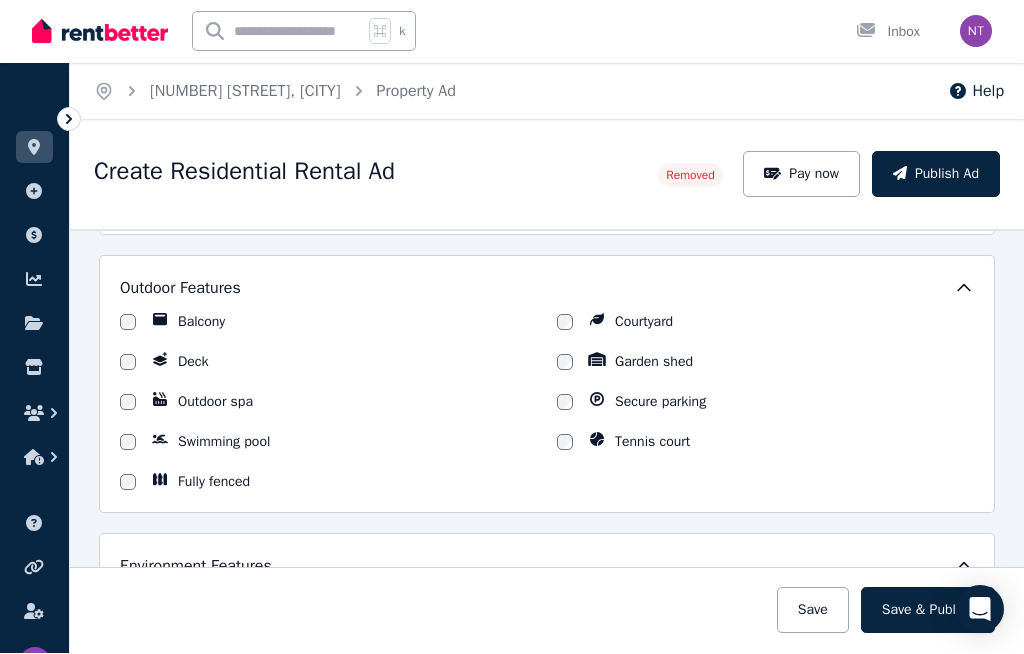 scroll, scrollTop: 1642, scrollLeft: 0, axis: vertical 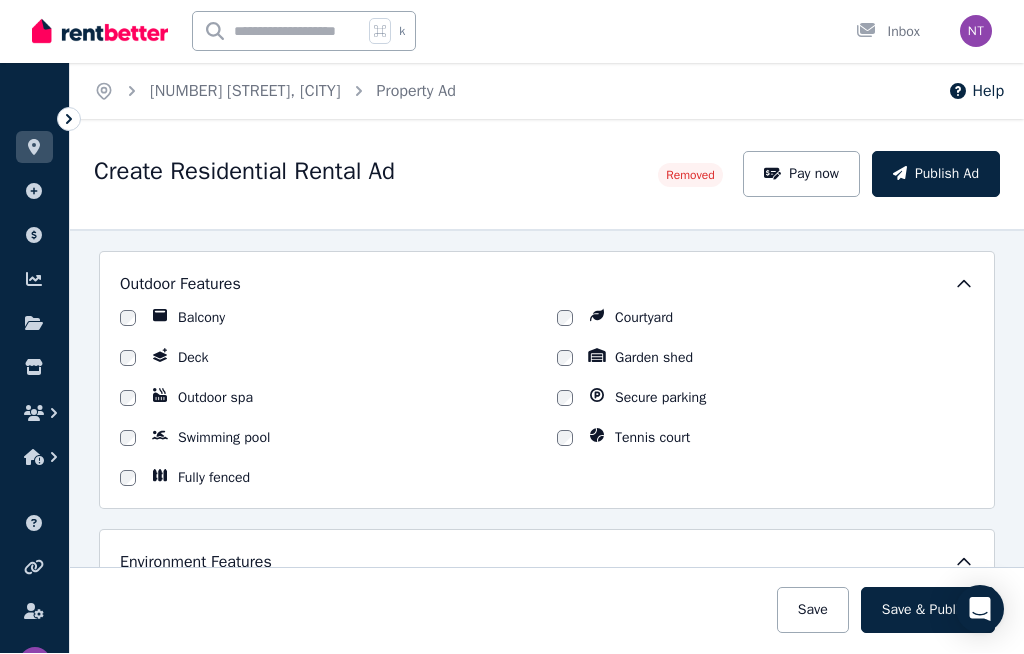 type on "**********" 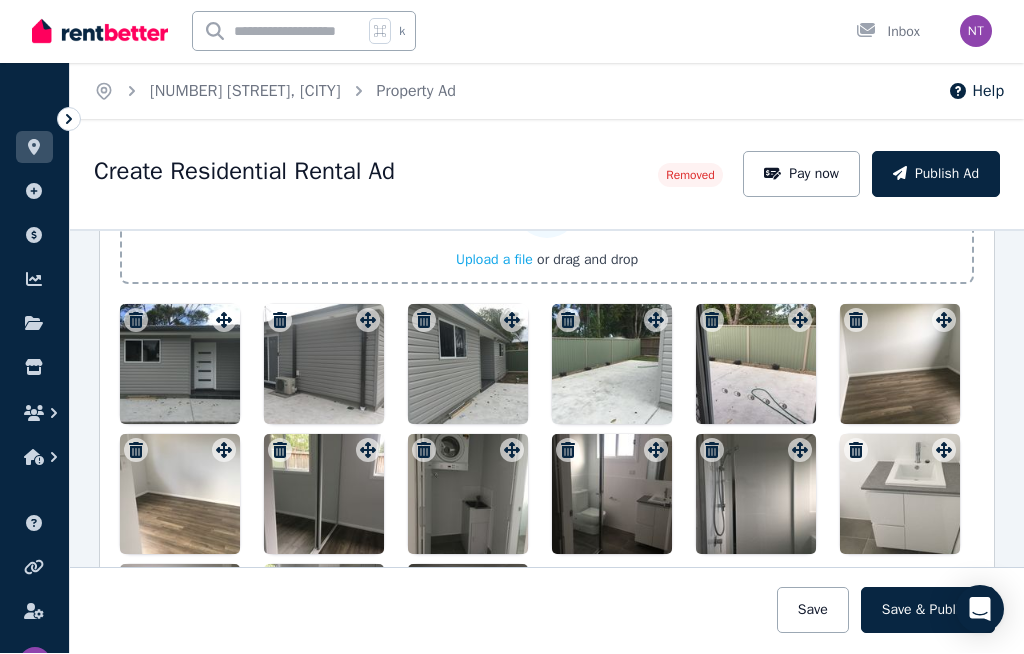 scroll, scrollTop: 2263, scrollLeft: 0, axis: vertical 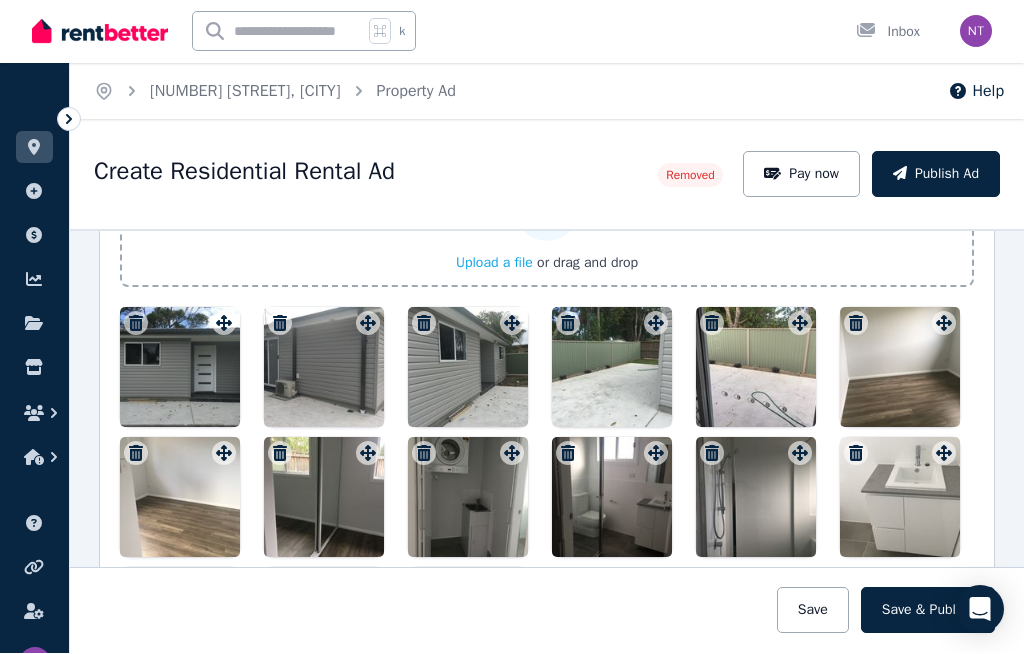 click 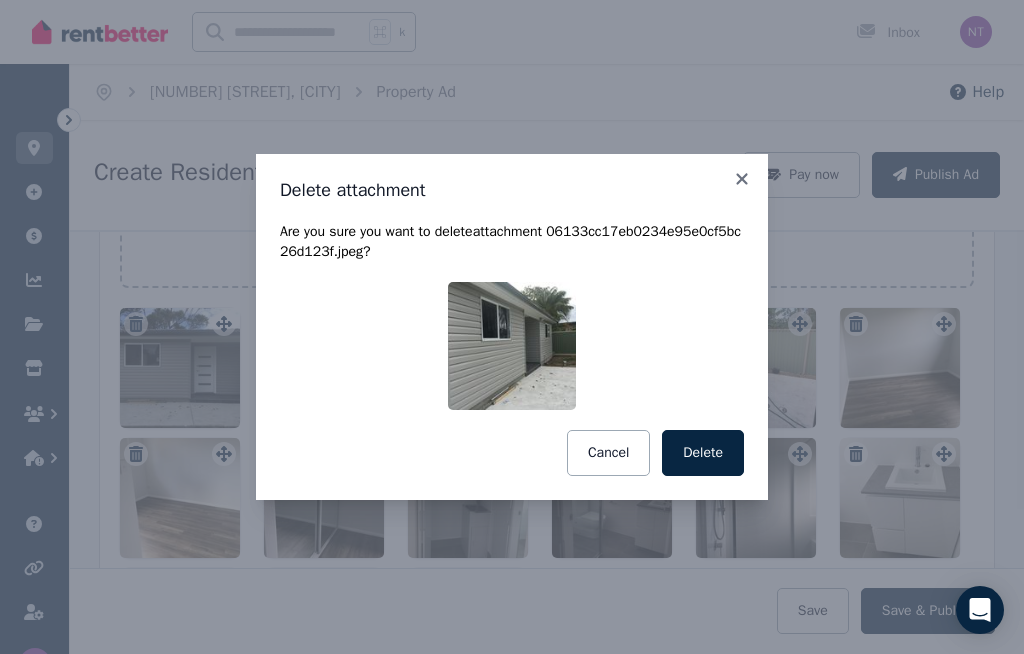 click on "Delete" at bounding box center (703, 453) 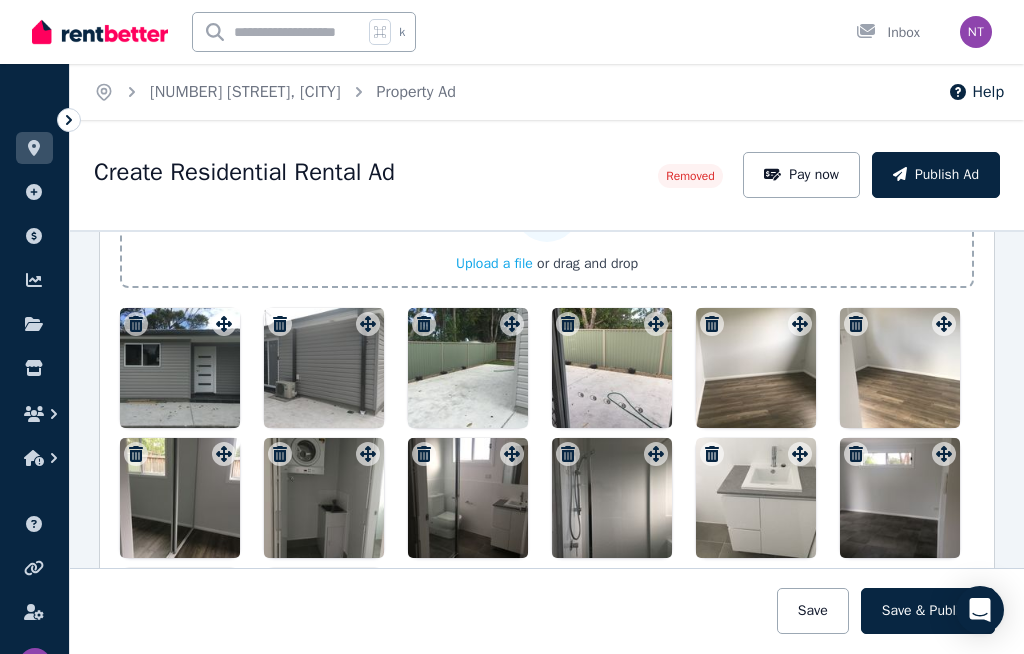click at bounding box center (568, 324) 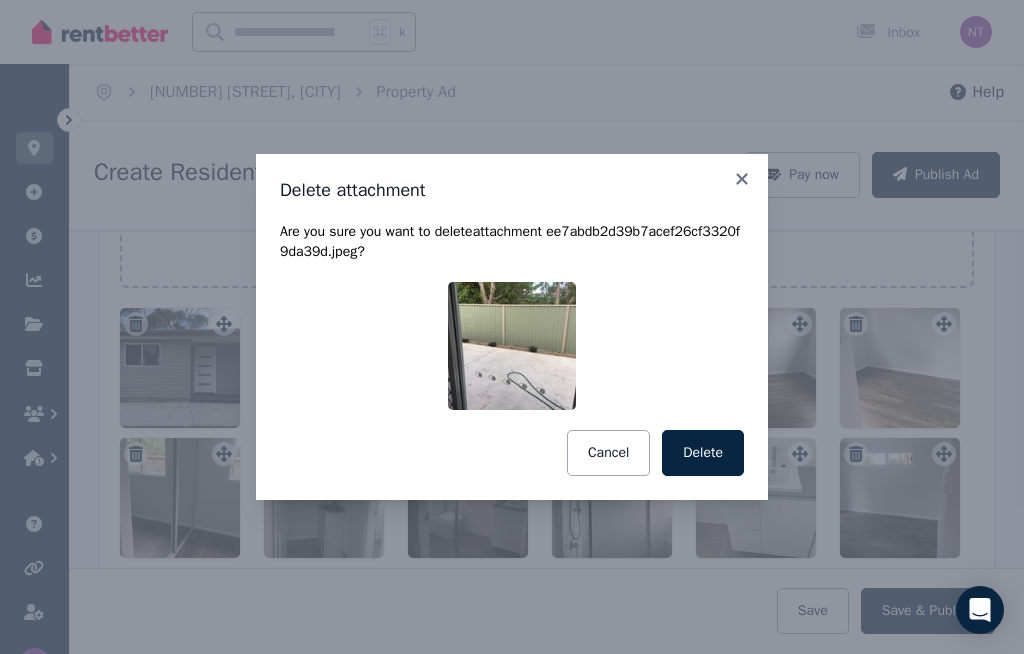 click on "Delete" at bounding box center [703, 453] 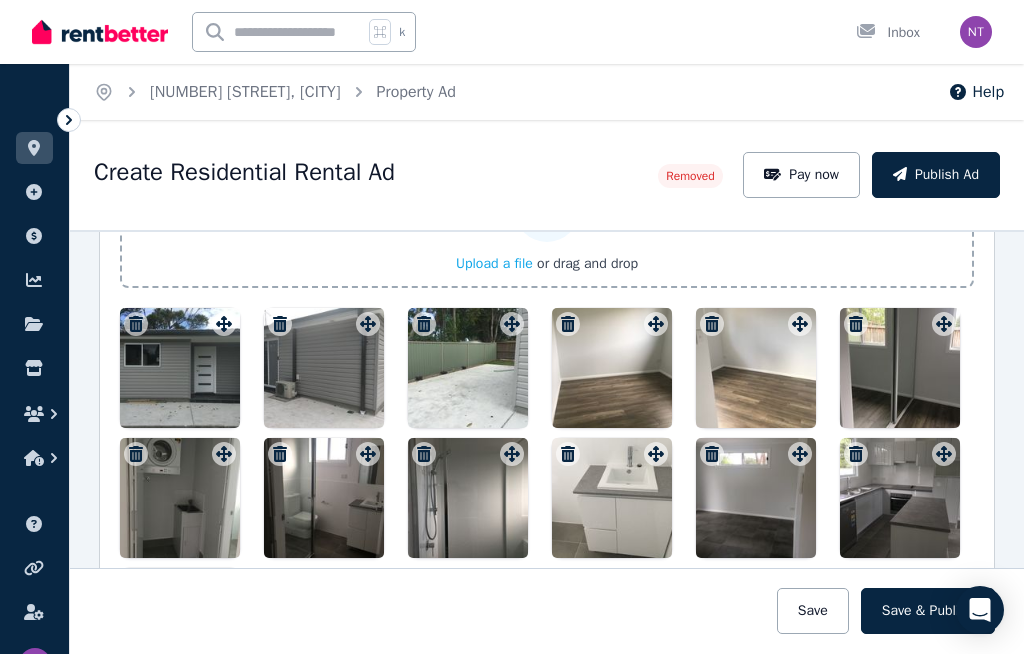 click 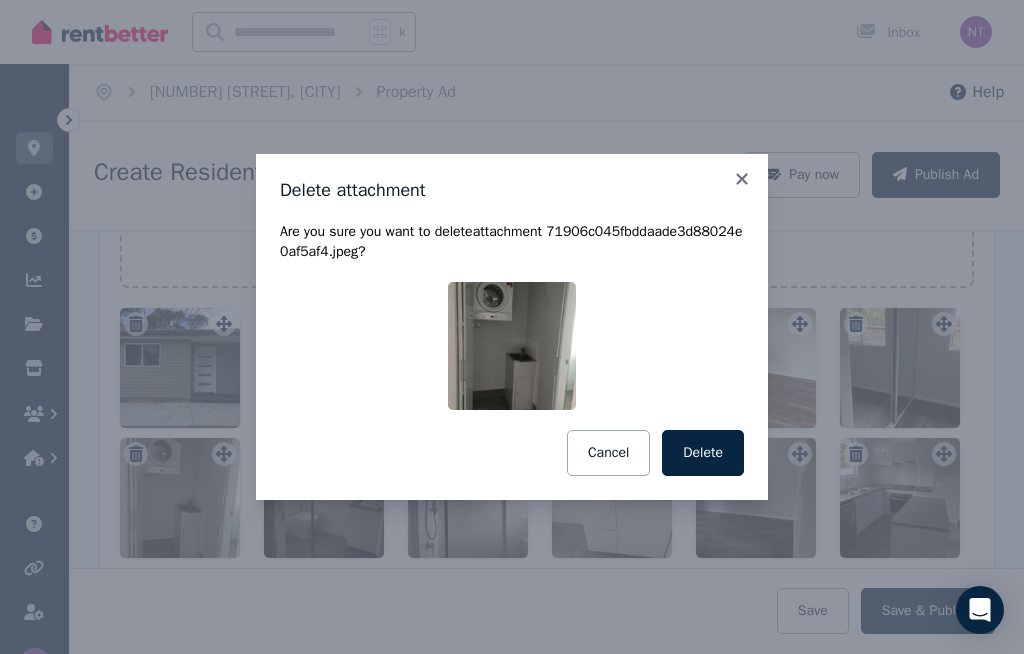 click on "Delete" at bounding box center (703, 453) 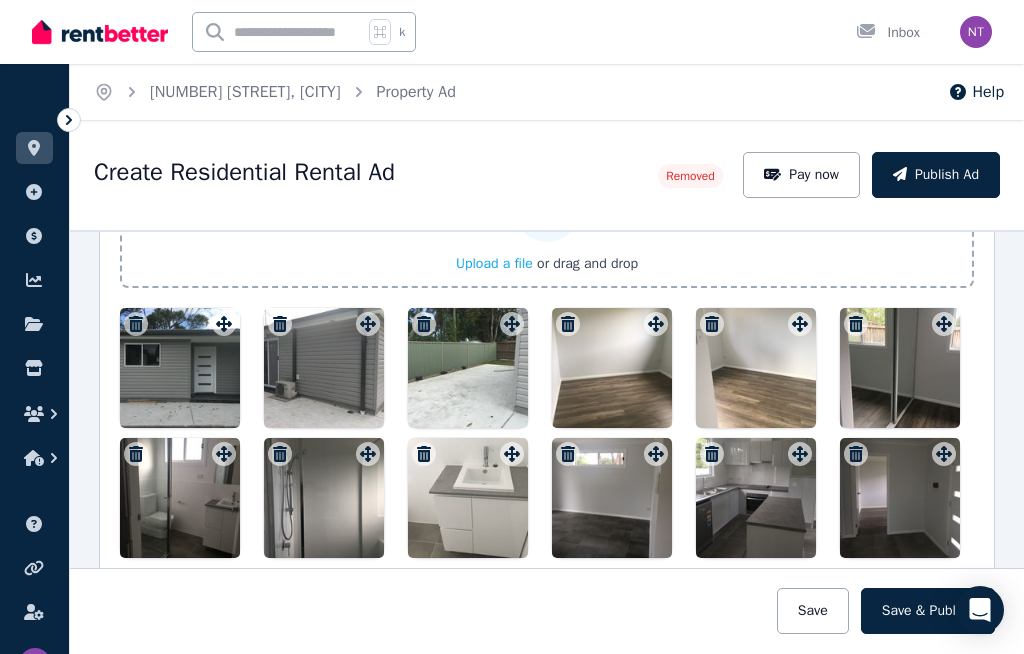 click at bounding box center [324, 498] 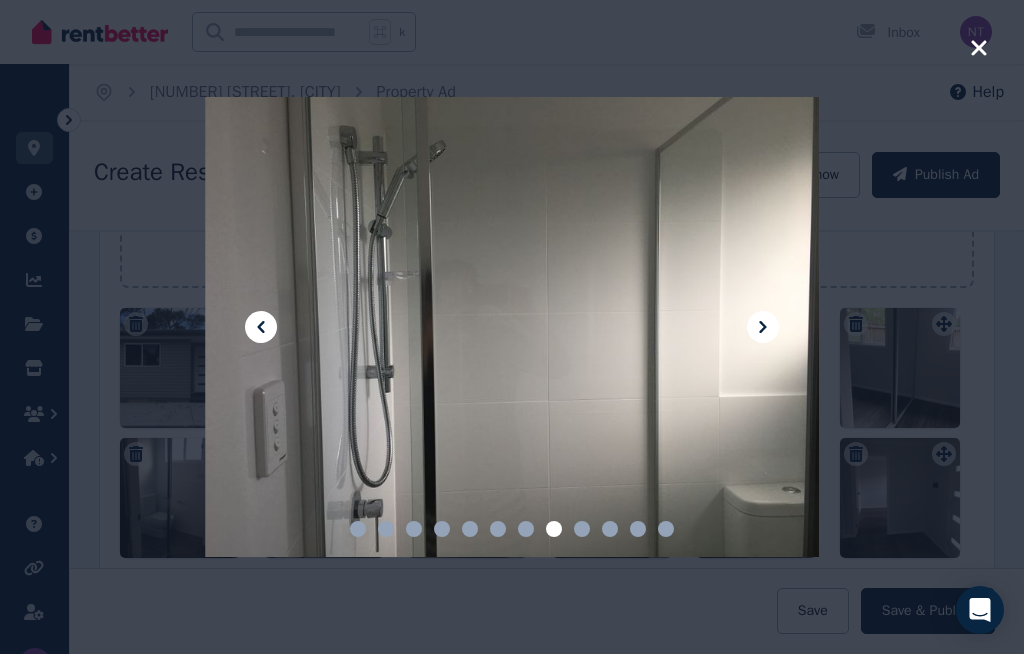 click 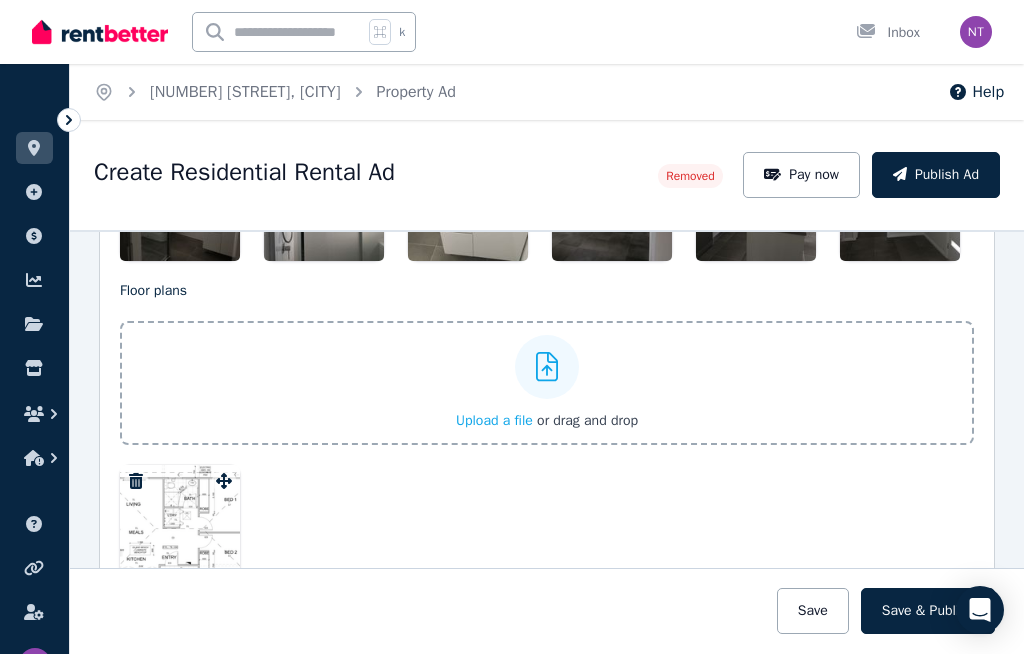 scroll, scrollTop: 2569, scrollLeft: 0, axis: vertical 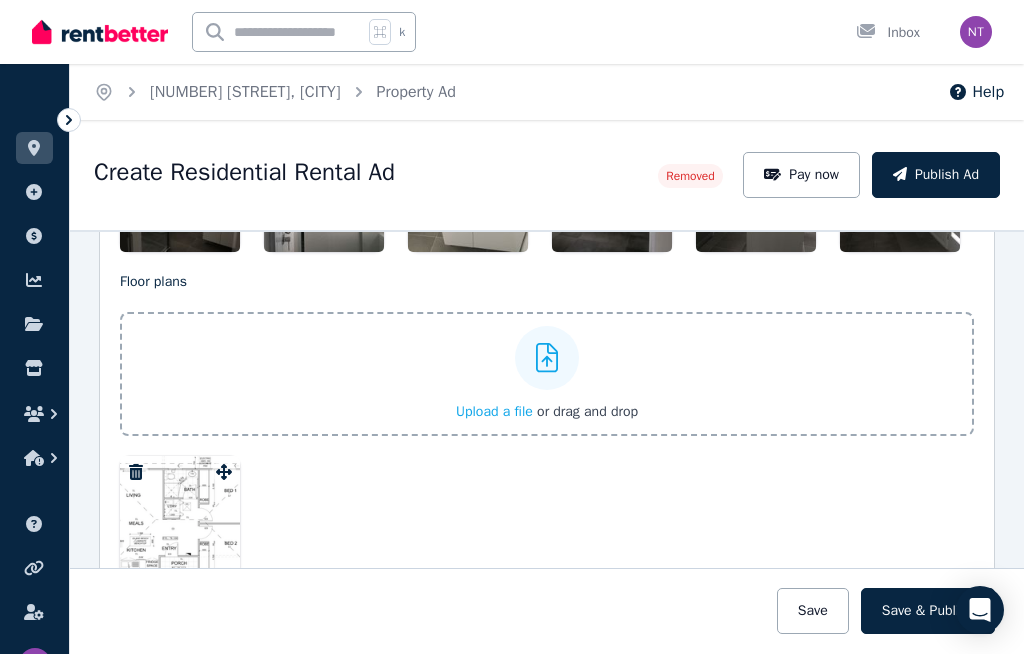 click at bounding box center [180, 516] 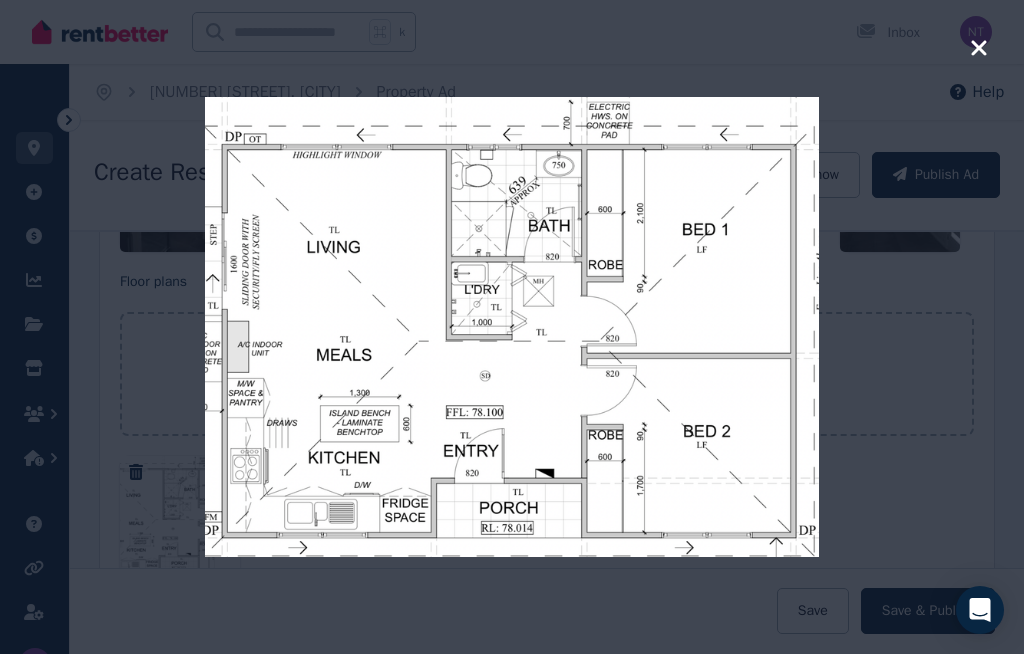 click at bounding box center [979, 50] 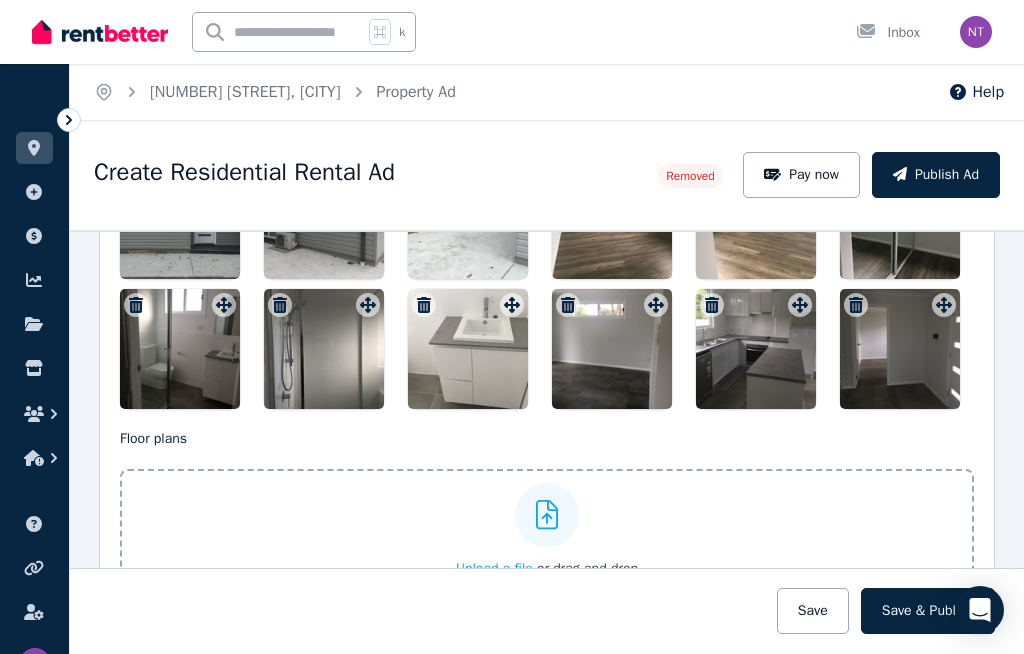 scroll, scrollTop: 2431, scrollLeft: 0, axis: vertical 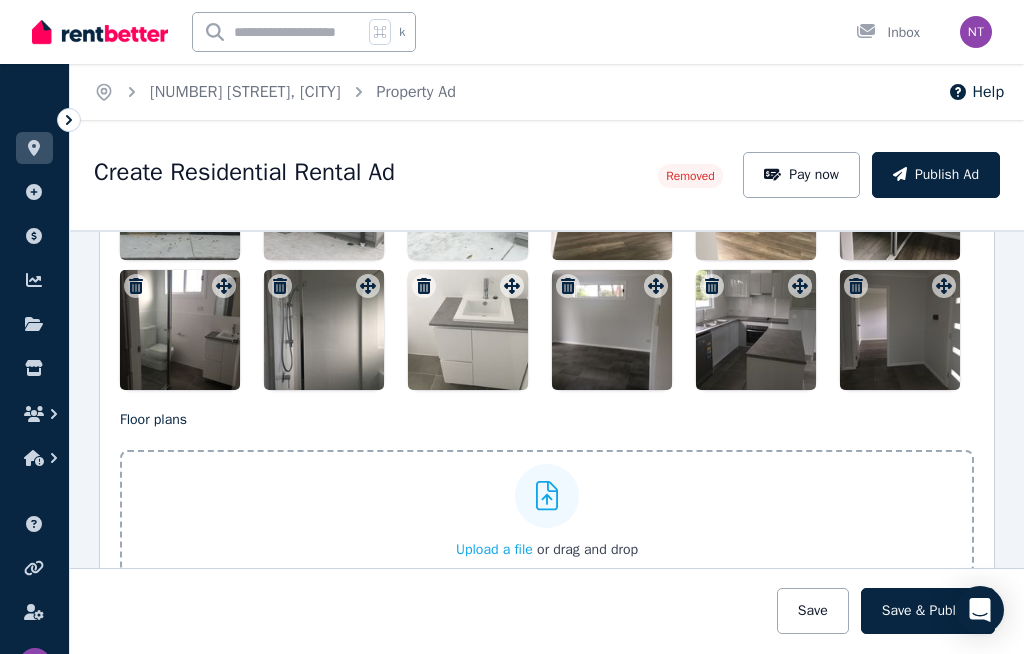 click on "Upload a file" at bounding box center (494, 549) 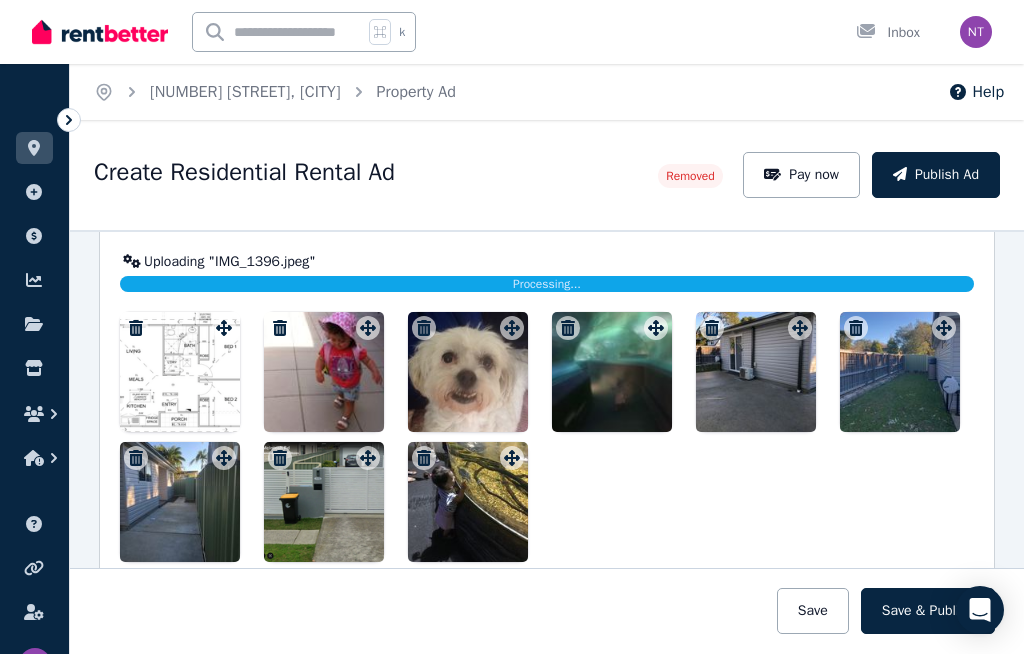 scroll, scrollTop: 2764, scrollLeft: 0, axis: vertical 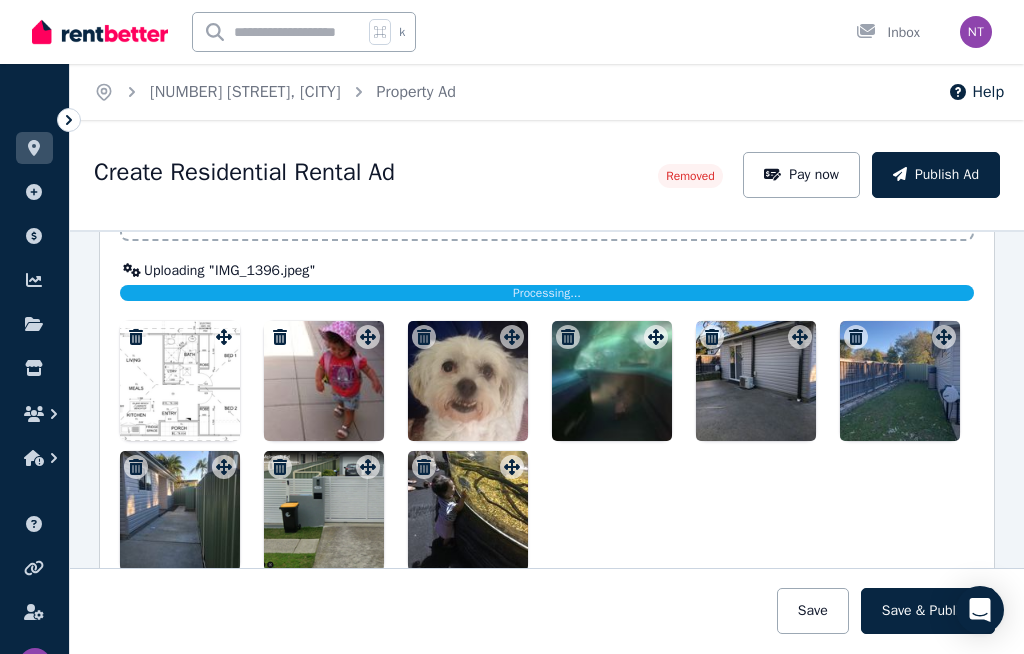 click 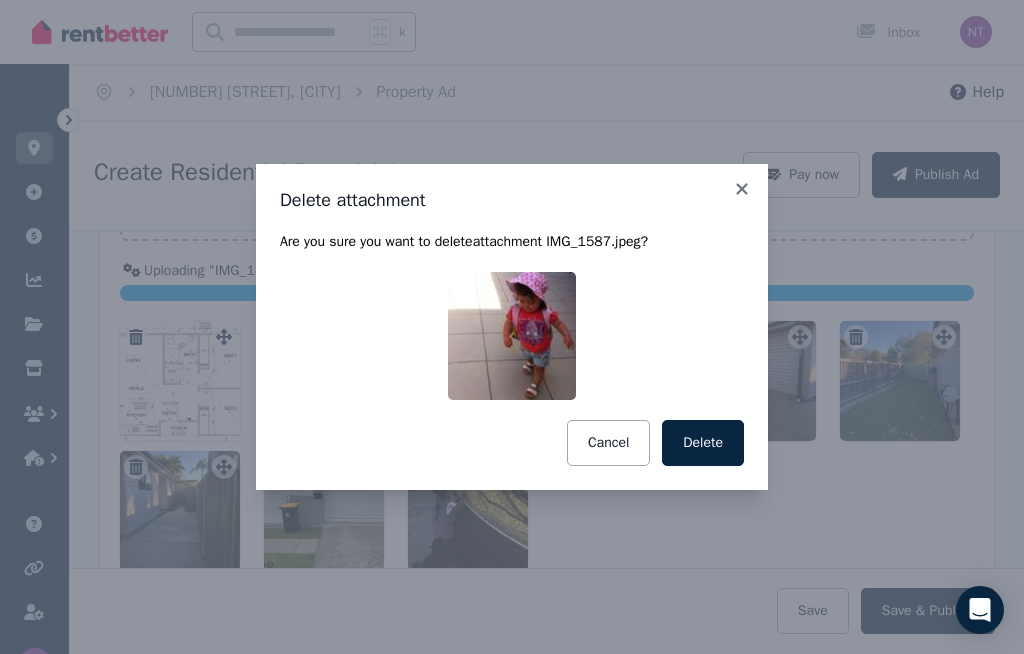 click on "Delete" at bounding box center (703, 443) 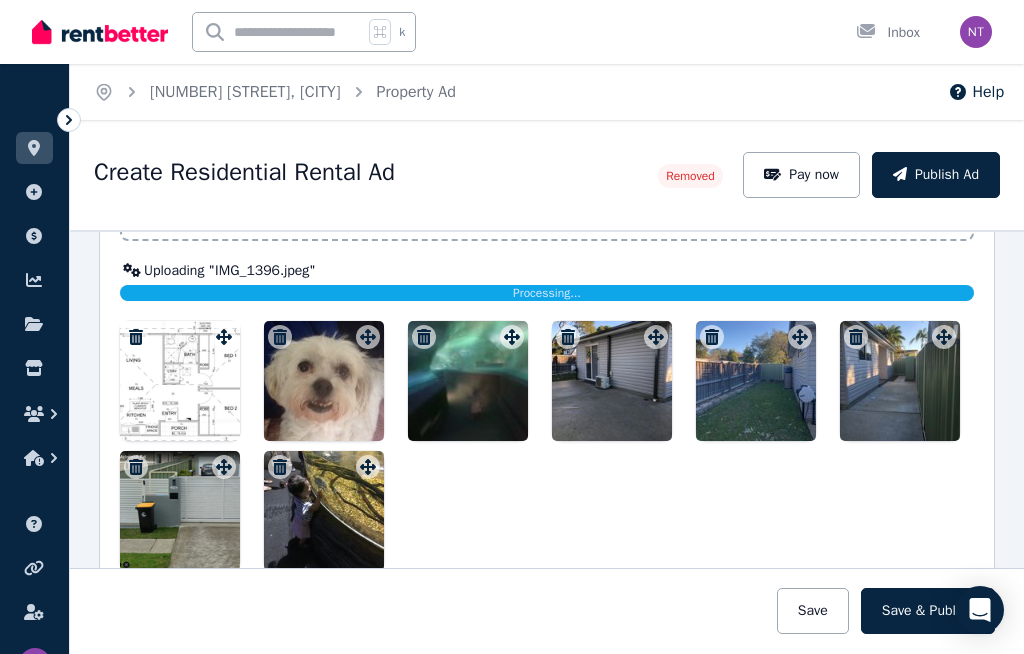 click 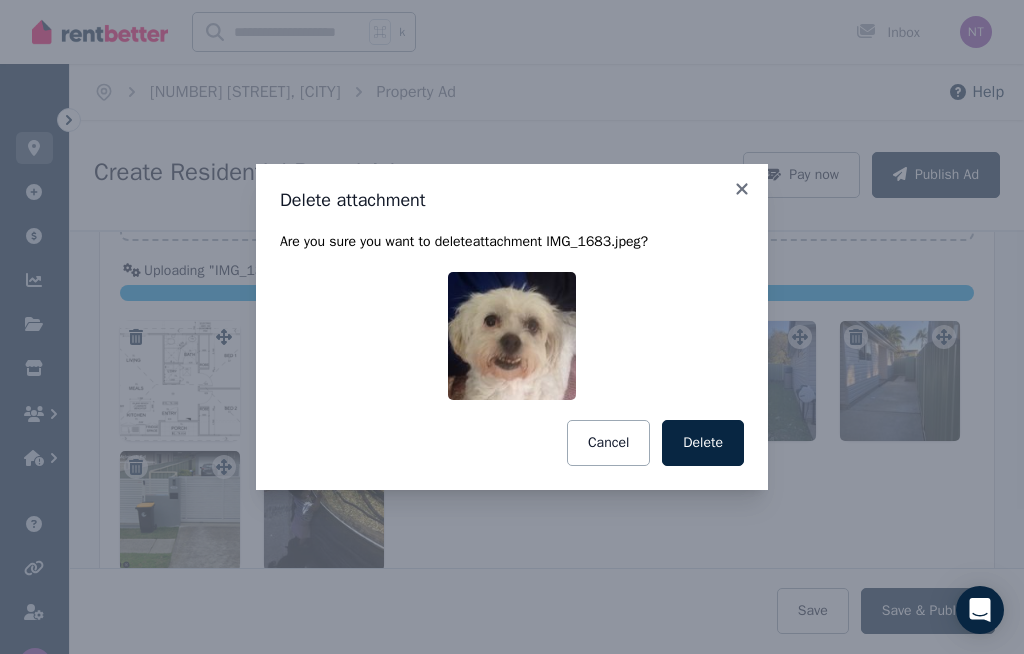 click on "Delete" at bounding box center (703, 443) 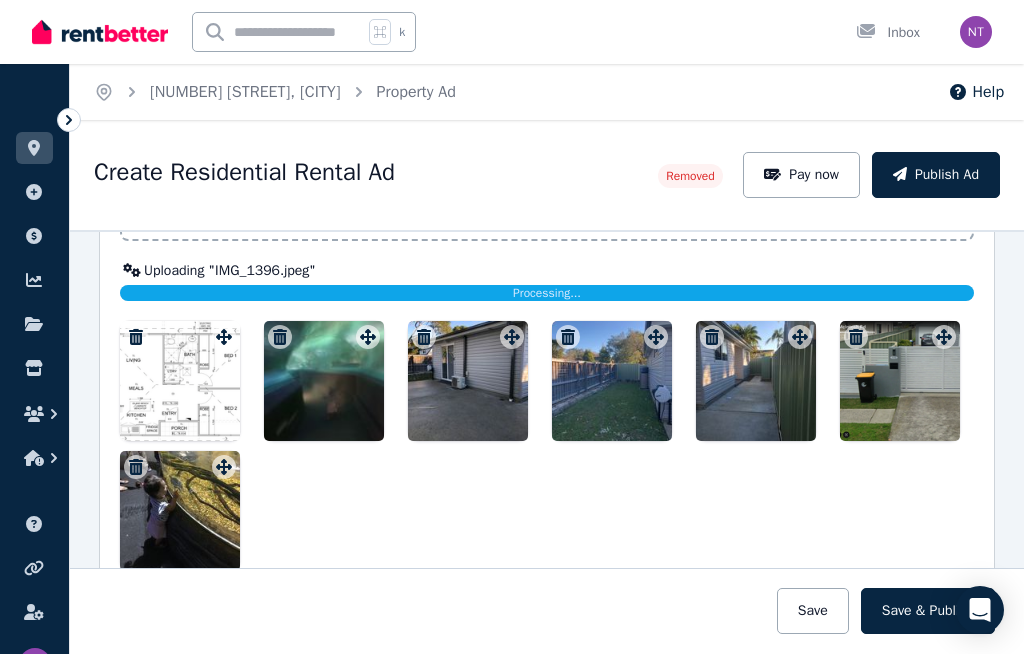 click 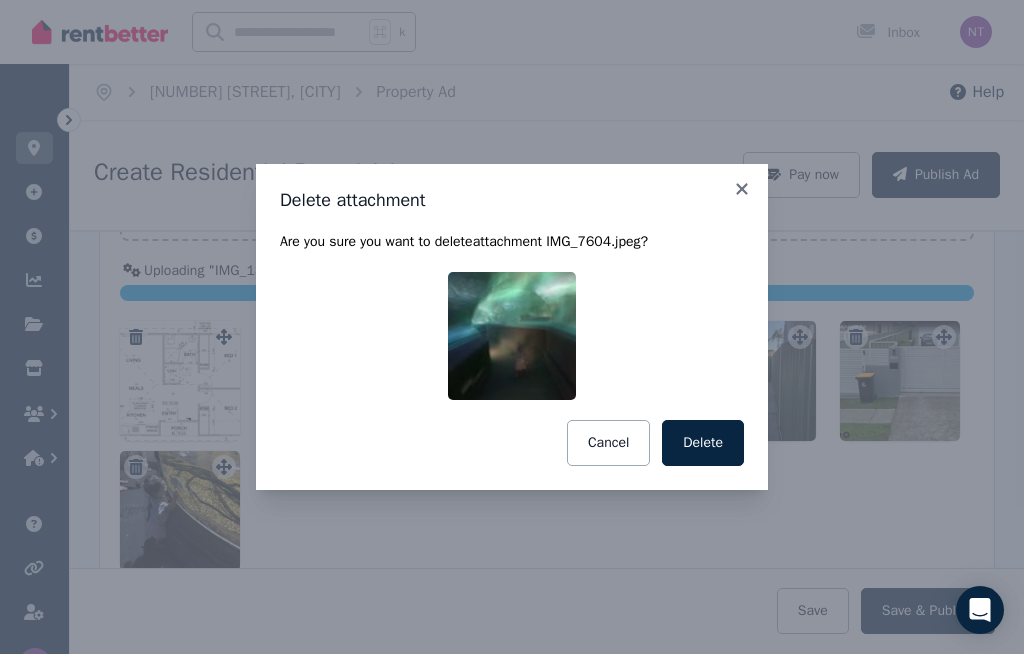 click on "Delete" at bounding box center (703, 443) 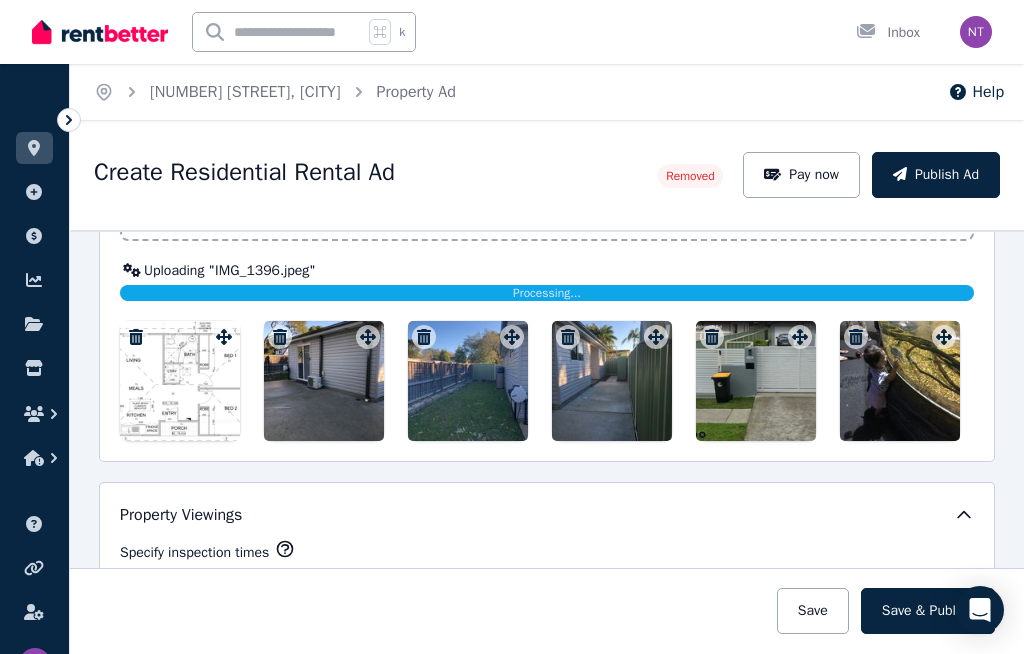 click at bounding box center (856, 337) 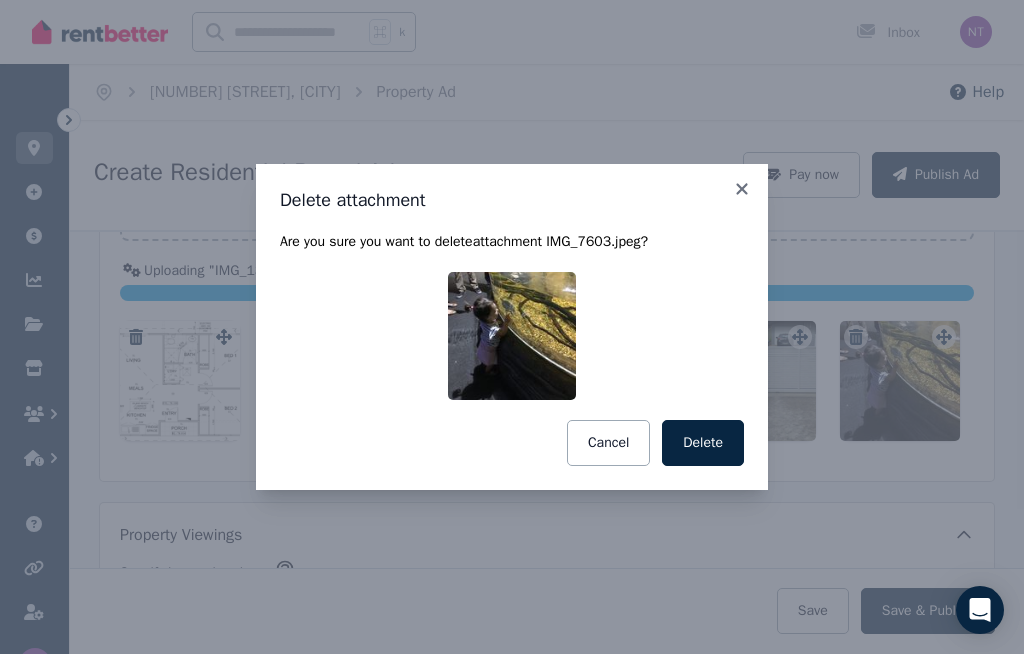 click on "Delete" at bounding box center (703, 443) 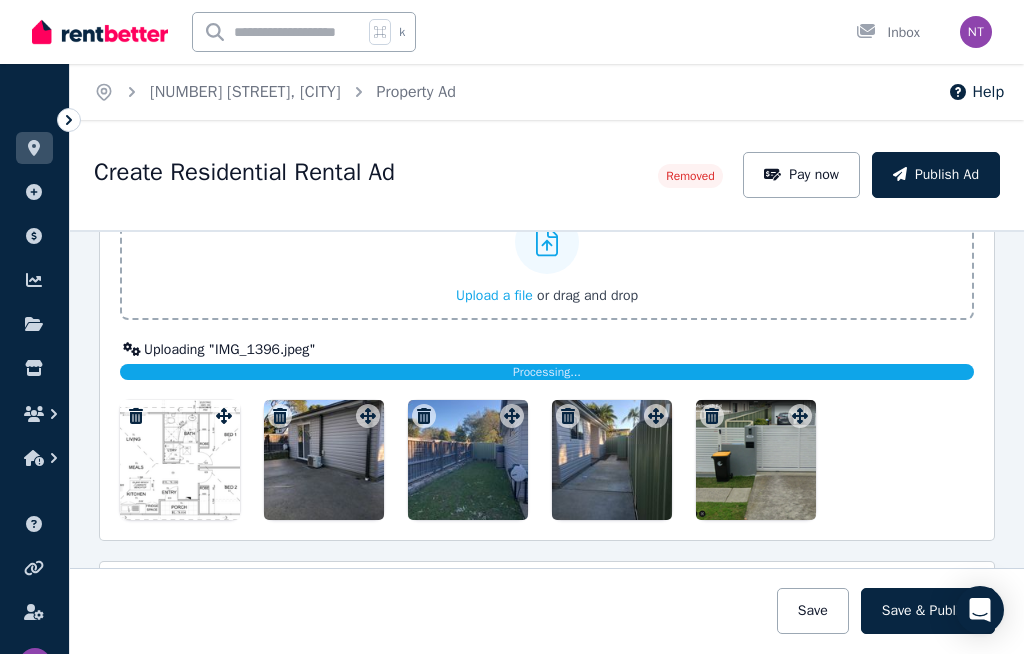 scroll, scrollTop: 2686, scrollLeft: 0, axis: vertical 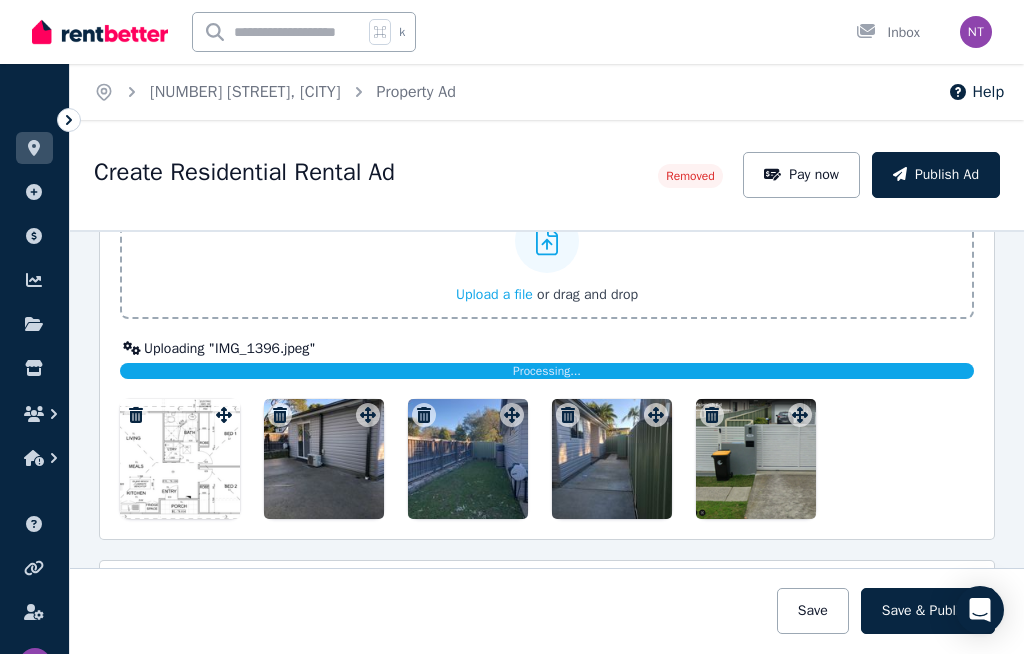 click 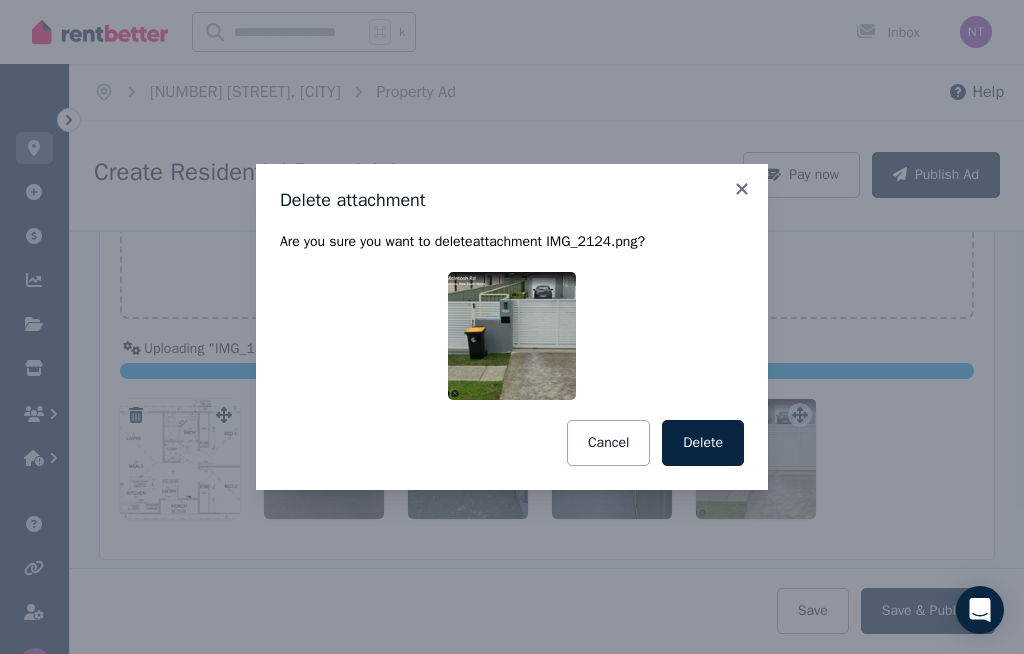 click on "Delete" at bounding box center [703, 443] 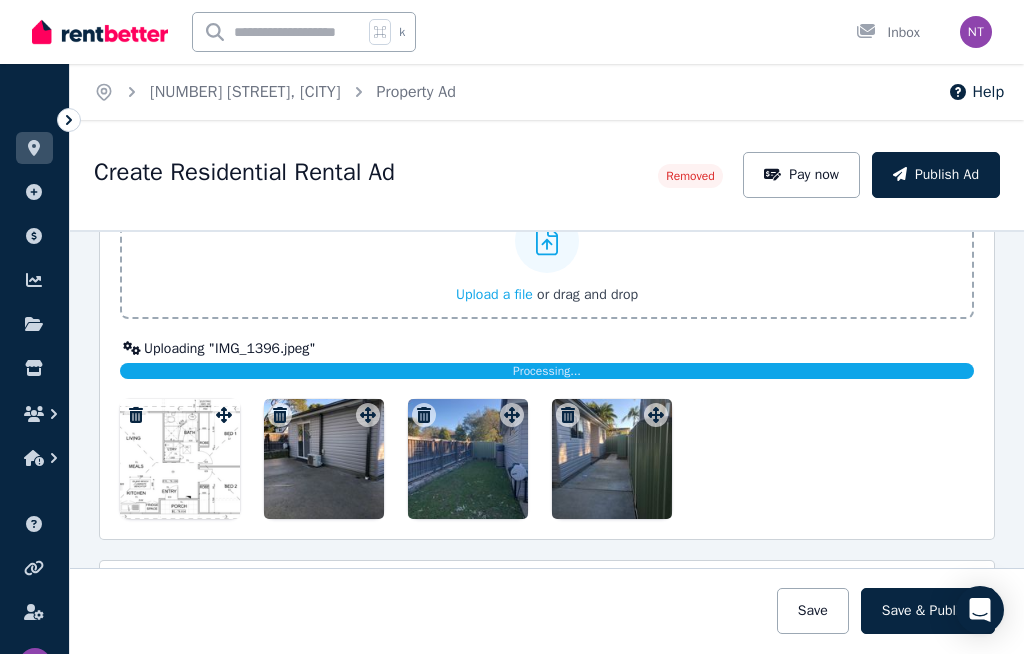 click 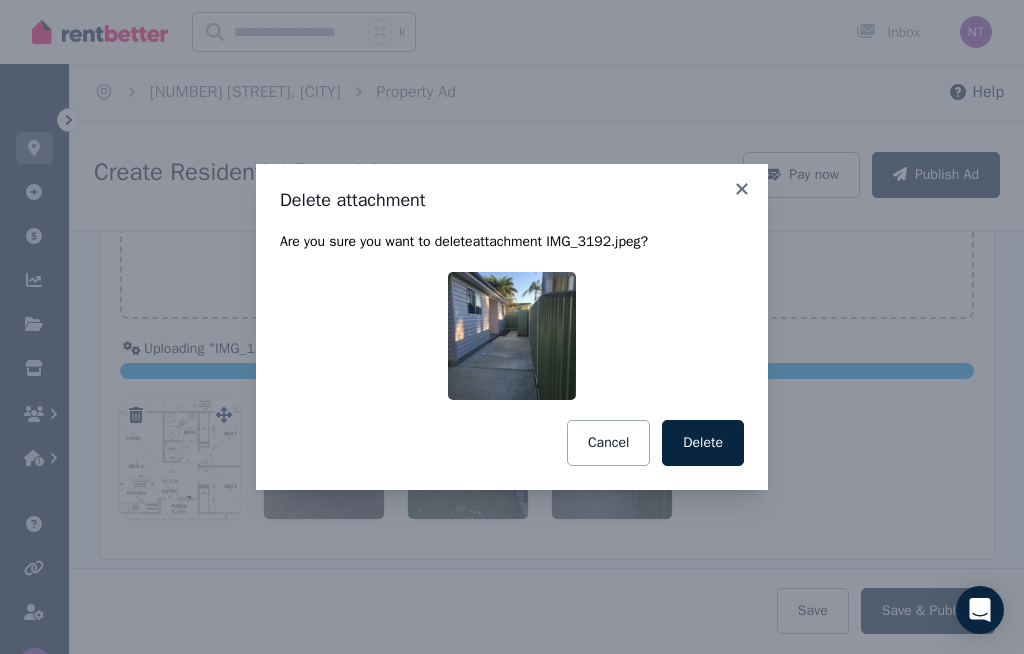 click on "Delete" at bounding box center [703, 443] 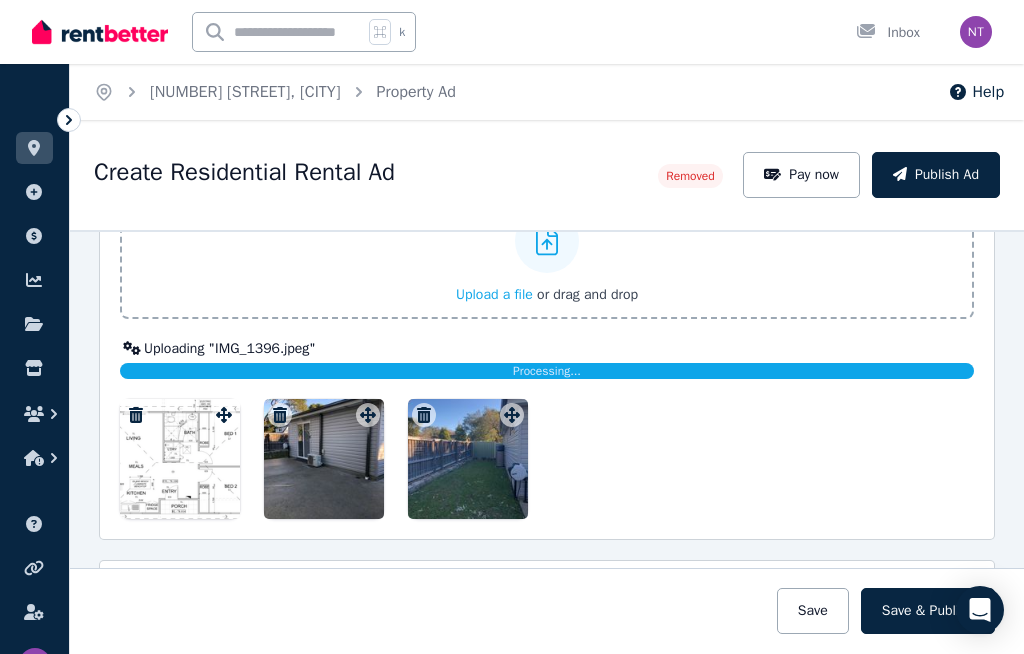 click 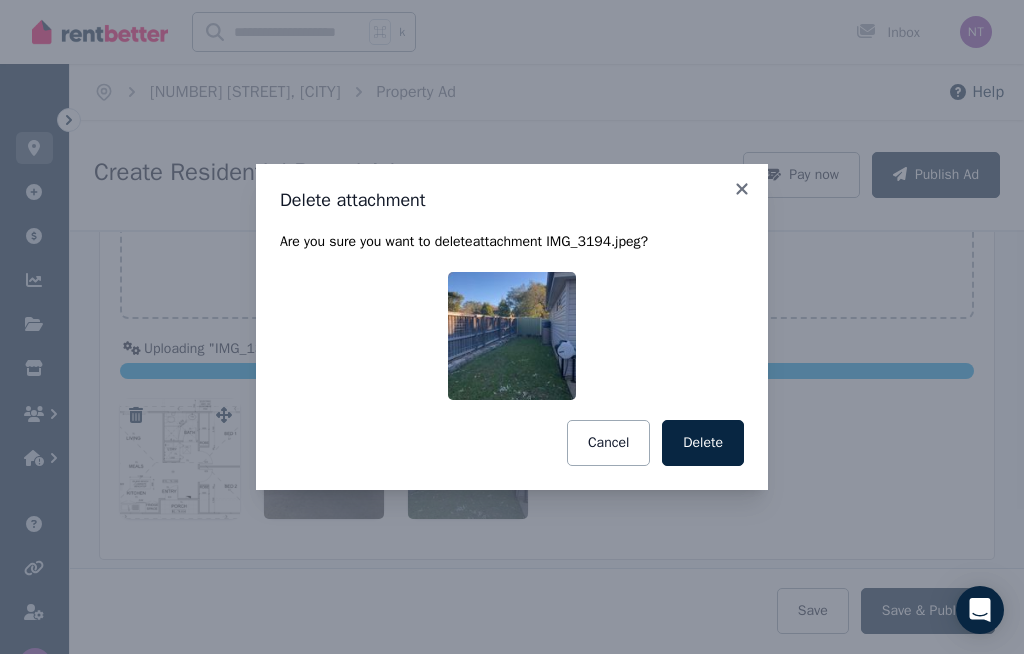 click on "Delete" at bounding box center [703, 443] 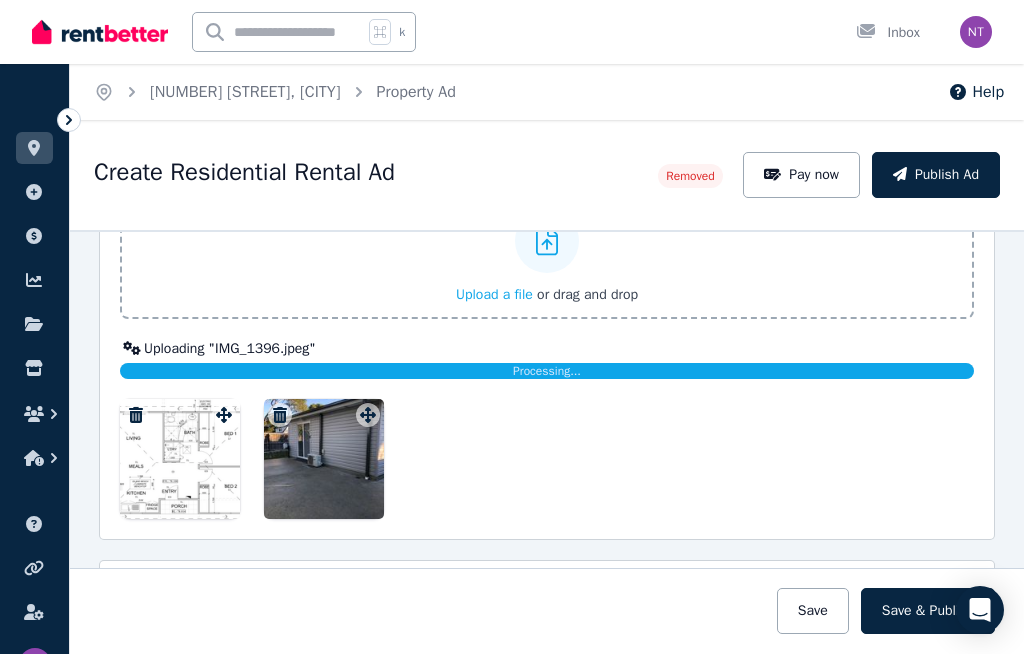 click 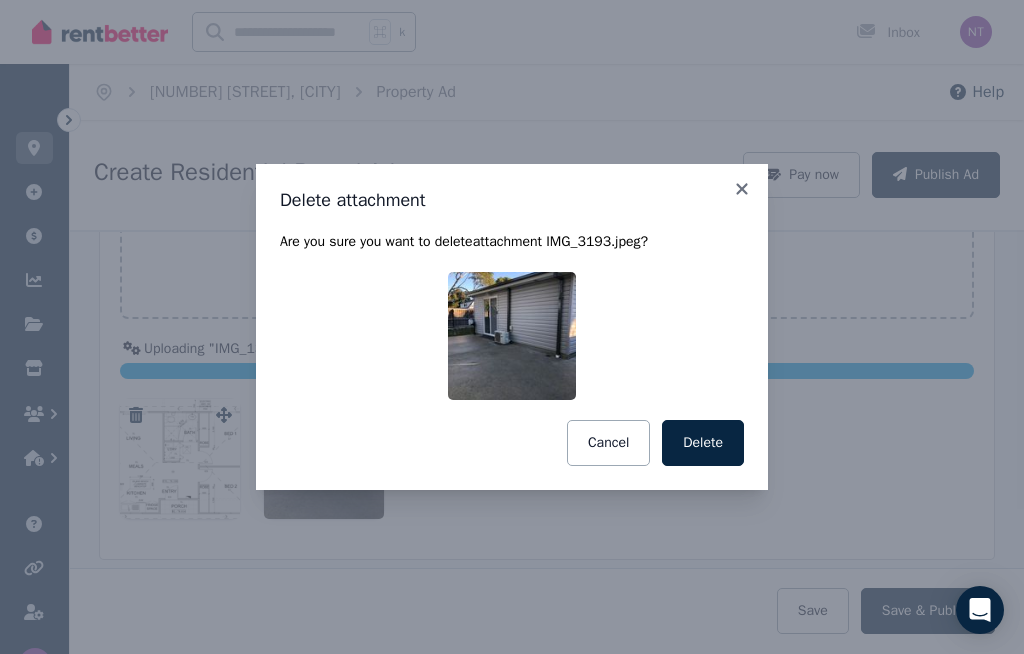 click on "Delete" at bounding box center (703, 443) 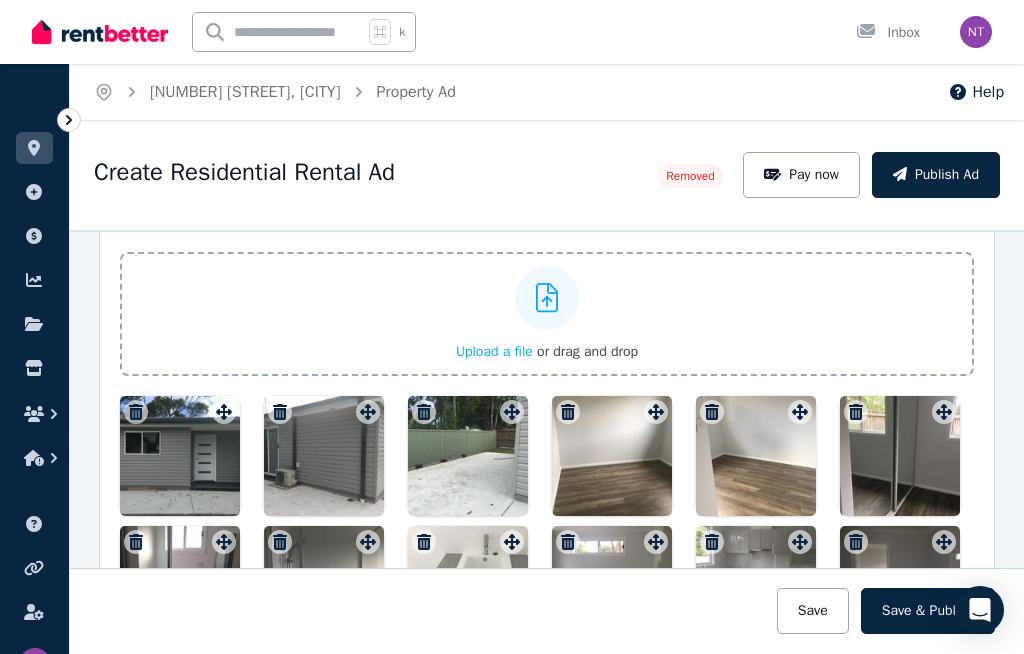 scroll, scrollTop: 2145, scrollLeft: 0, axis: vertical 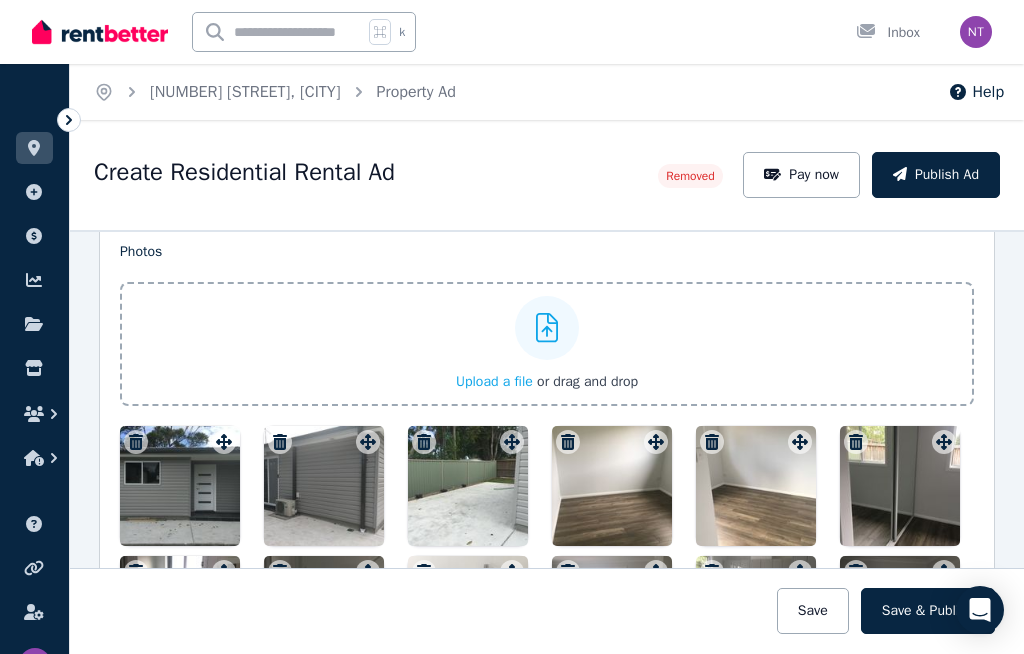 click on "Upload a file" at bounding box center [494, 381] 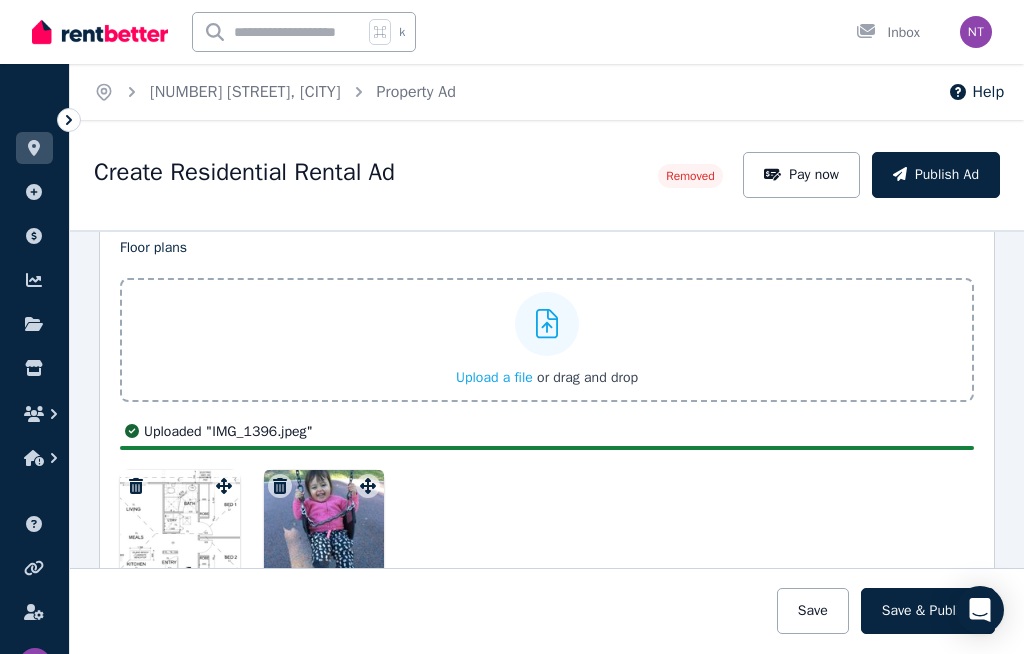scroll, scrollTop: 2862, scrollLeft: 0, axis: vertical 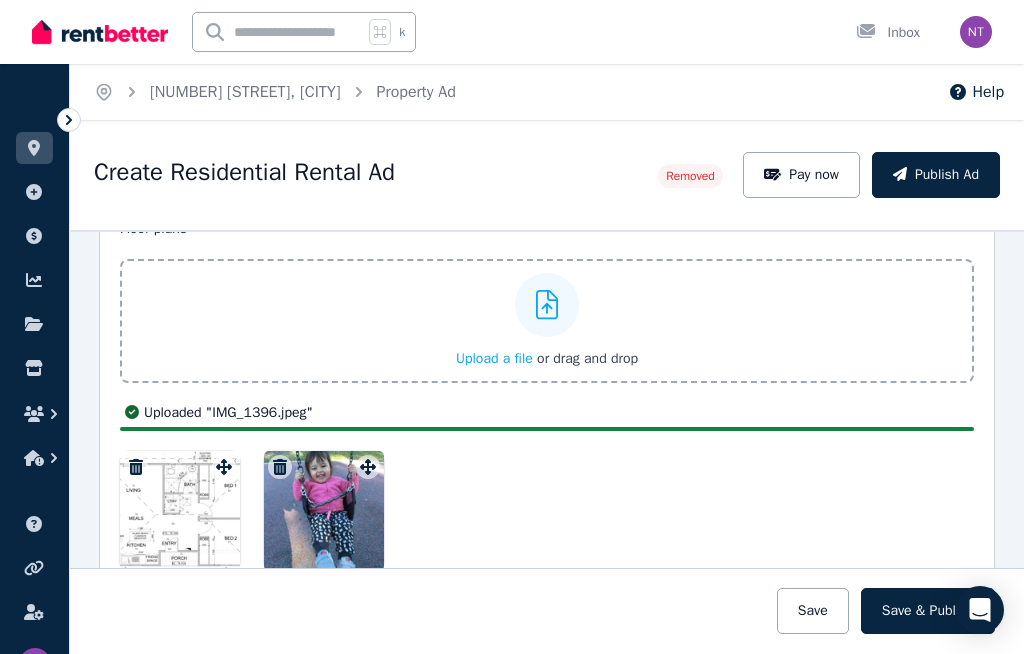 click 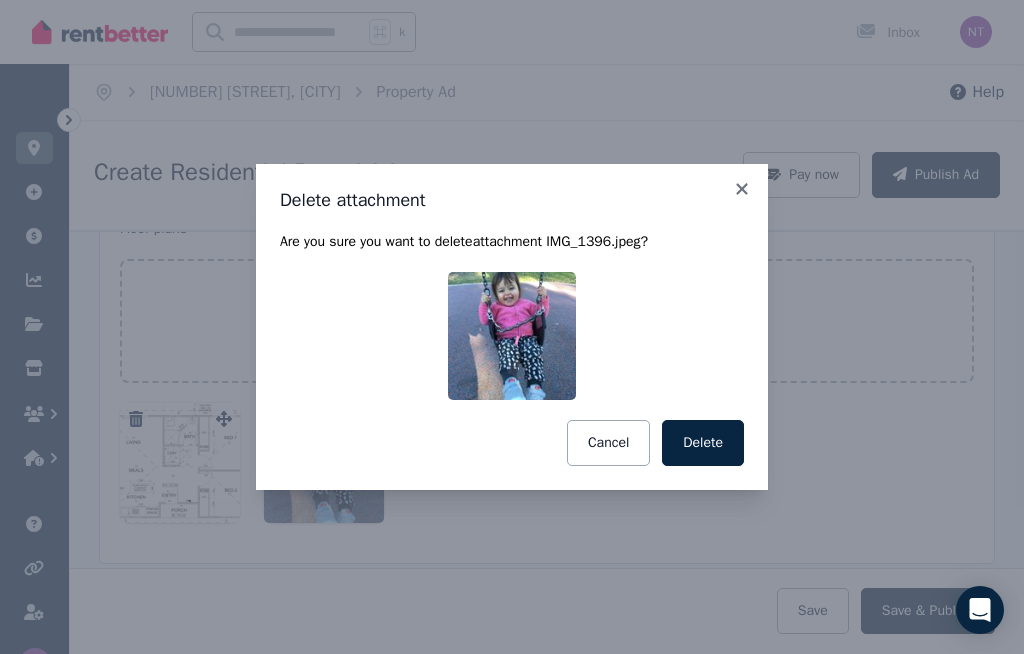 click on "Delete" at bounding box center (703, 443) 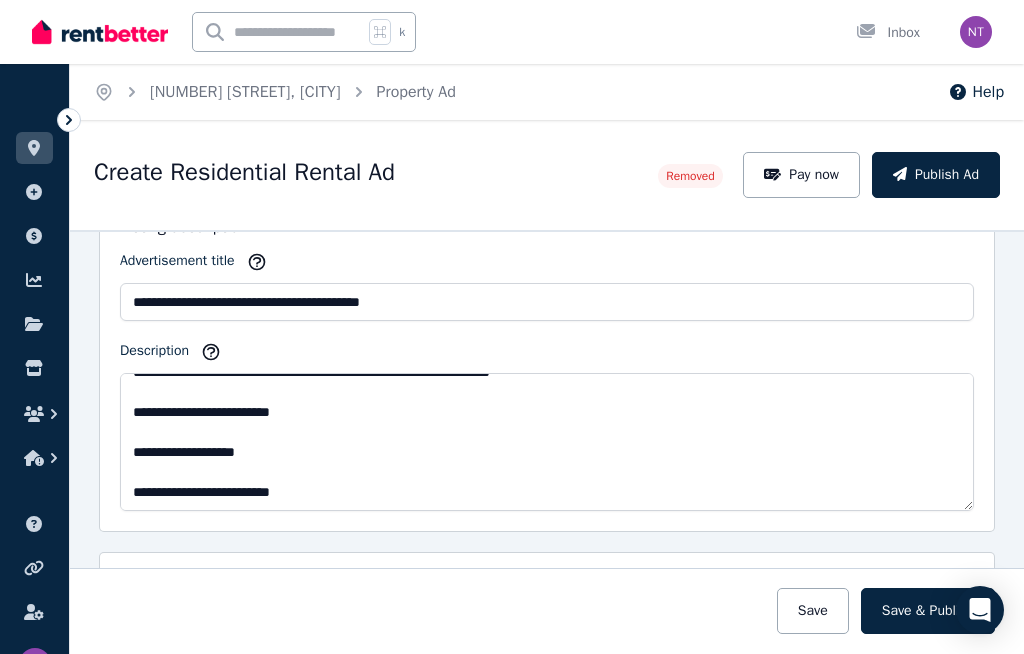 scroll, scrollTop: 907, scrollLeft: 0, axis: vertical 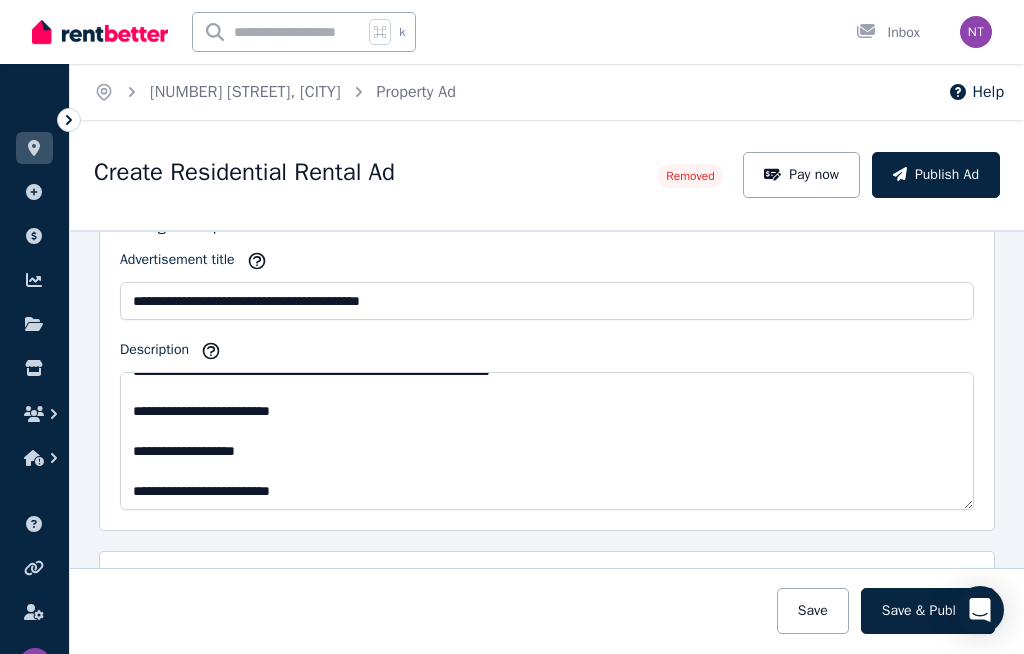 click 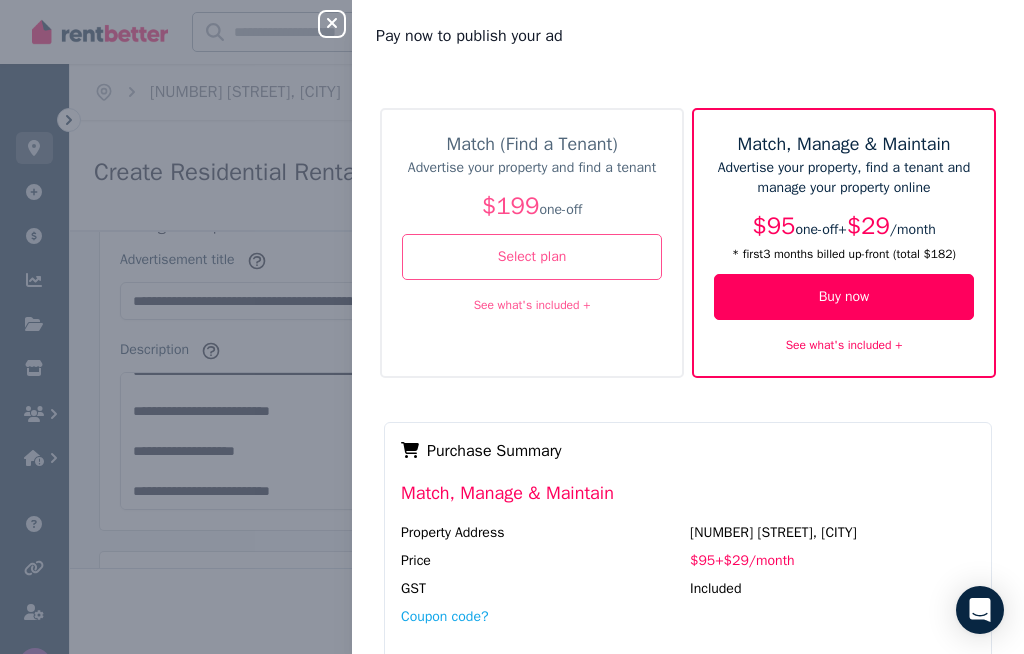 scroll, scrollTop: 0, scrollLeft: 0, axis: both 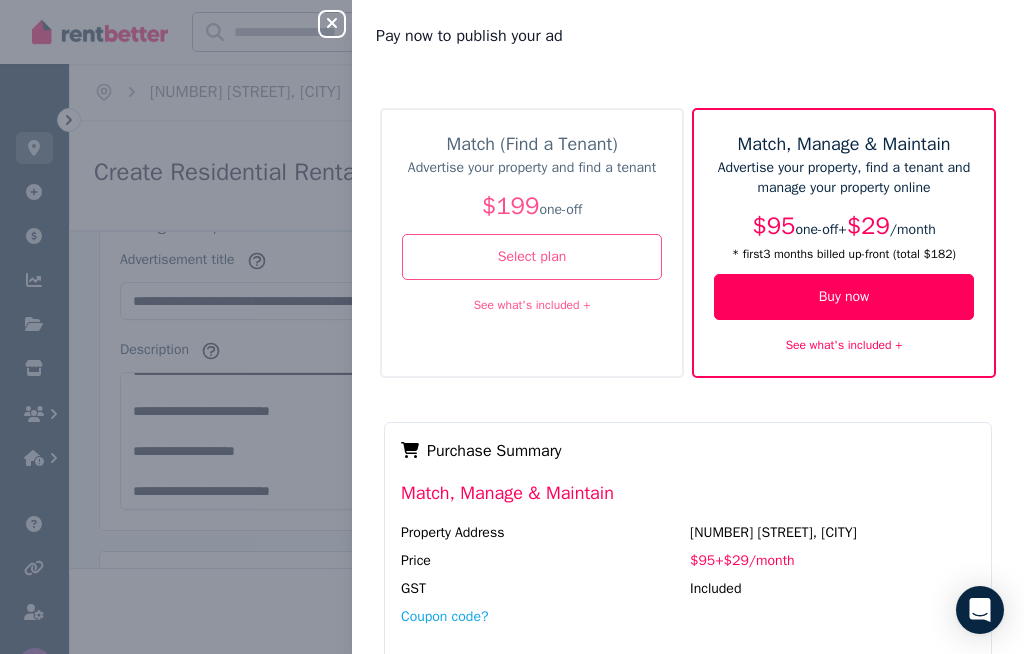click on "Match (Find a Tenant) Advertise your property and find a tenant $199  one-off Select plan See what's included +" at bounding box center (532, 243) 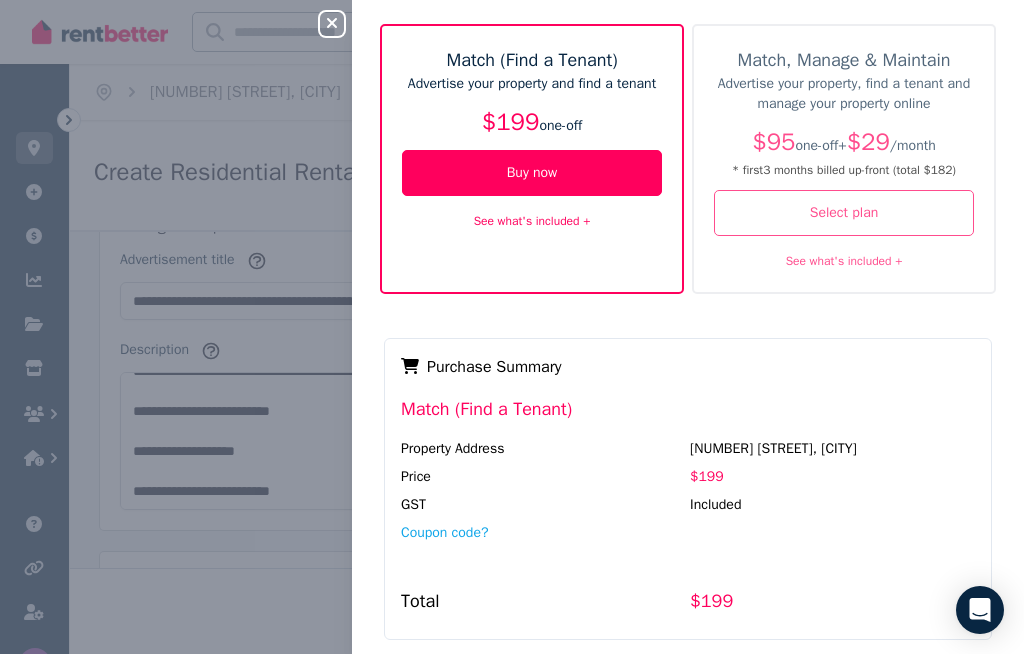 scroll, scrollTop: 78, scrollLeft: 0, axis: vertical 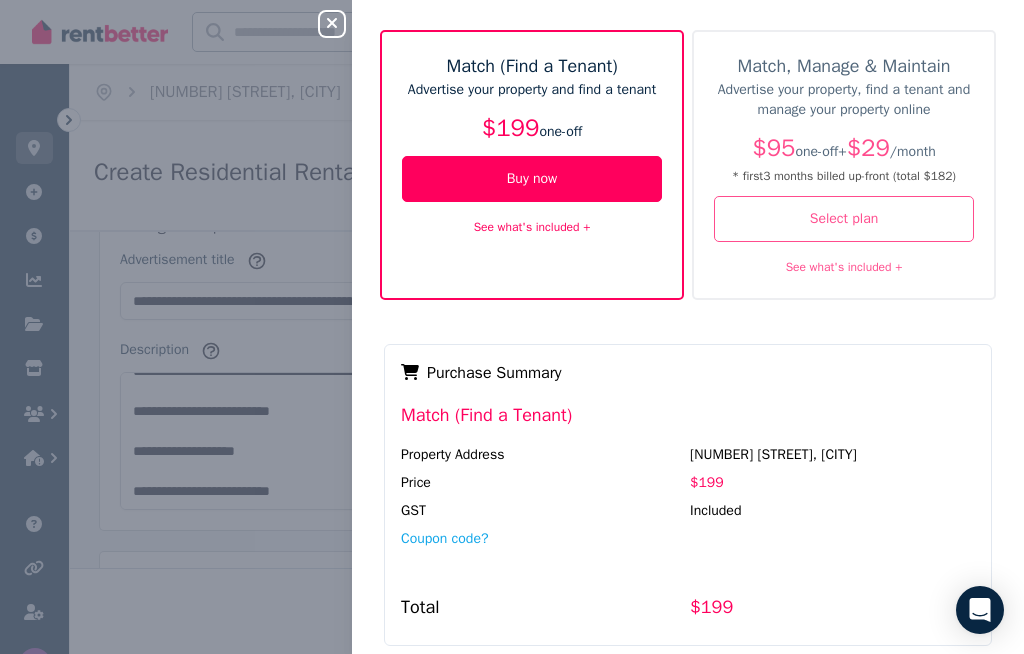 click on "Total" at bounding box center [543, 611] 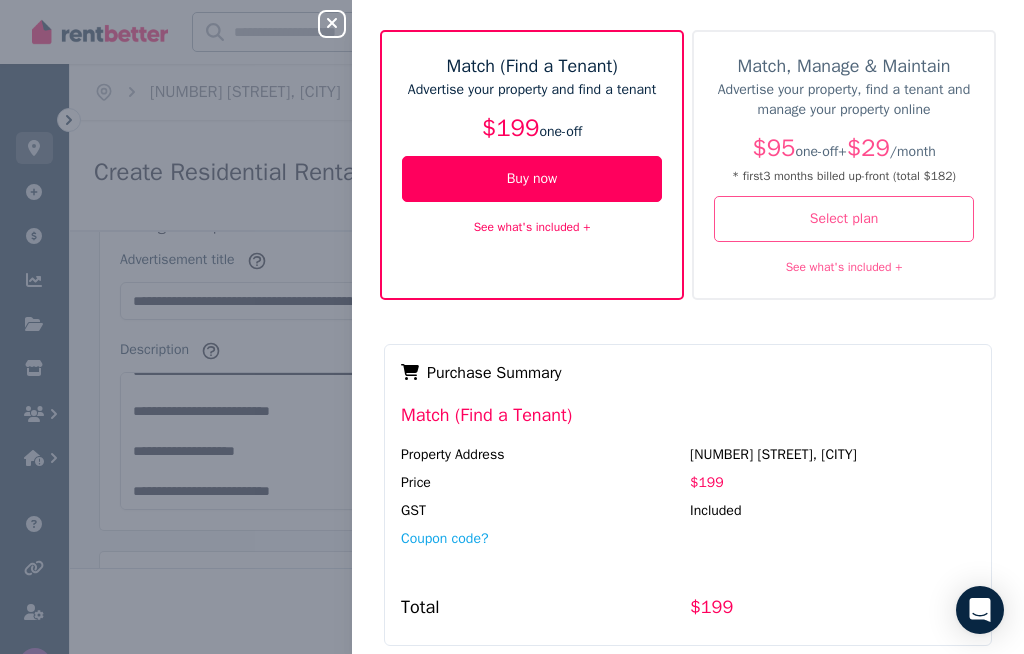click 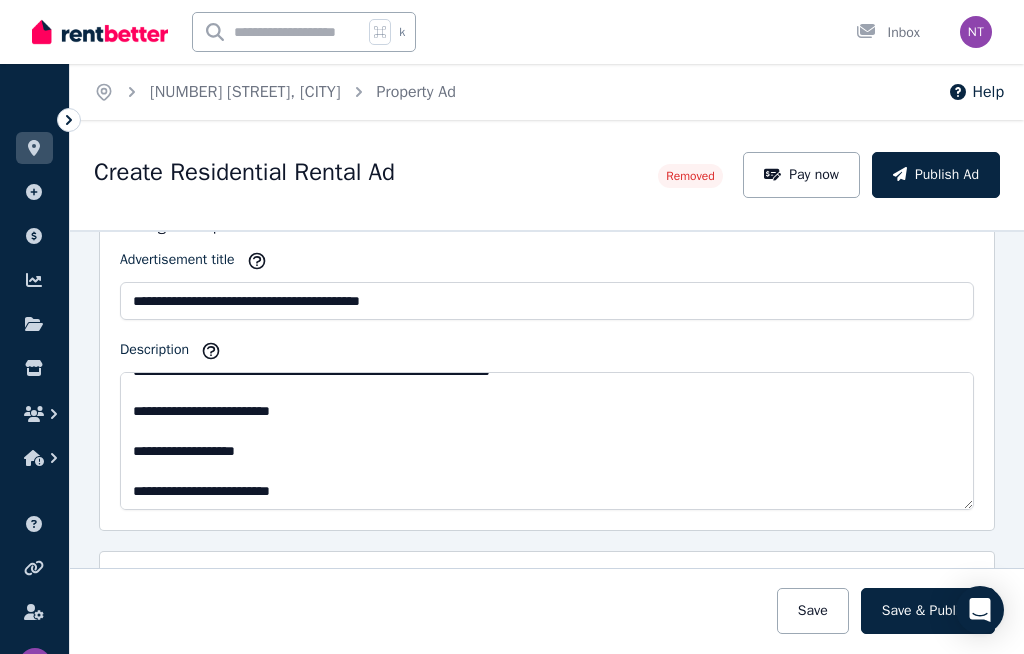 click on "Publish Ad" at bounding box center [936, 175] 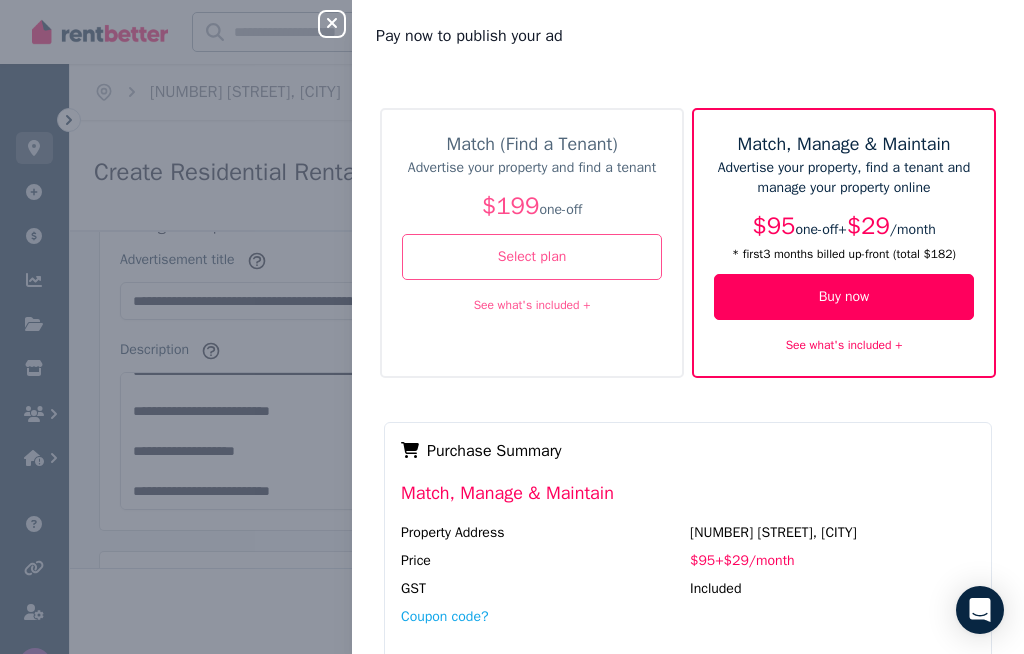 click 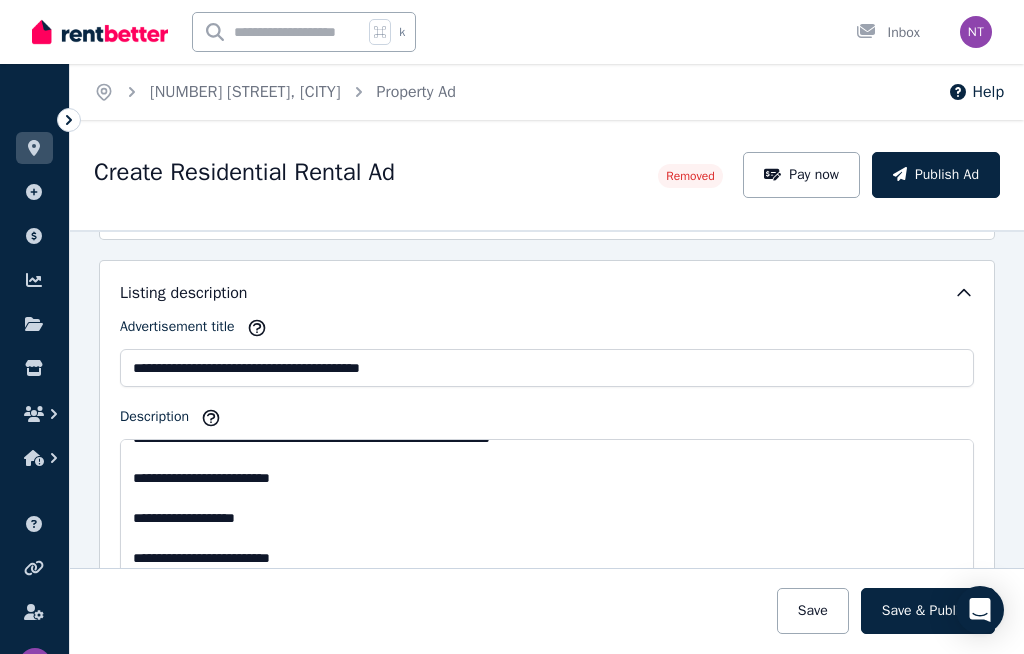 scroll, scrollTop: 863, scrollLeft: 0, axis: vertical 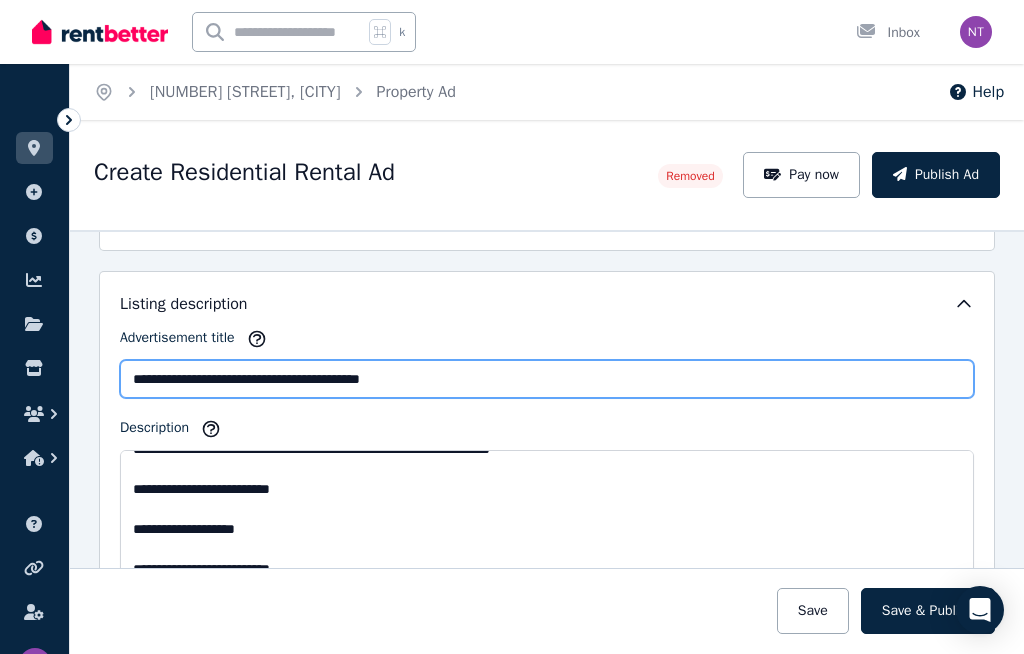 click on "**********" at bounding box center (547, 379) 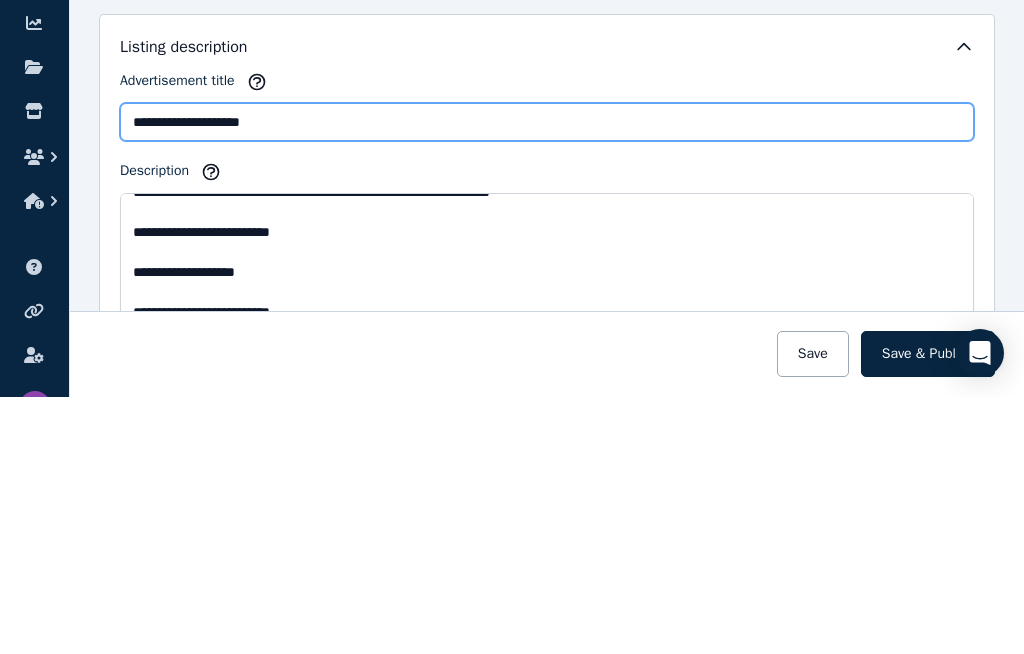 type on "********" 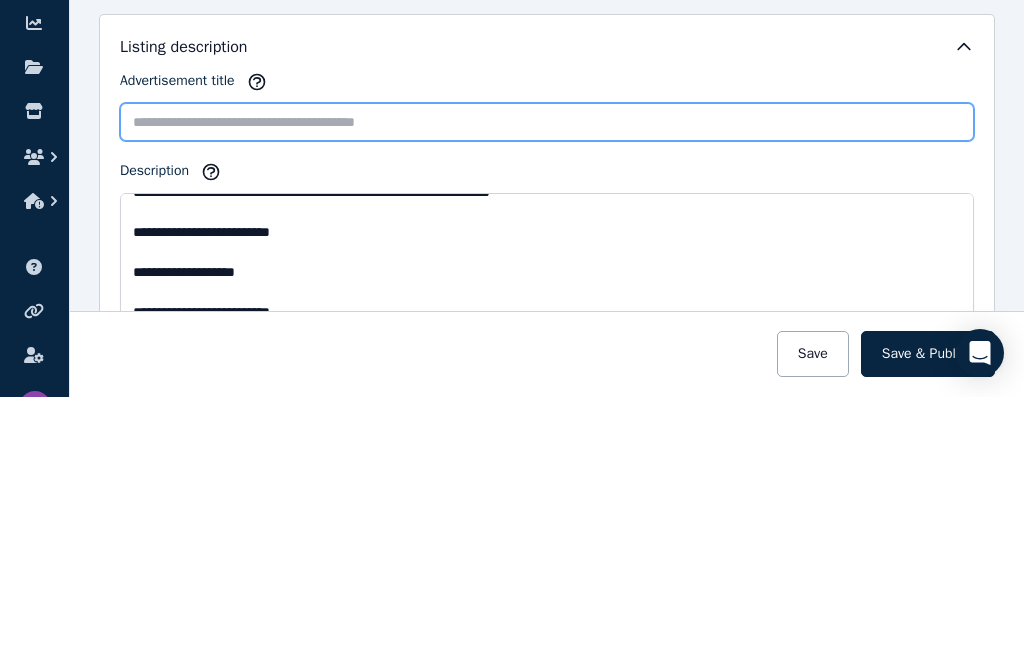 paste on "**********" 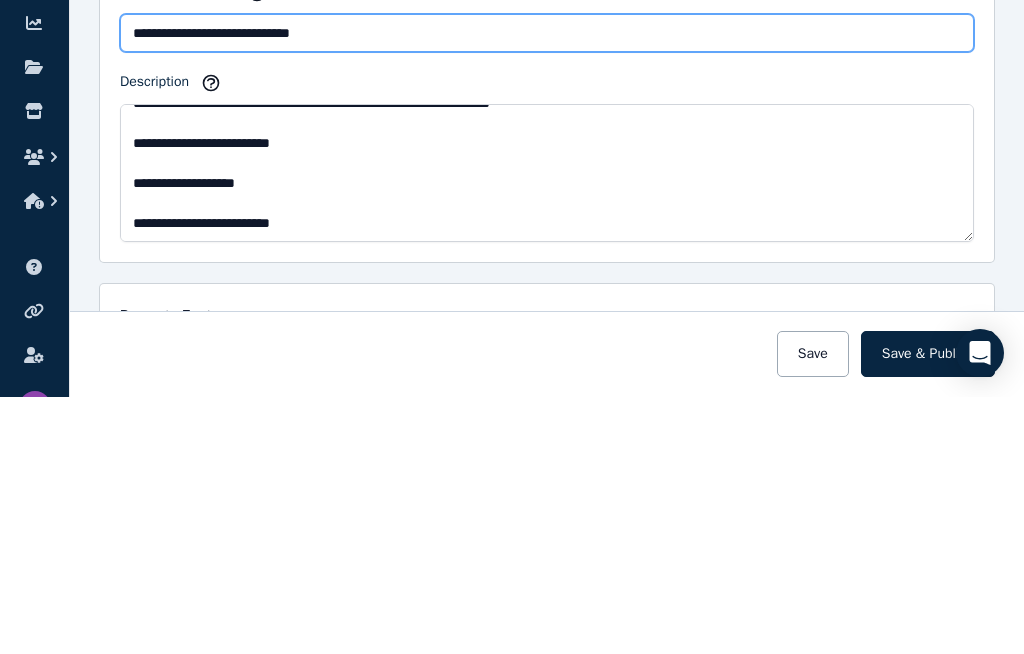 scroll, scrollTop: 924, scrollLeft: 0, axis: vertical 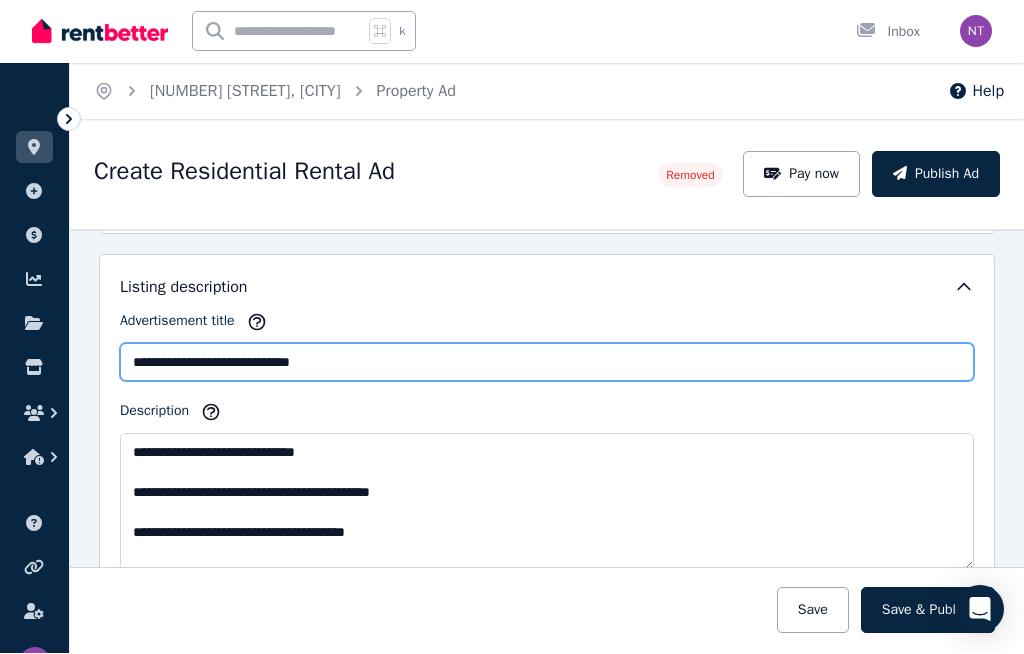 type on "**********" 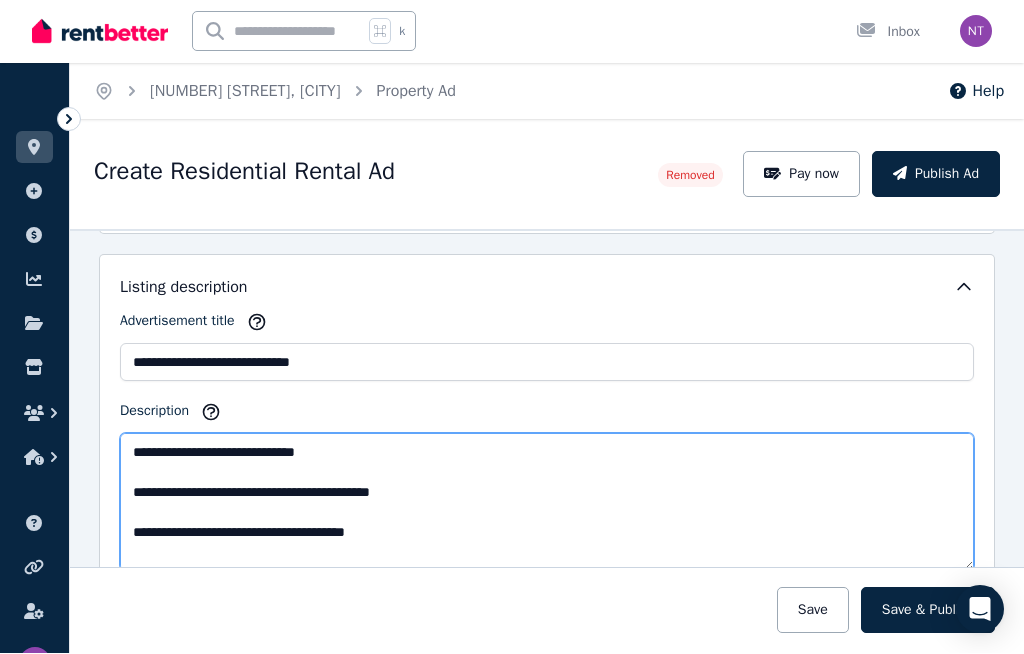 click on "**********" at bounding box center [547, 503] 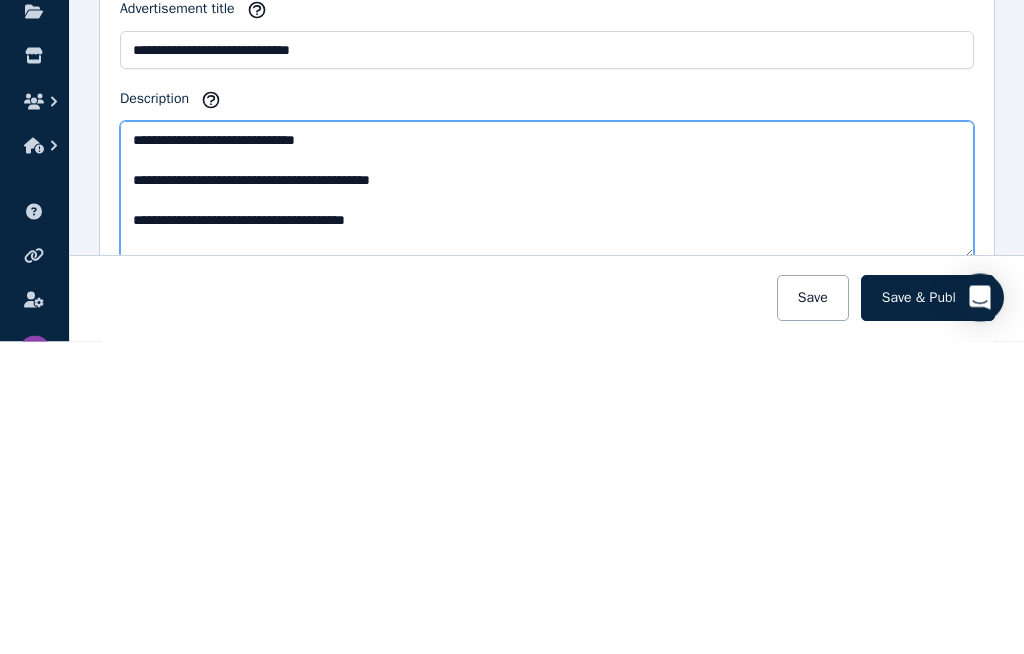 paste on "**********" 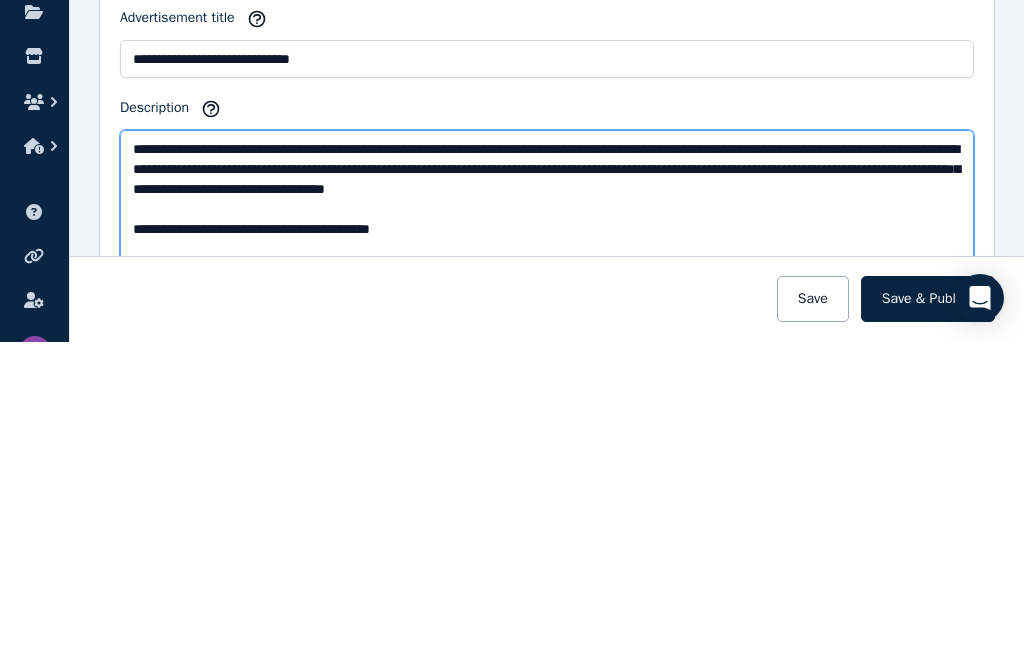 scroll, scrollTop: 849, scrollLeft: 0, axis: vertical 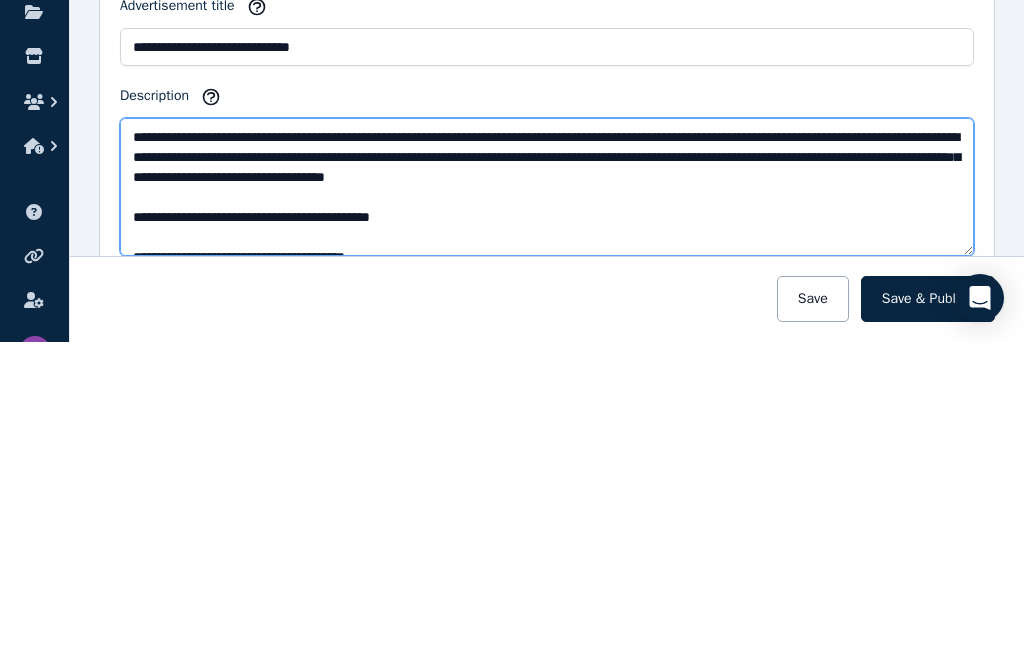 click on "**********" at bounding box center (547, 499) 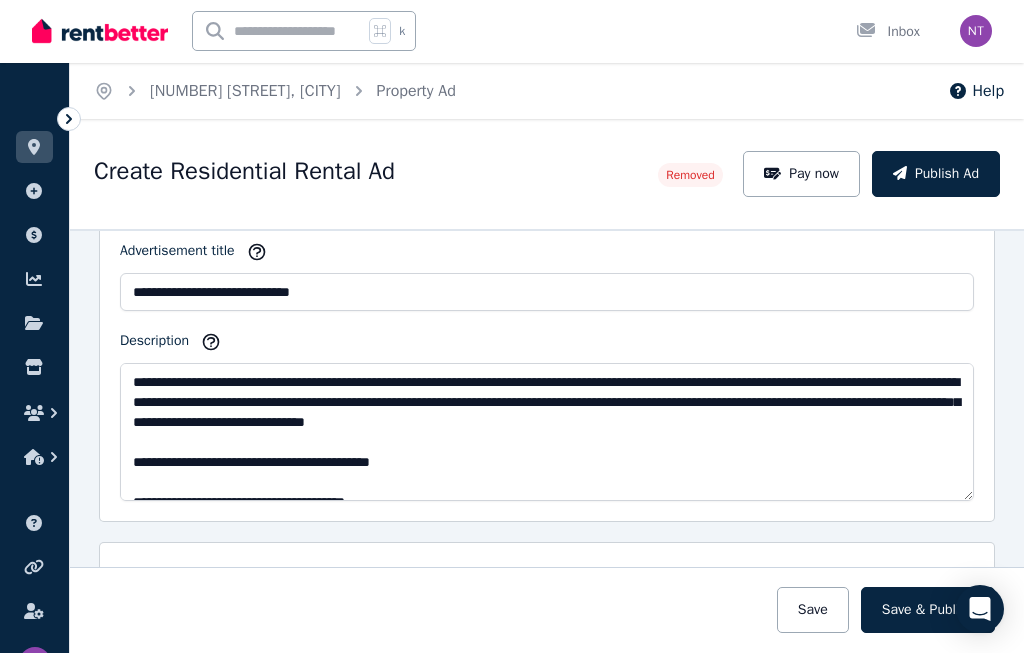 scroll, scrollTop: 919, scrollLeft: 0, axis: vertical 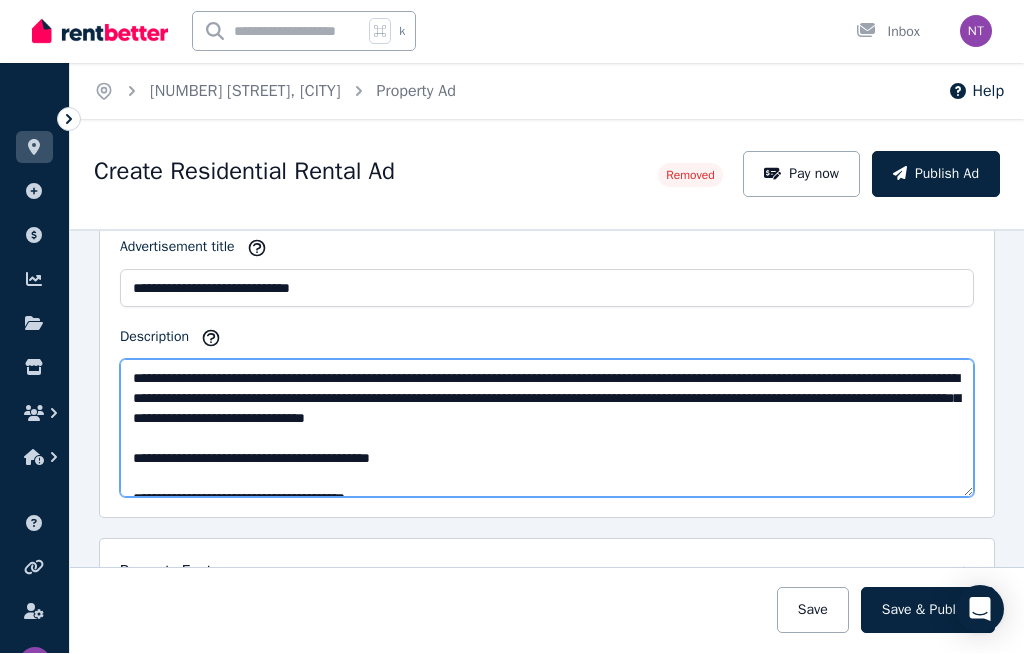 click on "**********" at bounding box center (547, 429) 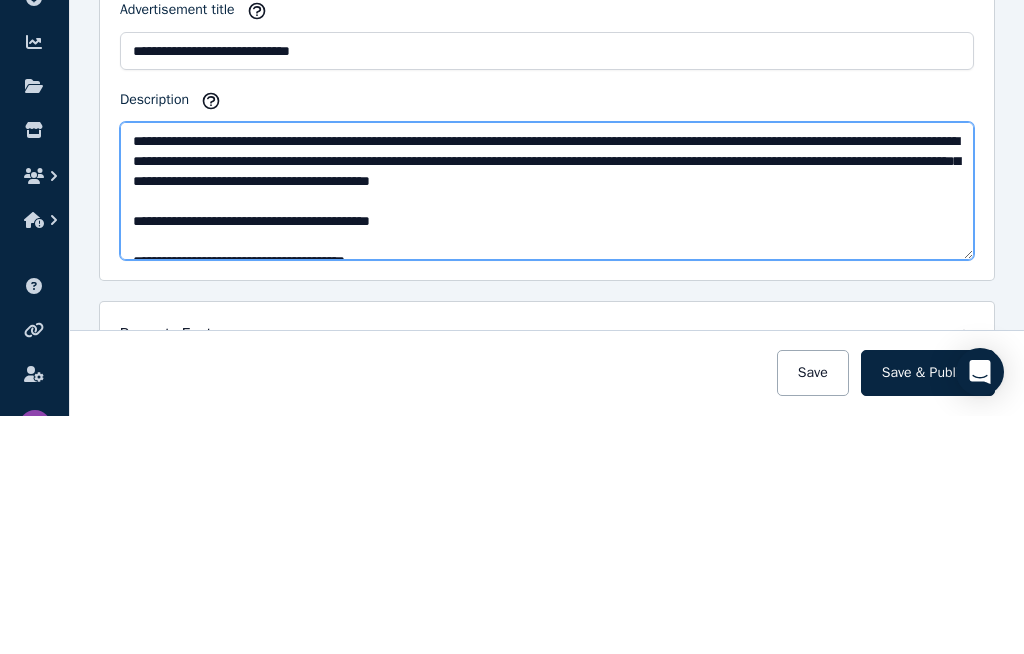 click on "Description" at bounding box center (547, 429) 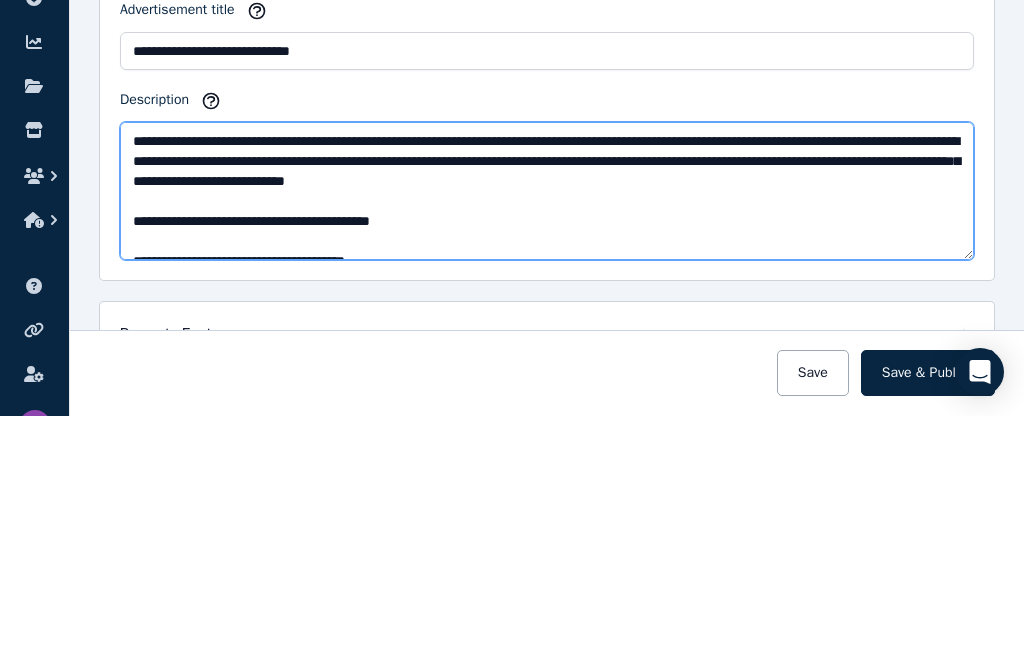 click on "**********" at bounding box center [547, 429] 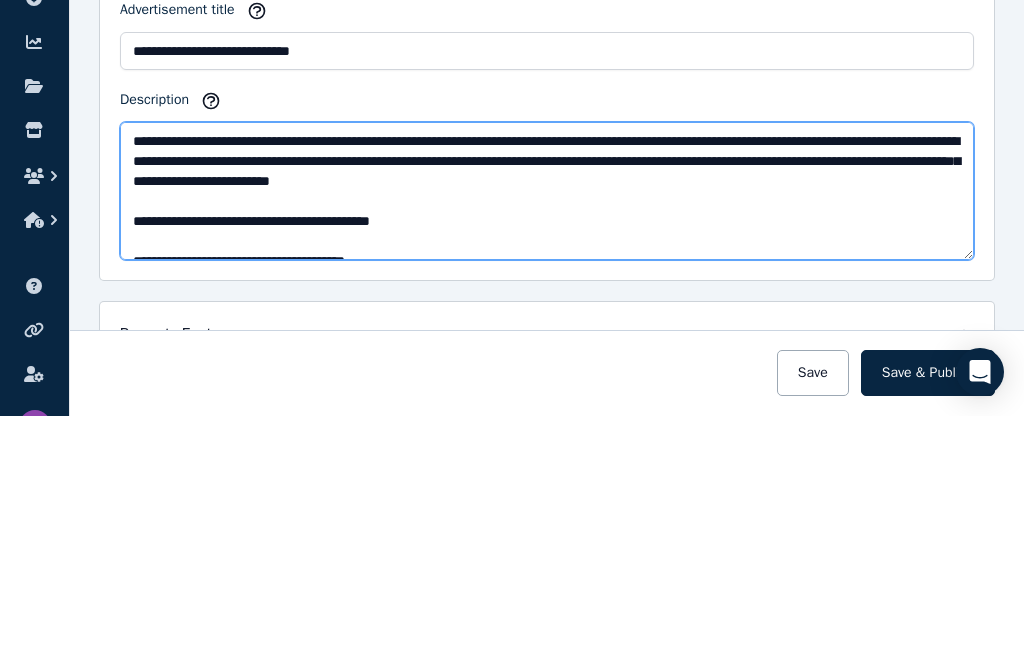 click on "**********" at bounding box center (547, 429) 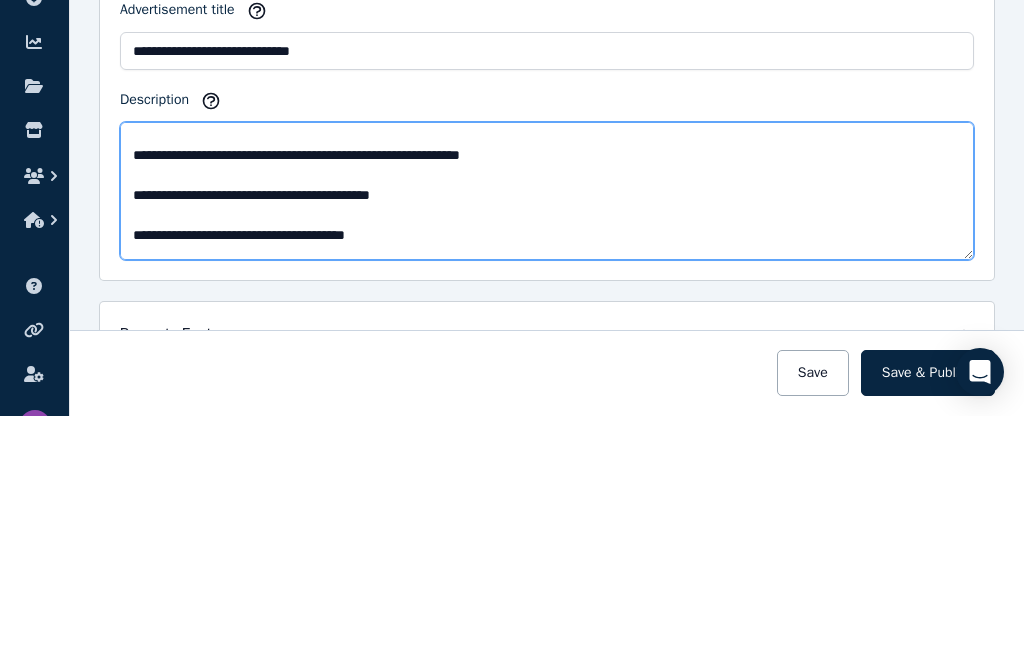 scroll, scrollTop: 48, scrollLeft: 0, axis: vertical 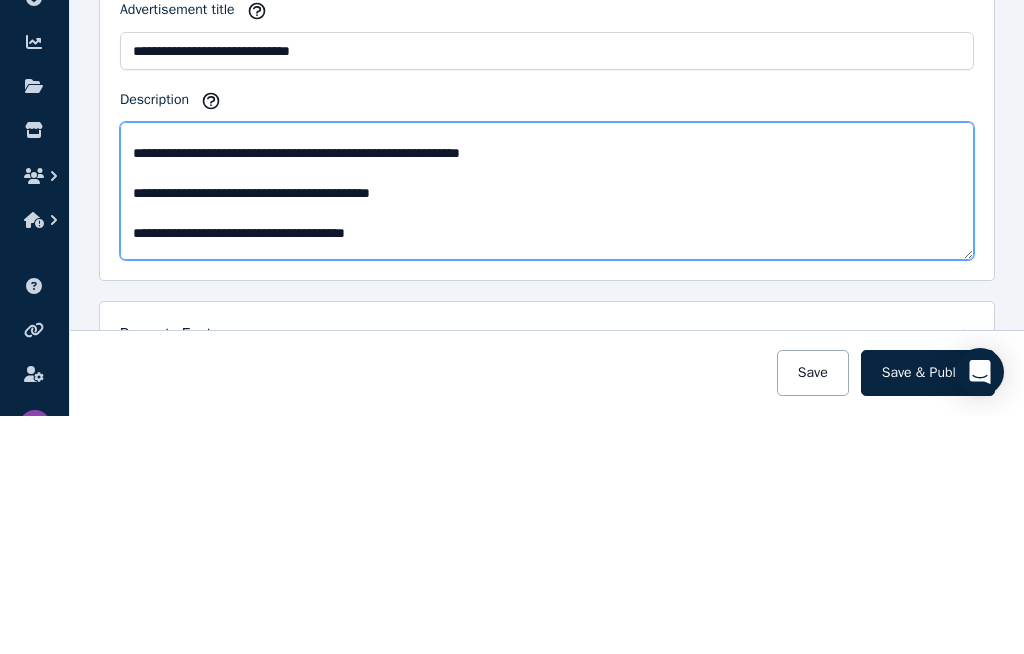 click on "**********" at bounding box center [547, 429] 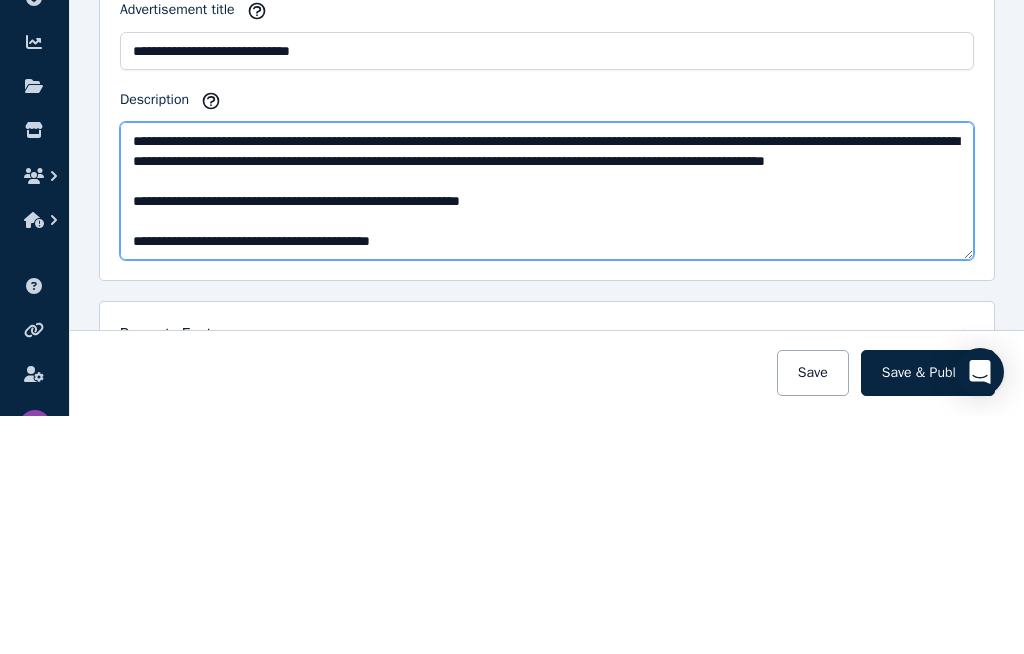 scroll, scrollTop: 0, scrollLeft: 0, axis: both 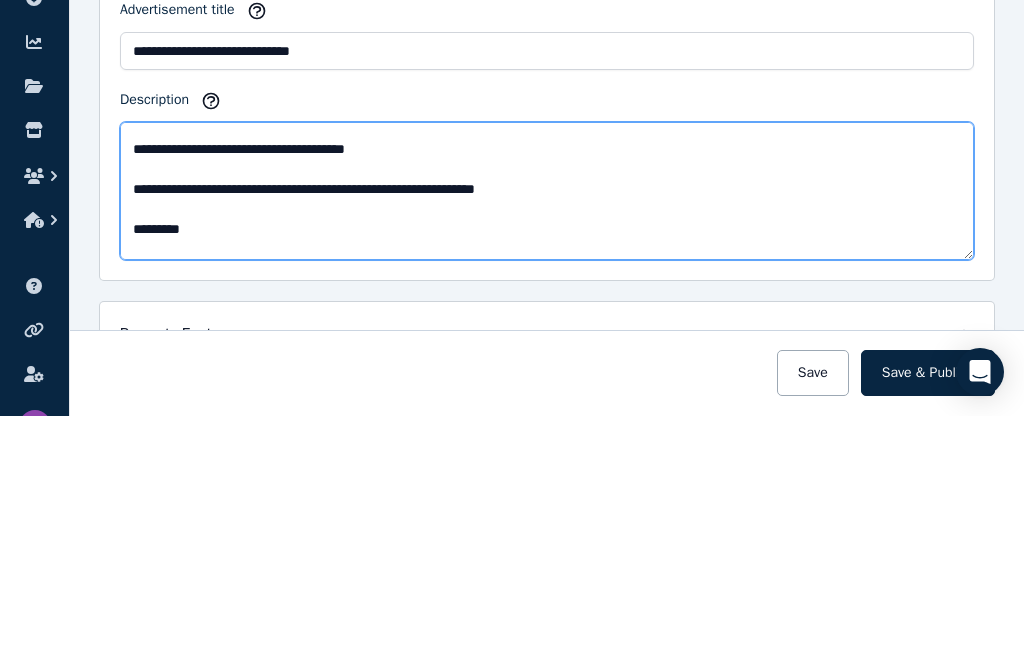 click on "**********" at bounding box center [547, 429] 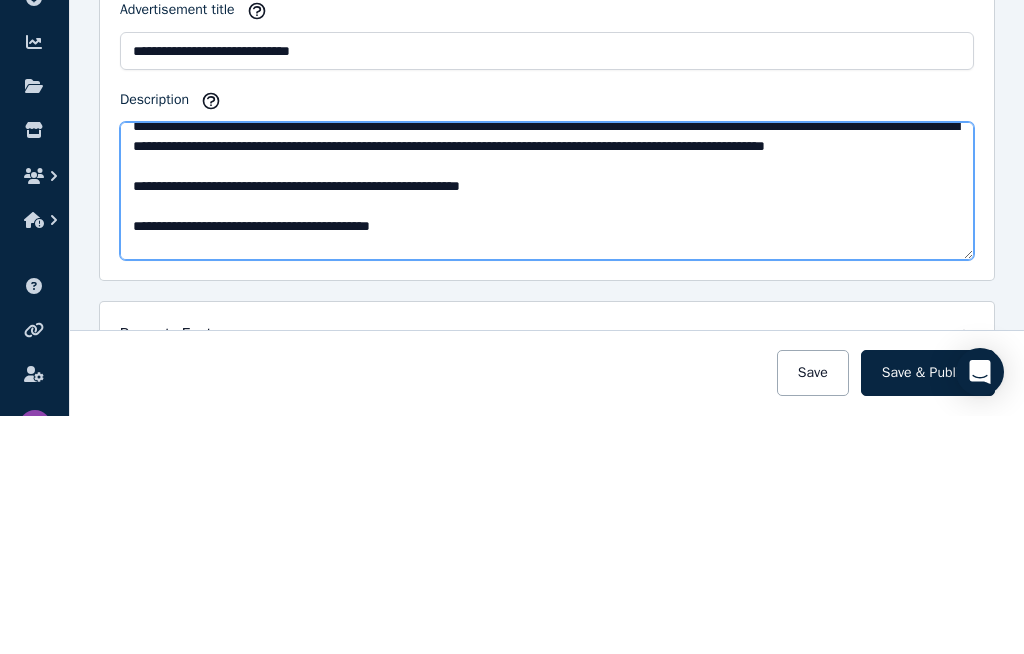 scroll, scrollTop: 14, scrollLeft: 0, axis: vertical 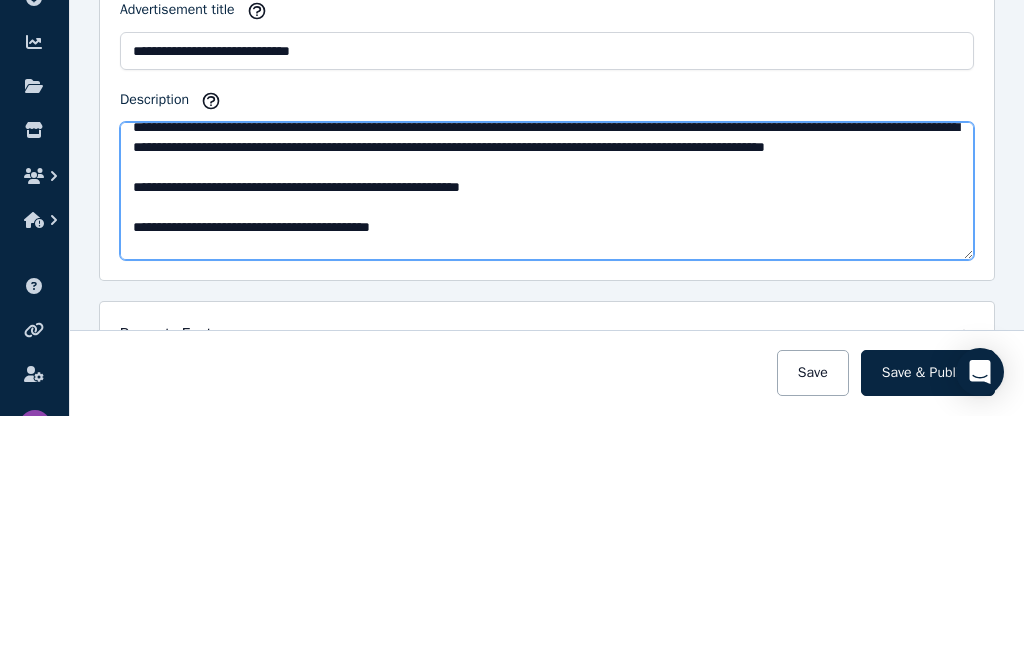 click on "**********" at bounding box center (547, 429) 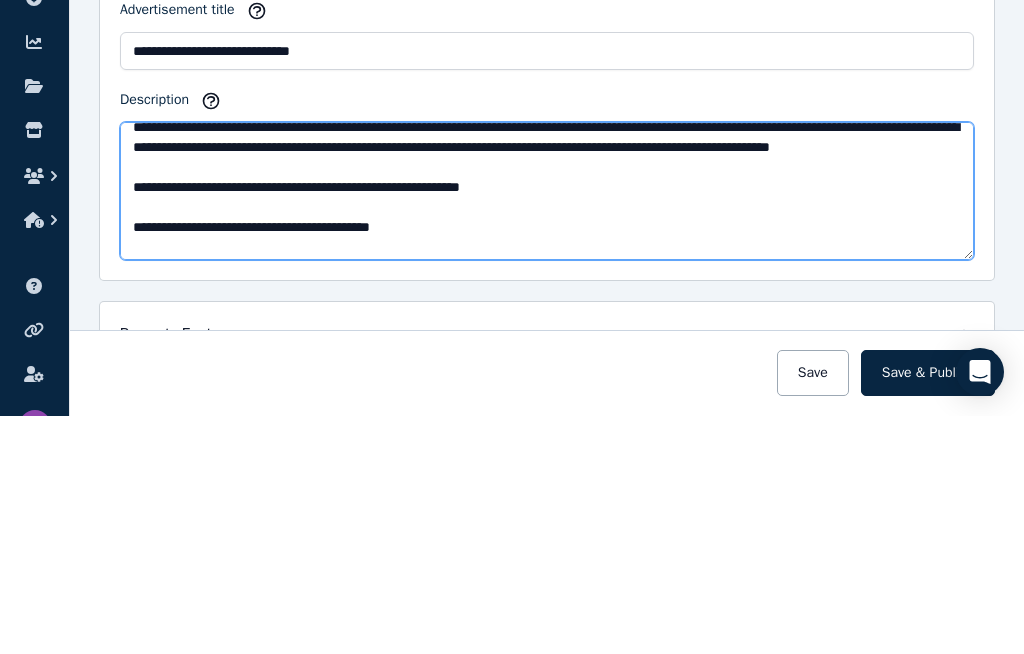 click on "**********" at bounding box center (547, 429) 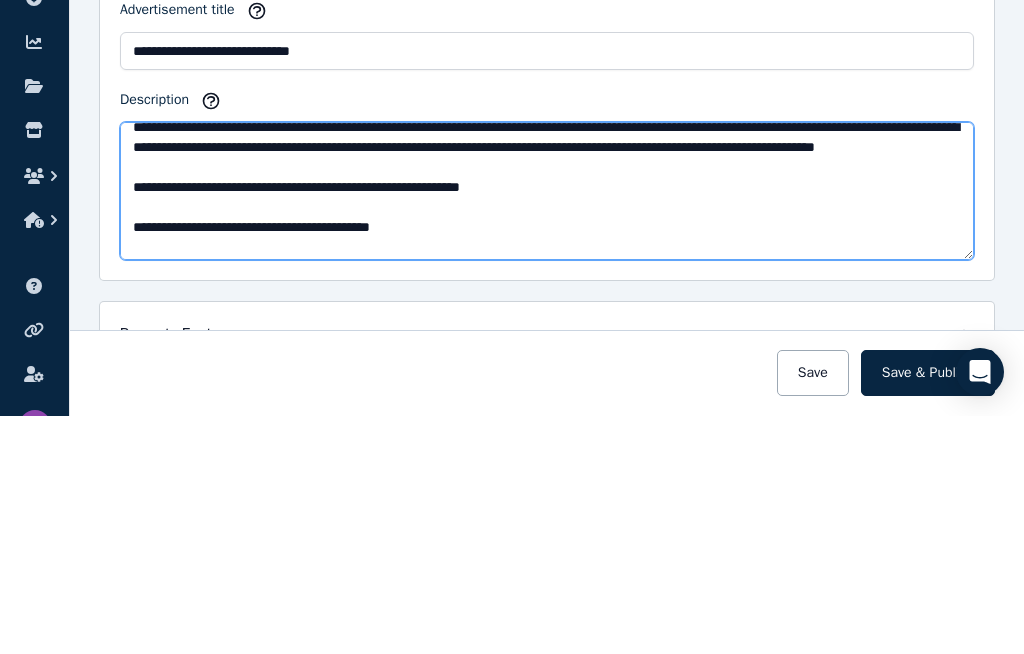 click on "**********" at bounding box center [547, 429] 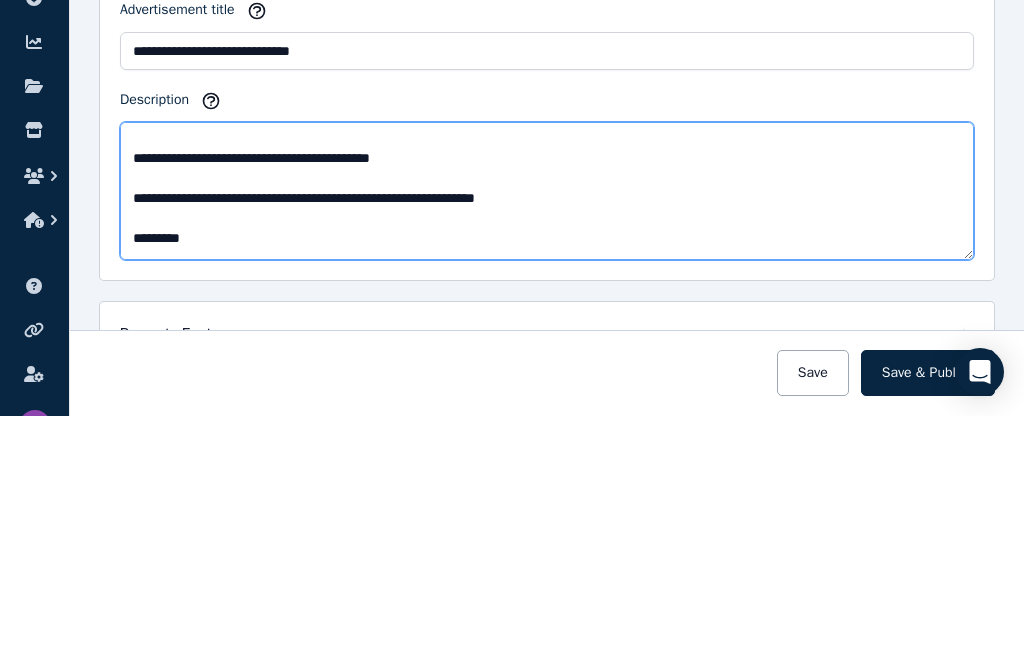scroll, scrollTop: 104, scrollLeft: 0, axis: vertical 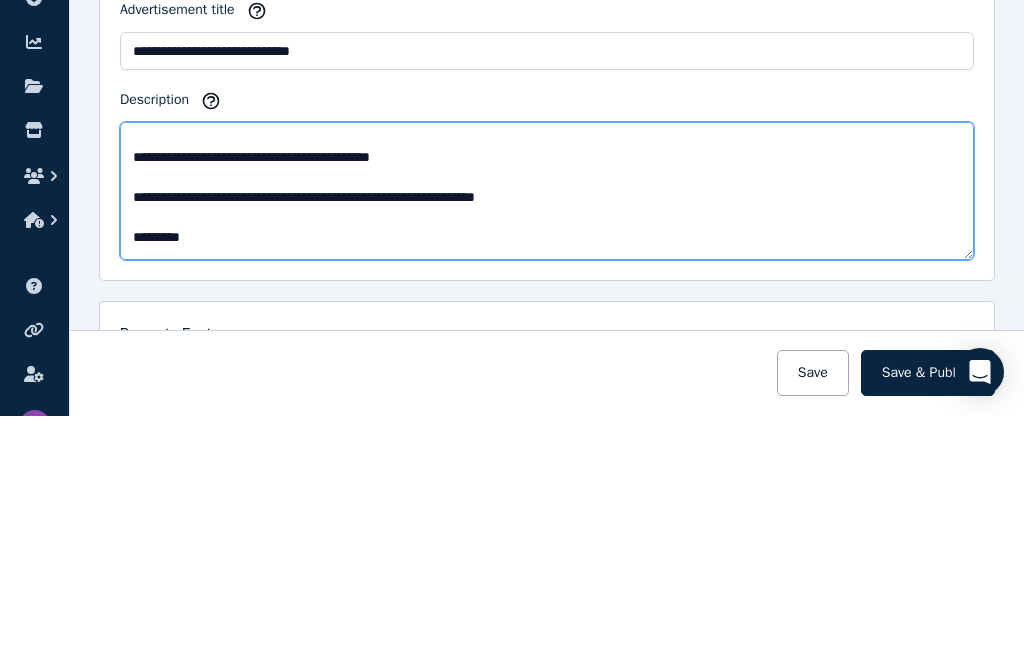 click on "**********" at bounding box center (547, 429) 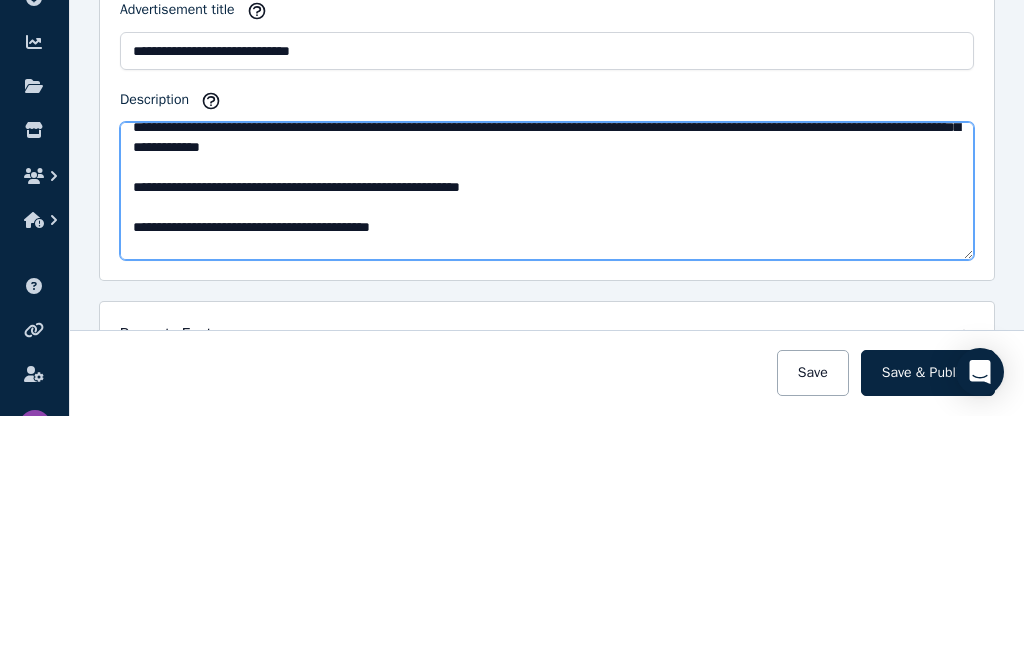 scroll, scrollTop: 33, scrollLeft: 0, axis: vertical 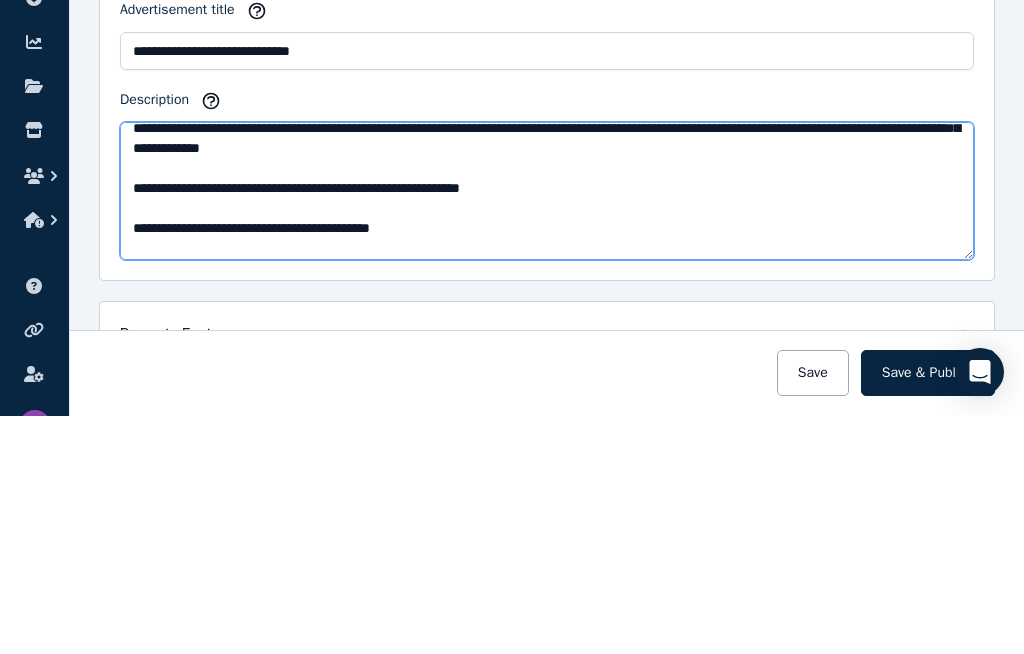 click on "**********" at bounding box center (547, 429) 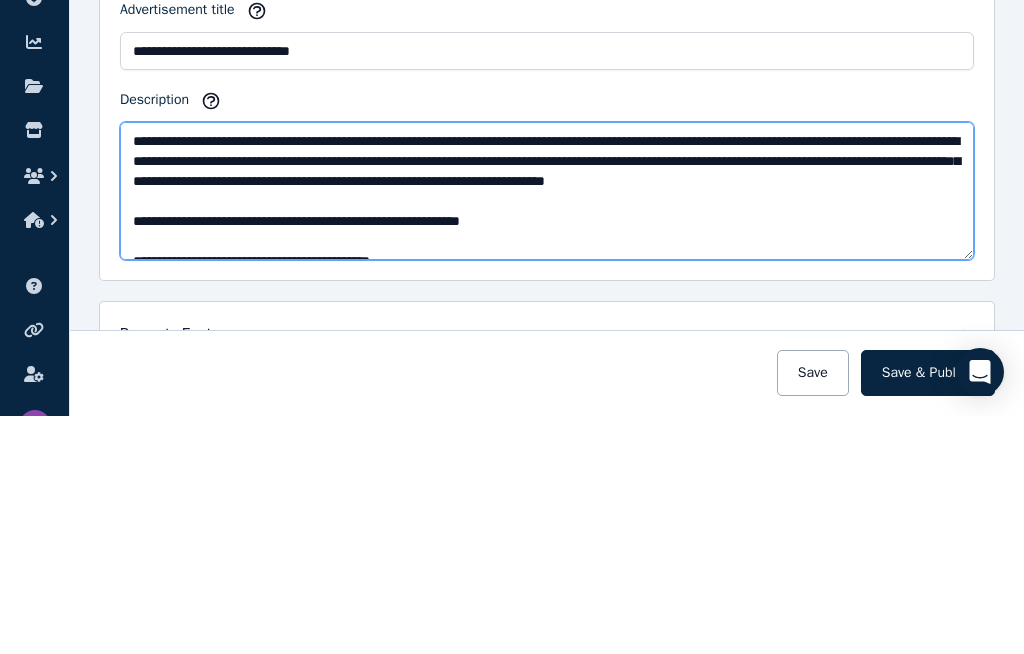 scroll, scrollTop: 0, scrollLeft: 0, axis: both 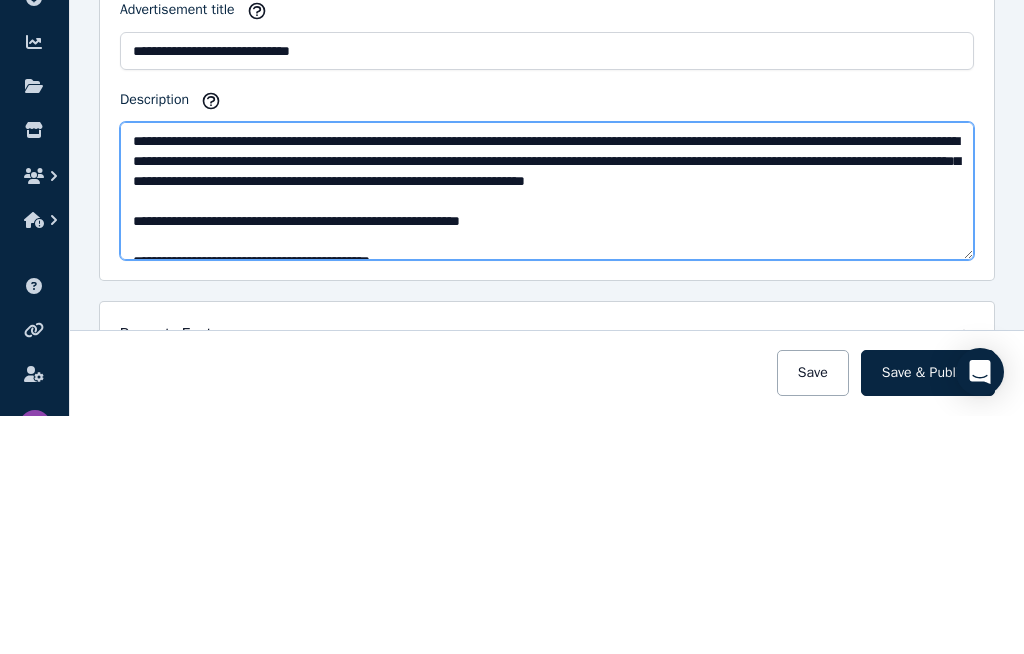 click on "**********" at bounding box center [547, 429] 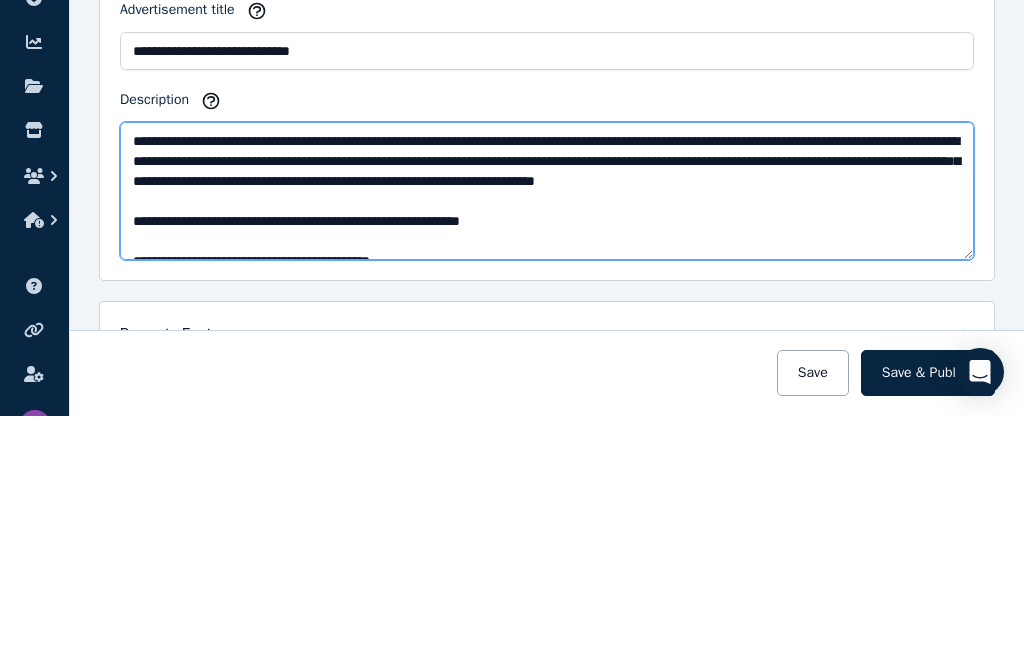 click on "**********" at bounding box center (547, 429) 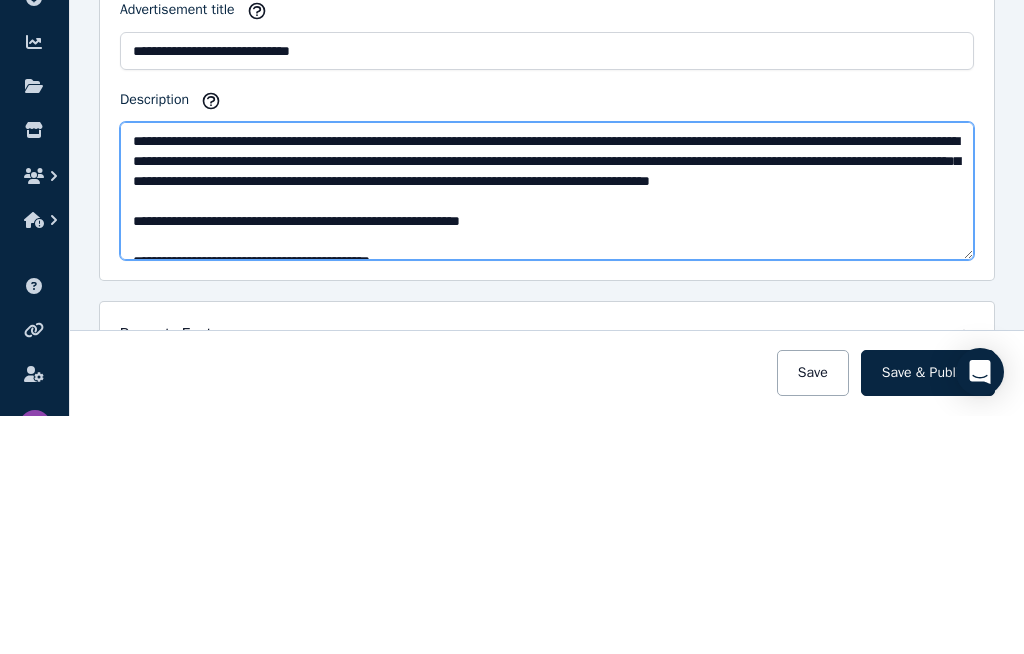 click on "Description" at bounding box center [547, 429] 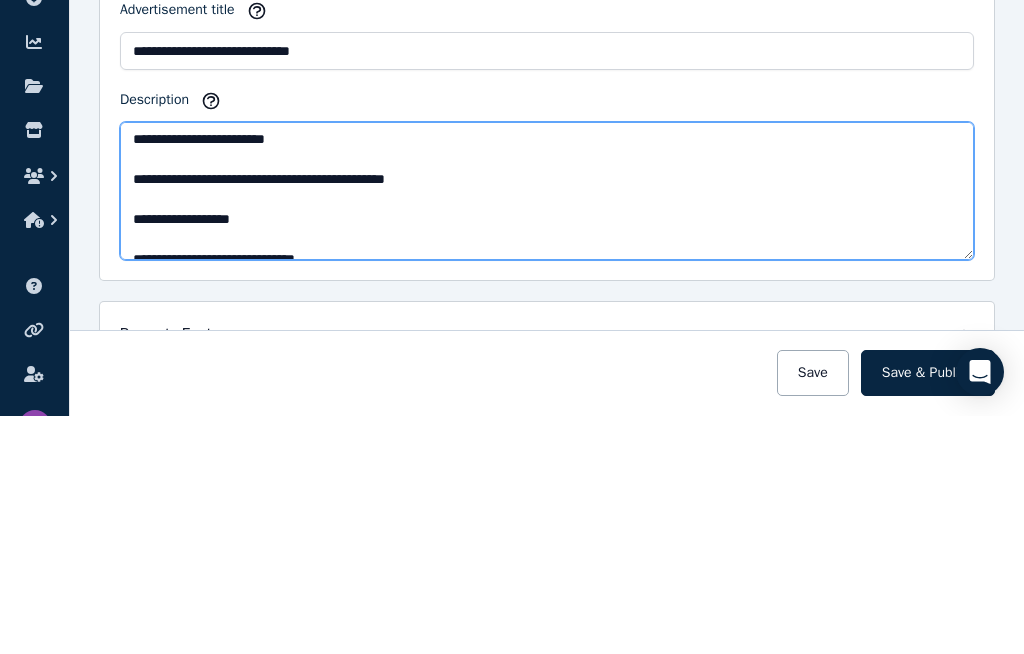scroll, scrollTop: 368, scrollLeft: 0, axis: vertical 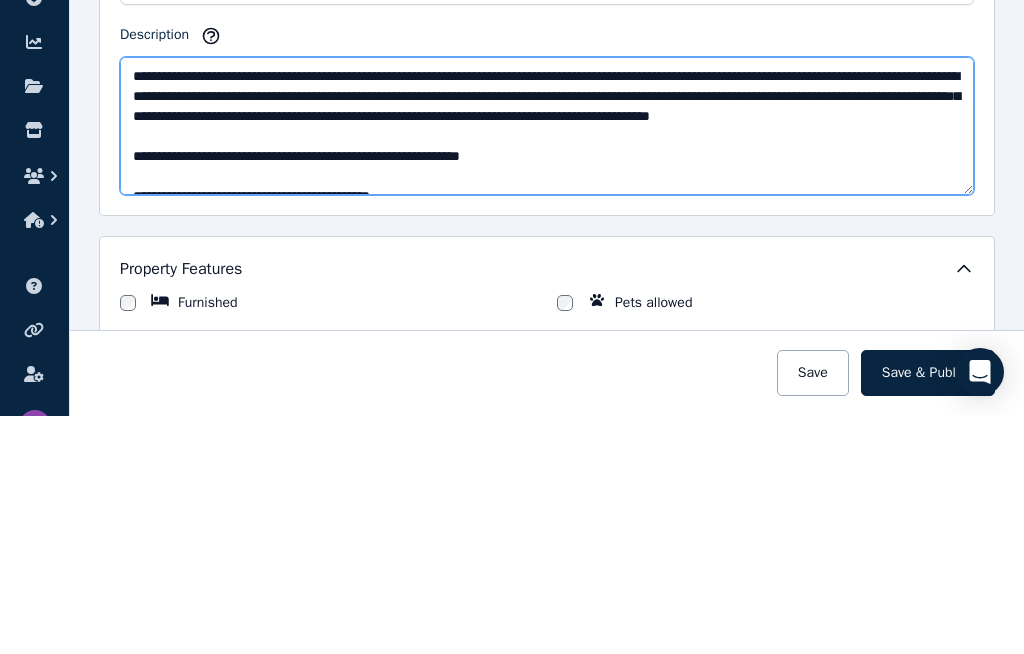 click on "Description" at bounding box center [547, 364] 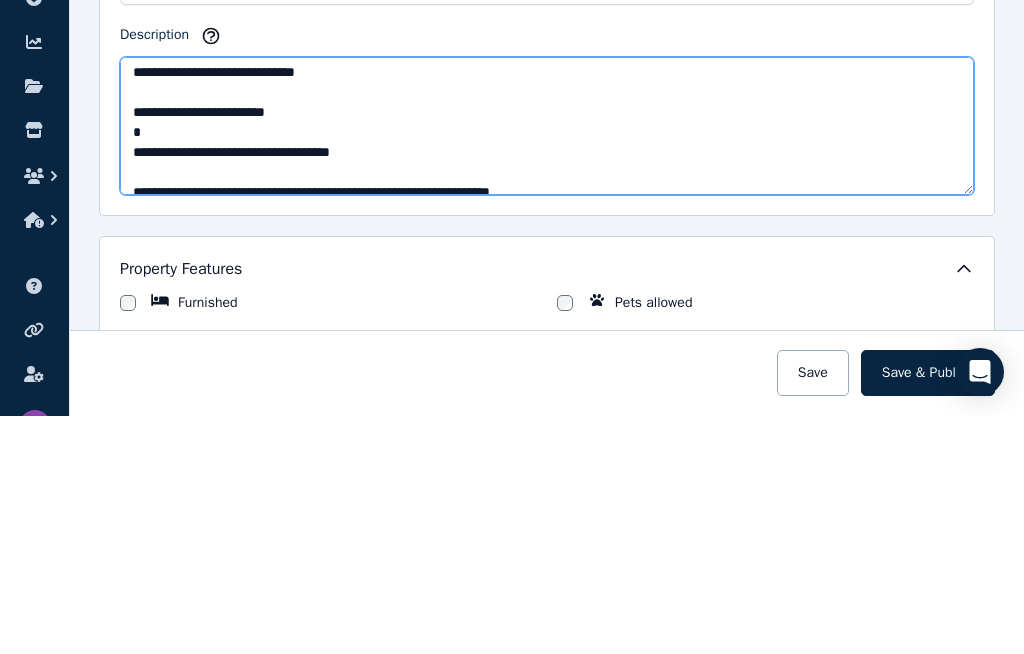 scroll, scrollTop: 482, scrollLeft: 0, axis: vertical 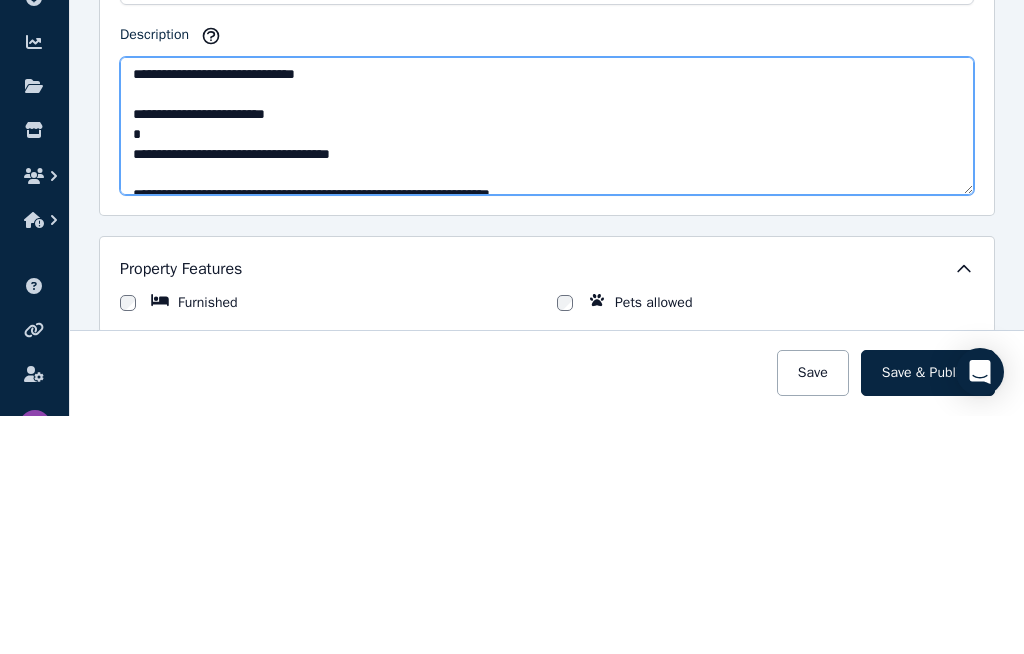 click on "**********" at bounding box center (547, 364) 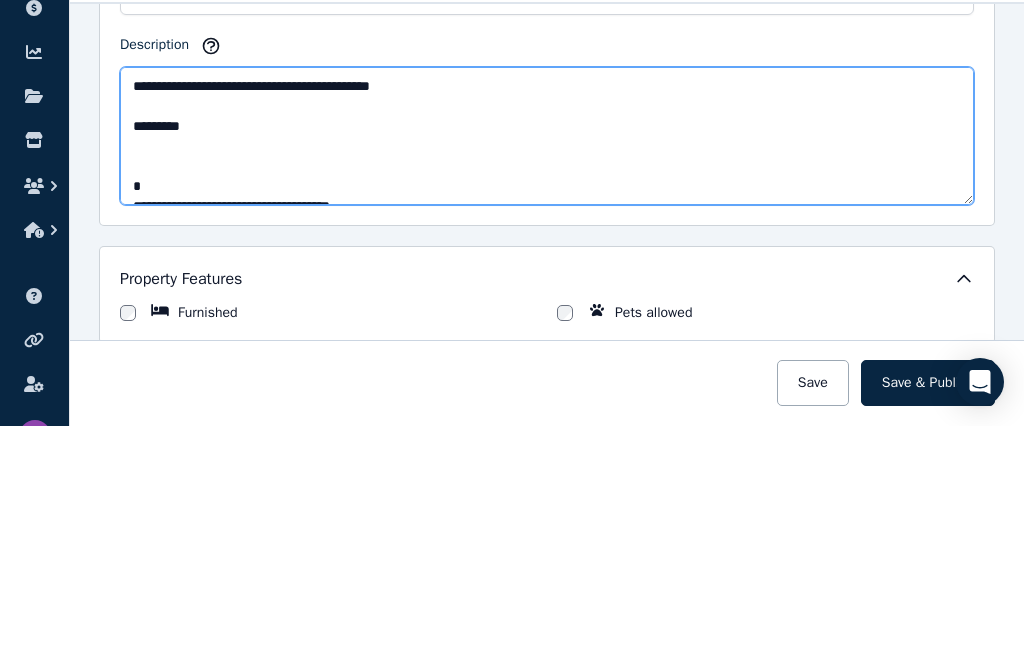 scroll, scrollTop: 114, scrollLeft: 0, axis: vertical 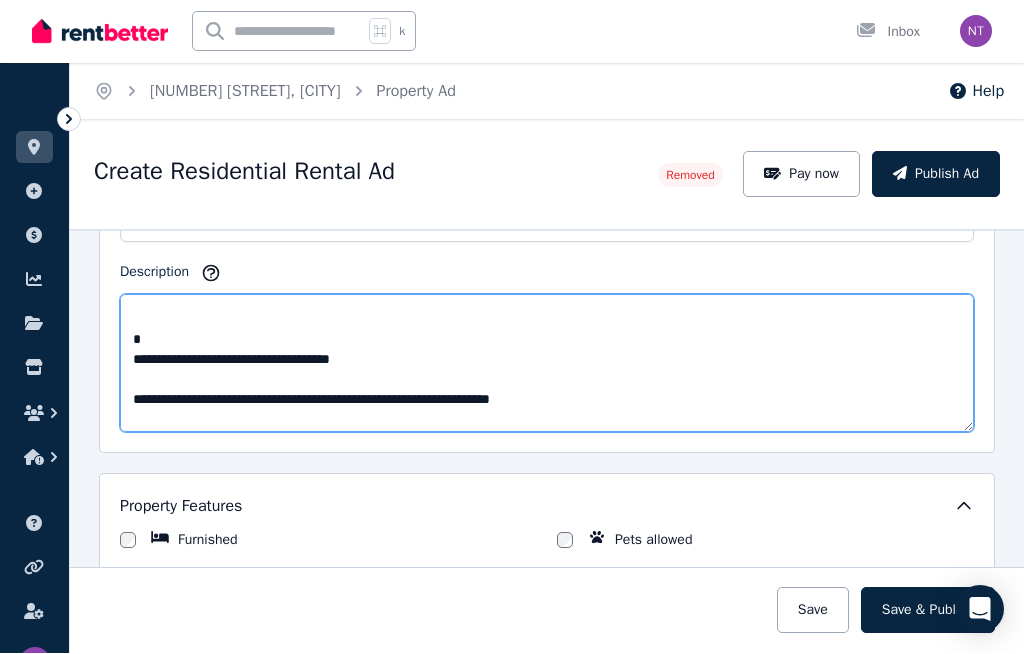 click on "**********" at bounding box center [547, 364] 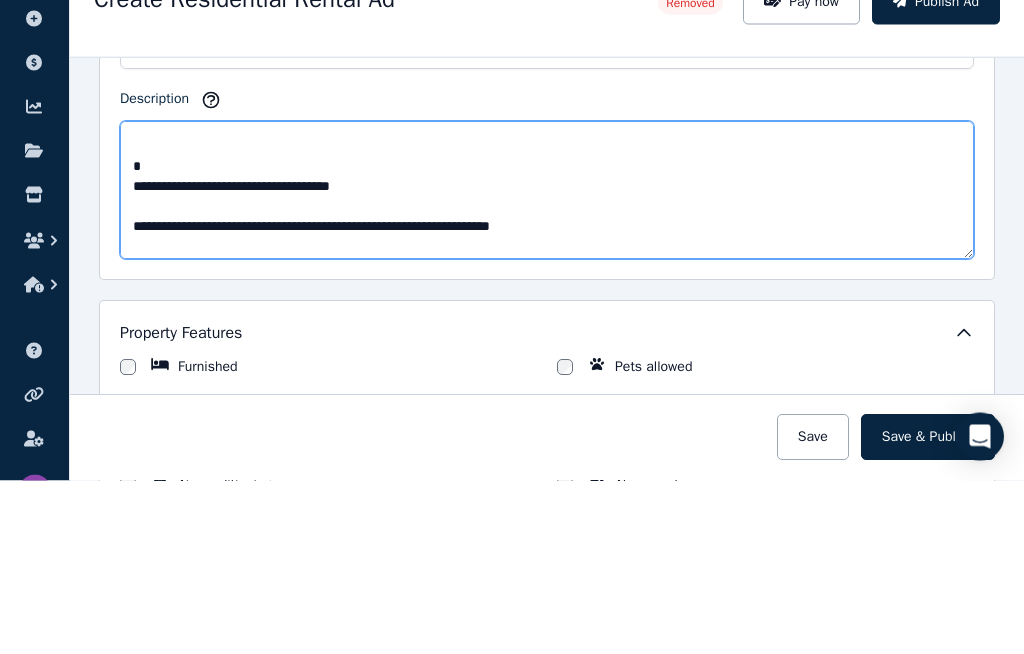 paste on "**********" 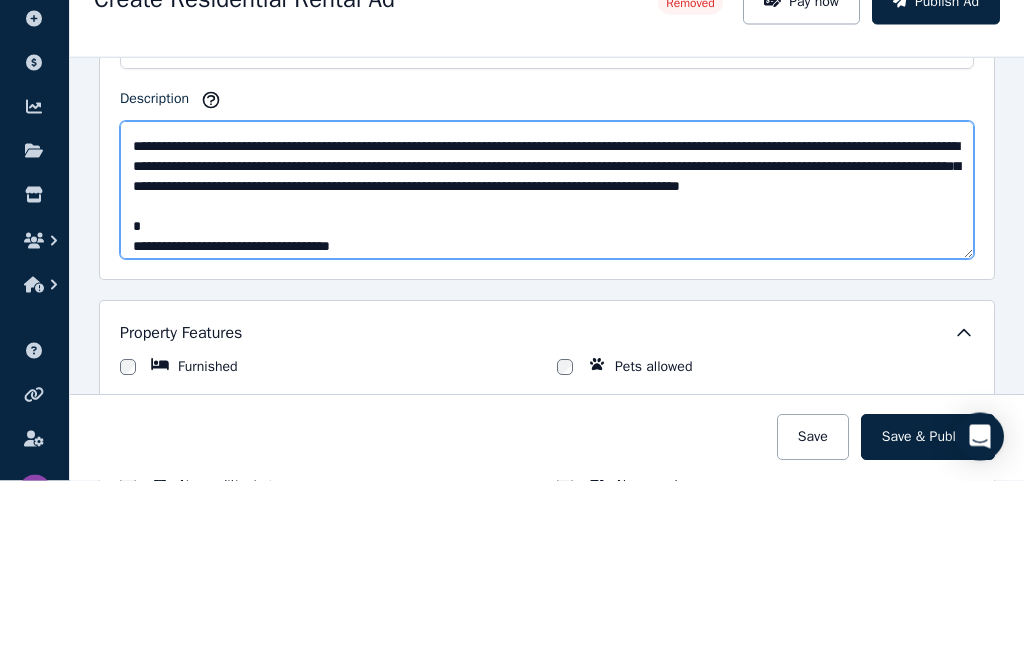 scroll, scrollTop: 0, scrollLeft: 0, axis: both 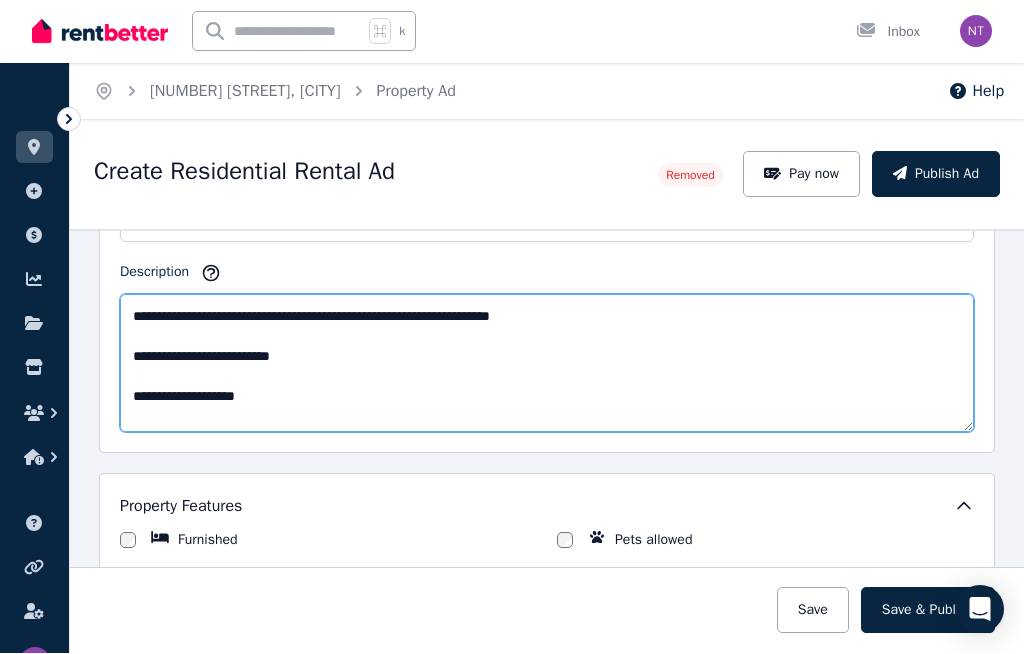 click on "Description" at bounding box center (547, 364) 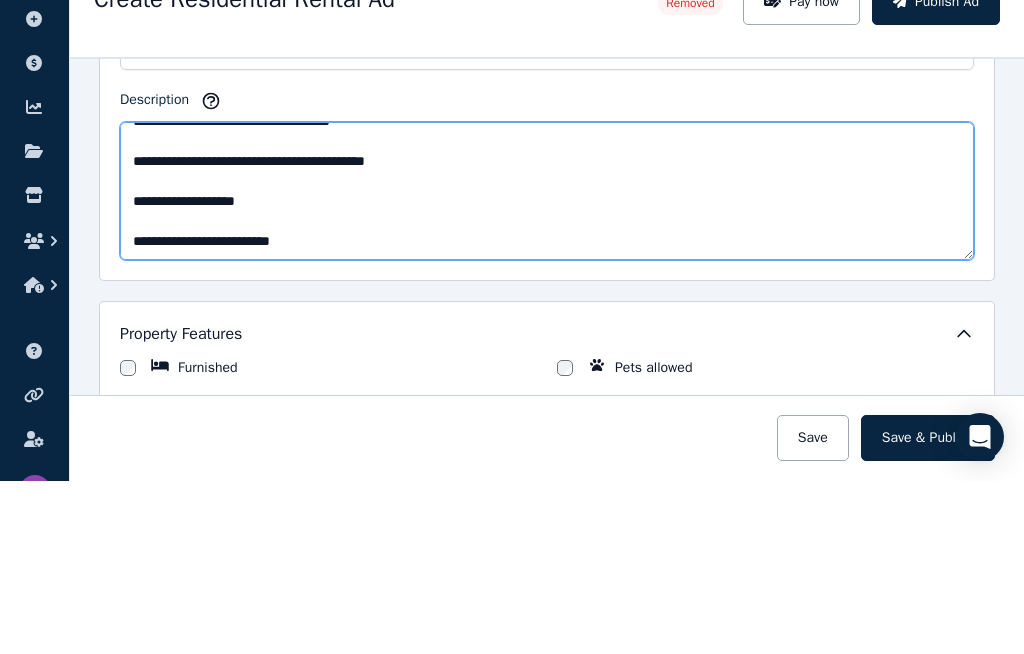 click on "Description" at bounding box center (547, 364) 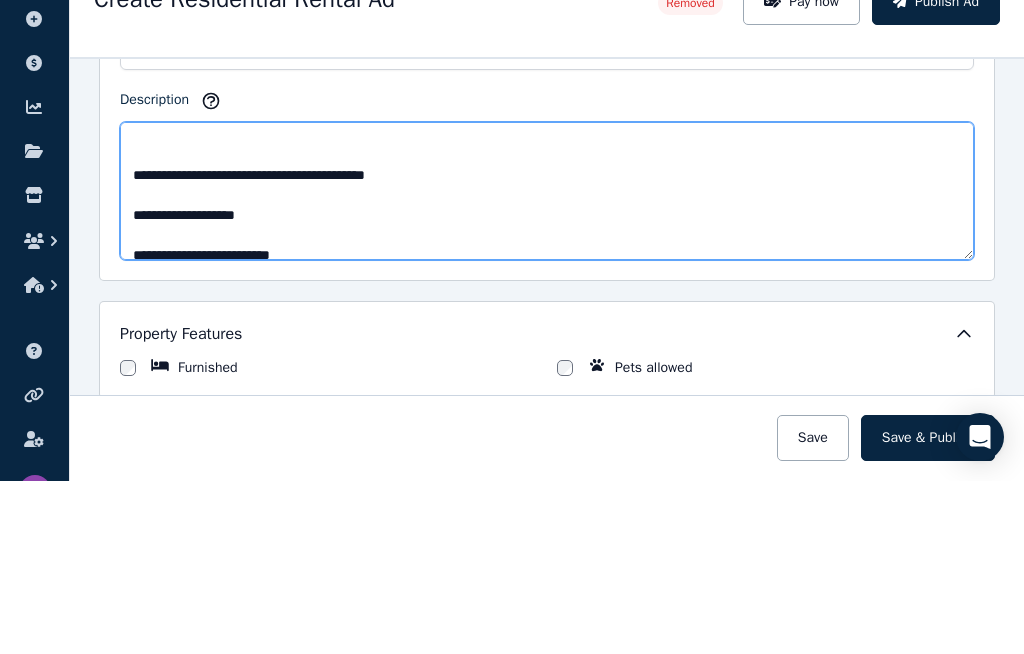 scroll, scrollTop: 222, scrollLeft: 0, axis: vertical 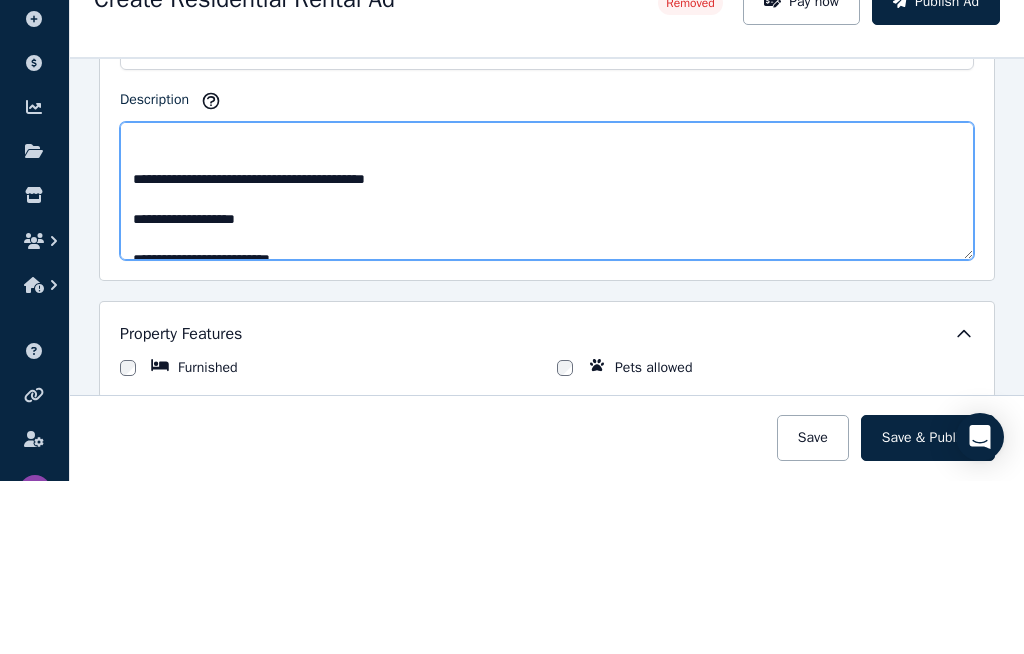 click on "**********" at bounding box center [547, 364] 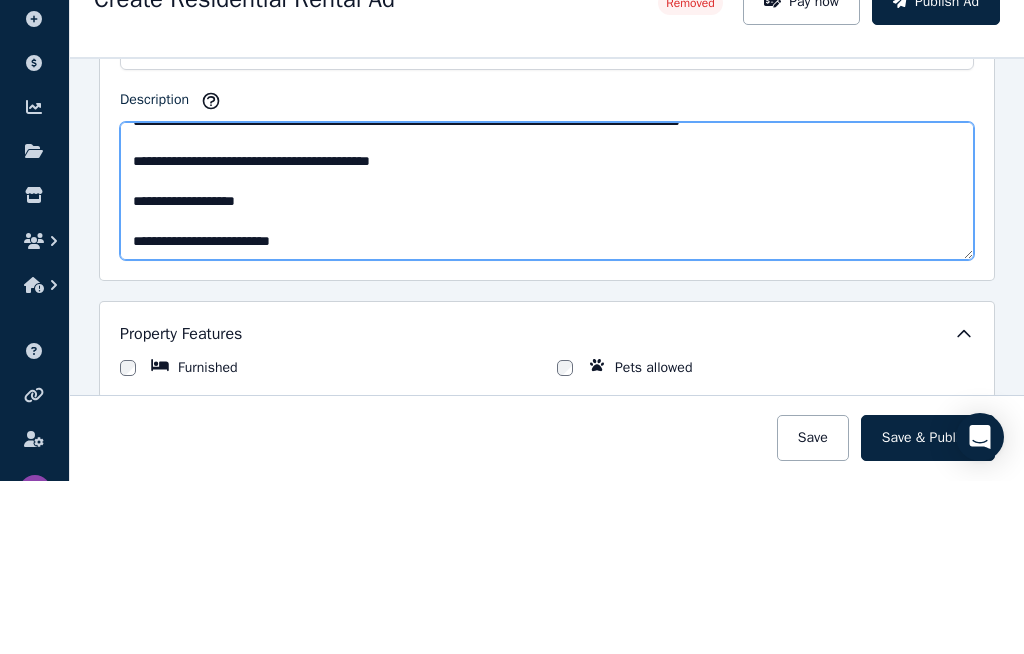 scroll, scrollTop: 220, scrollLeft: 0, axis: vertical 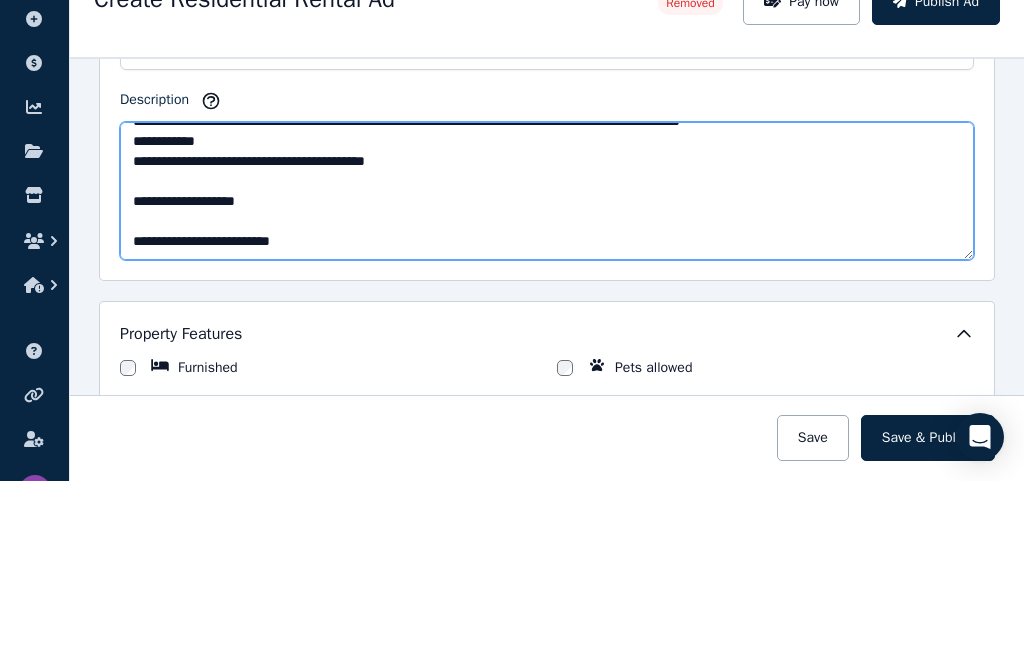 click on "**********" at bounding box center (547, 364) 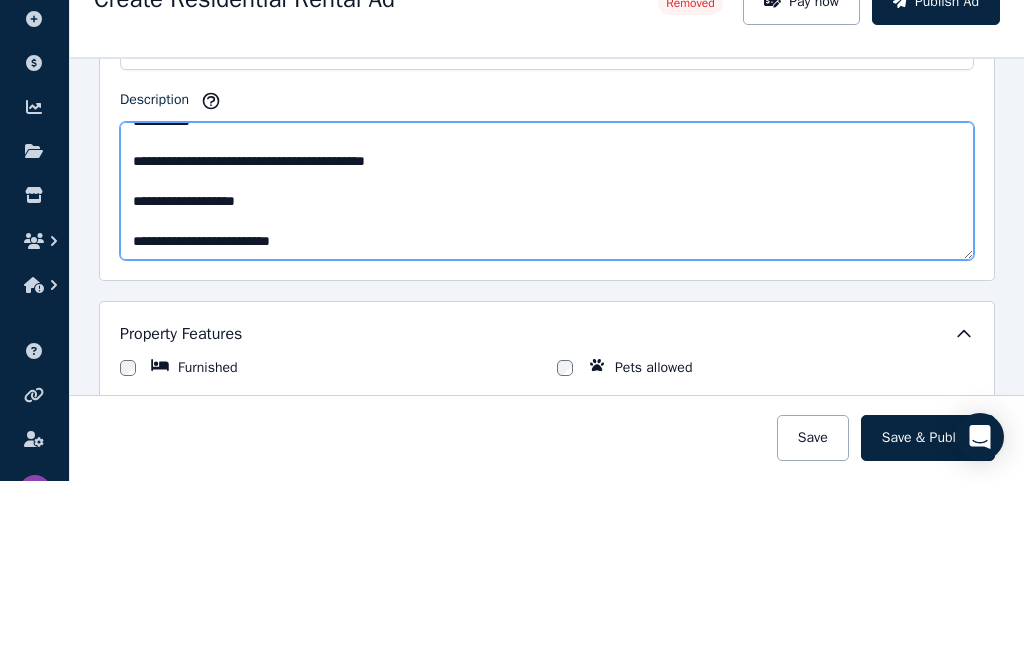 click on "**********" at bounding box center (547, 364) 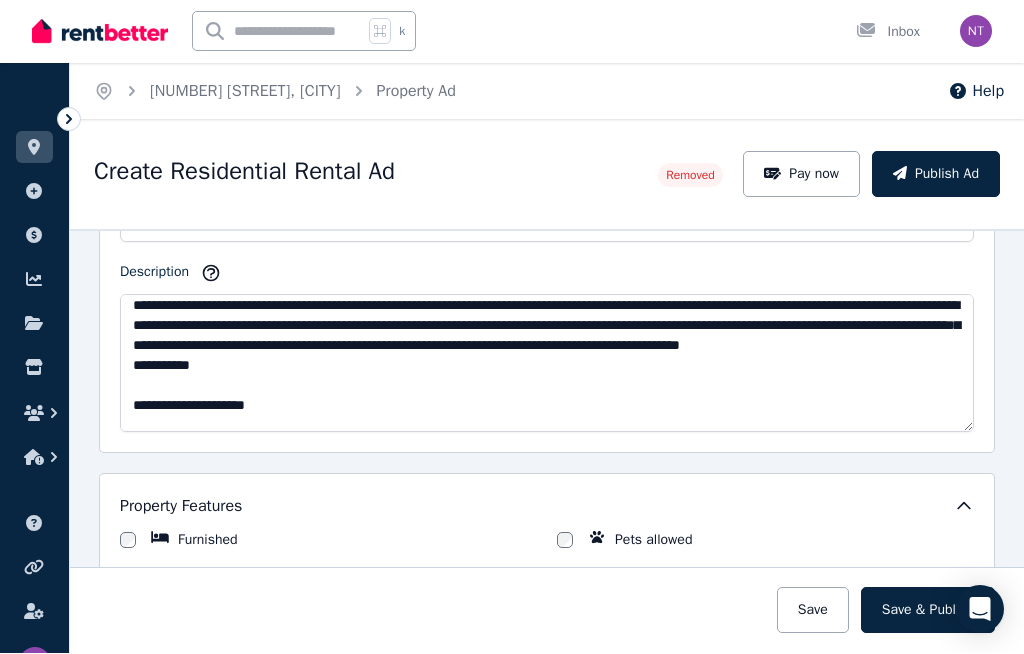 scroll, scrollTop: 173, scrollLeft: 0, axis: vertical 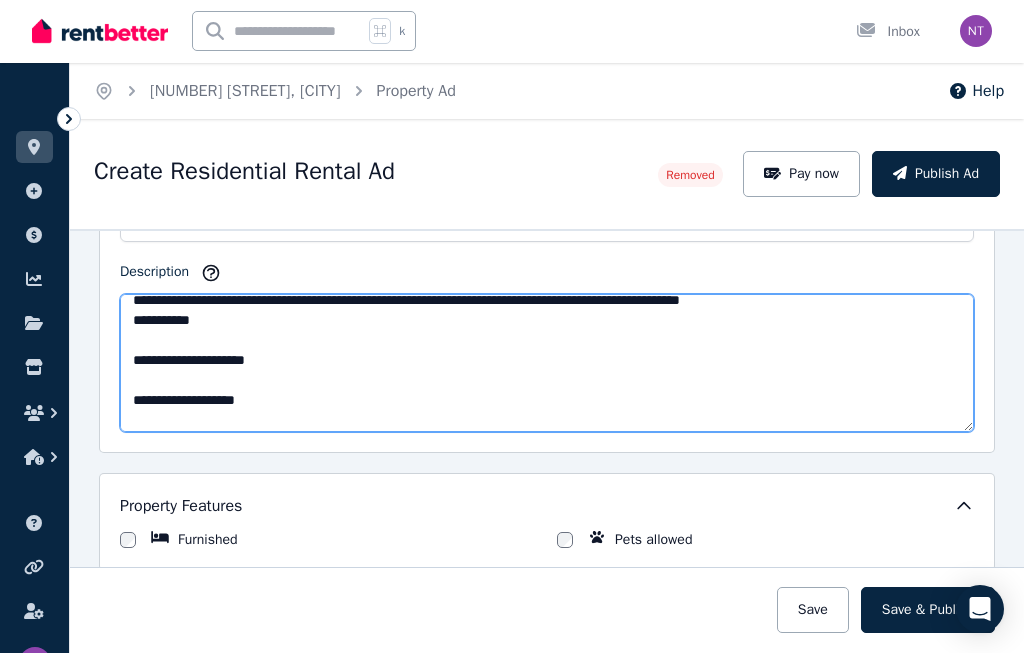 click on "**********" at bounding box center (547, 364) 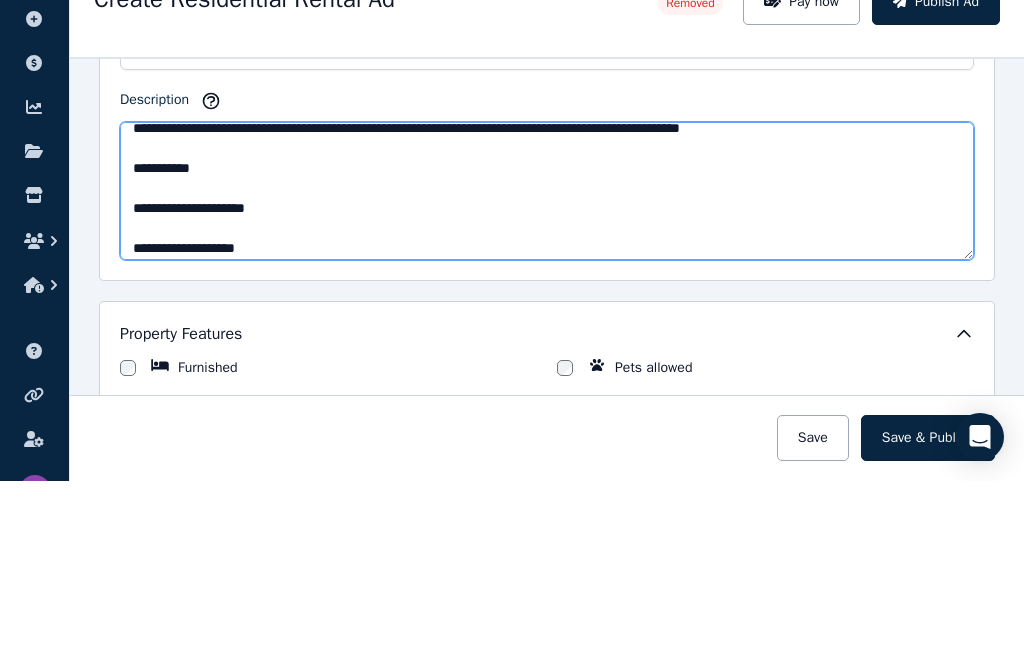 click on "**********" at bounding box center [547, 364] 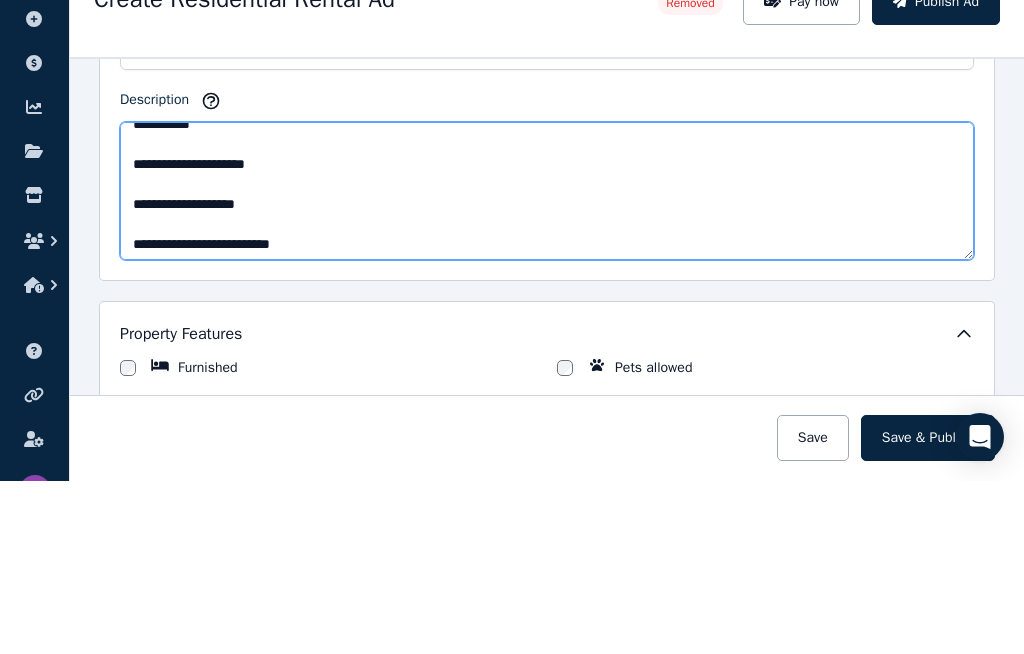 scroll, scrollTop: 232, scrollLeft: 0, axis: vertical 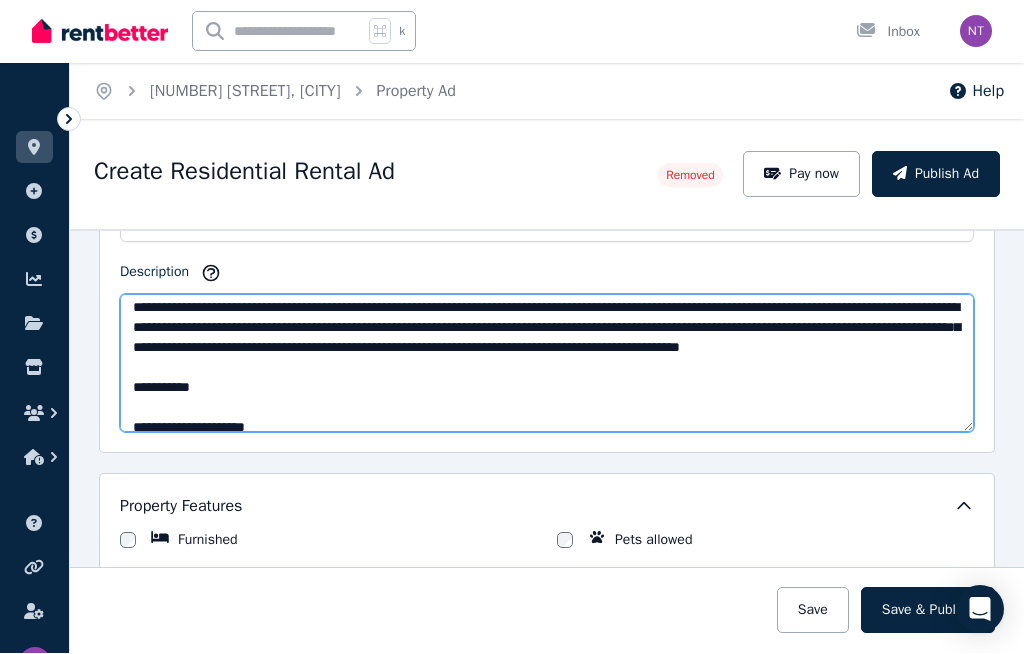 click on "**********" at bounding box center [547, 364] 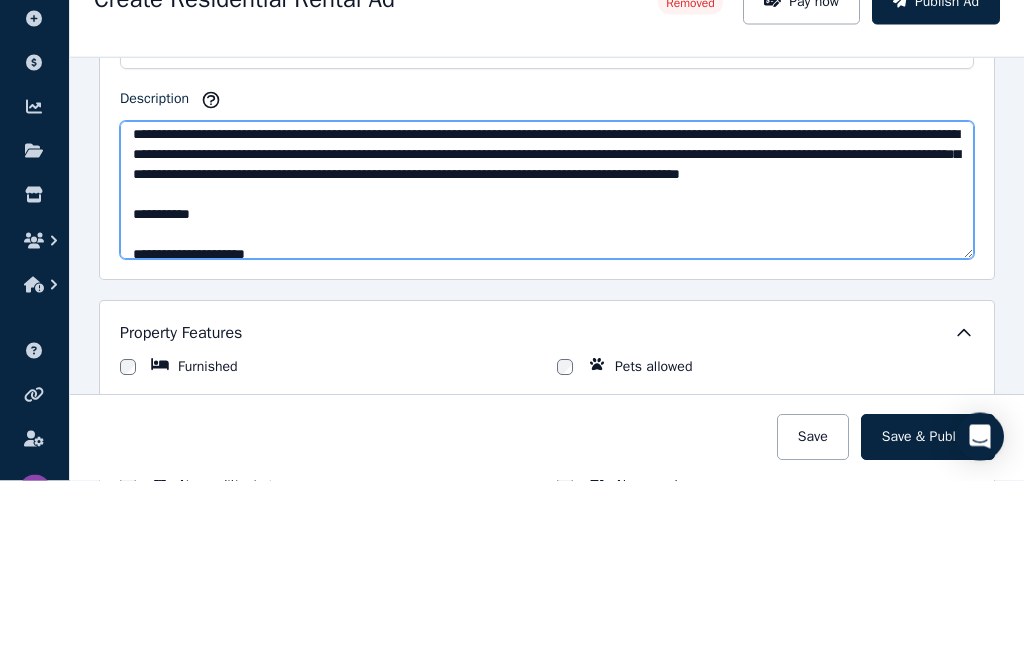 click on "**********" at bounding box center [547, 364] 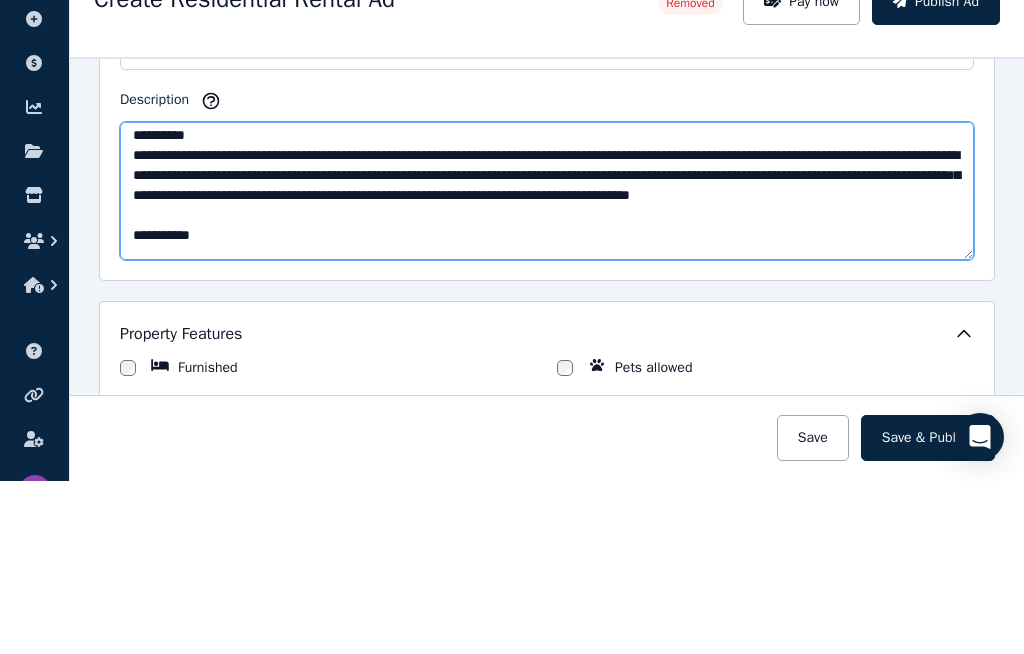 click on "**********" at bounding box center (547, 364) 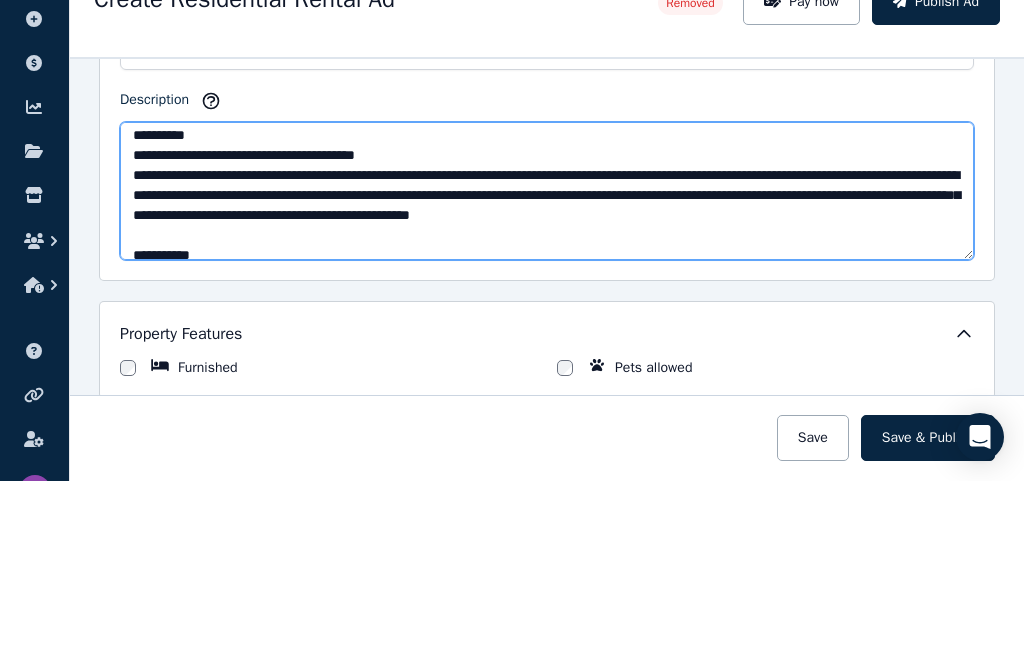 click on "**********" at bounding box center [547, 364] 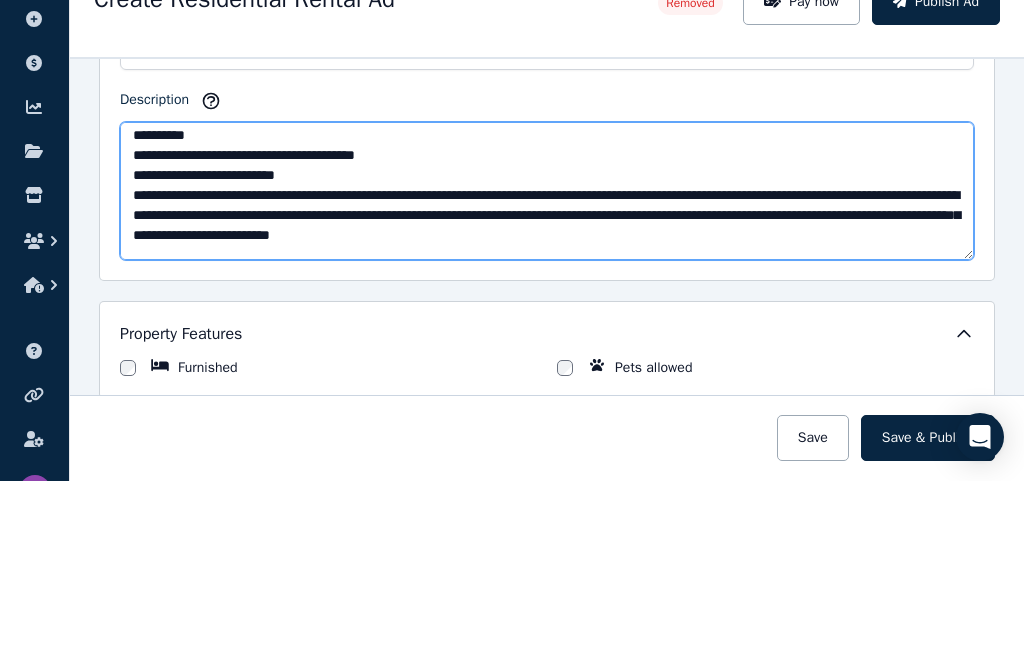 click on "**********" at bounding box center (547, 364) 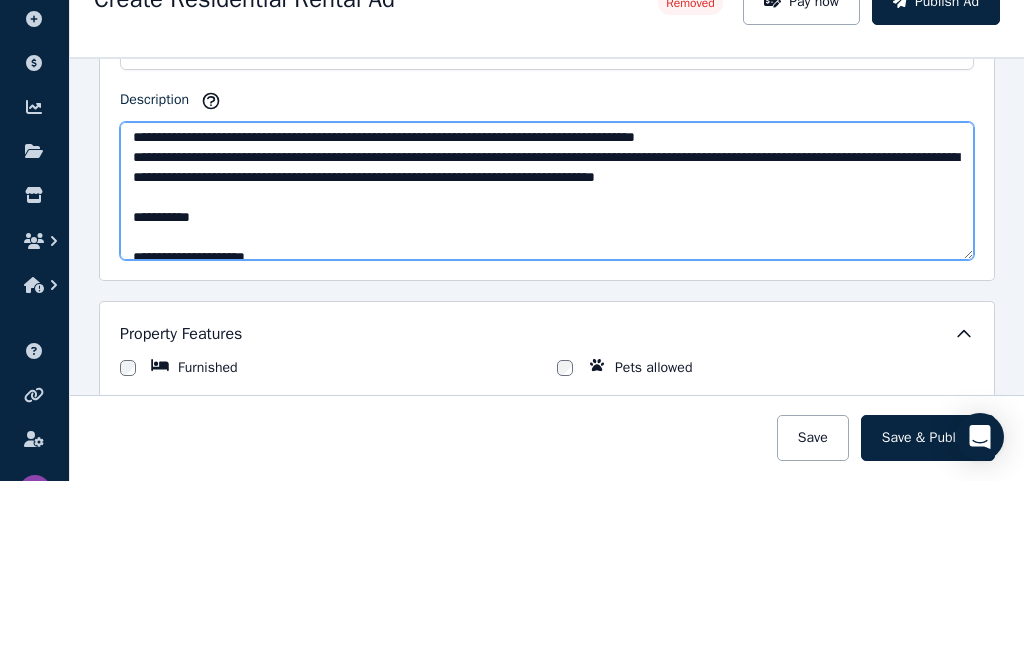 scroll, scrollTop: 202, scrollLeft: 0, axis: vertical 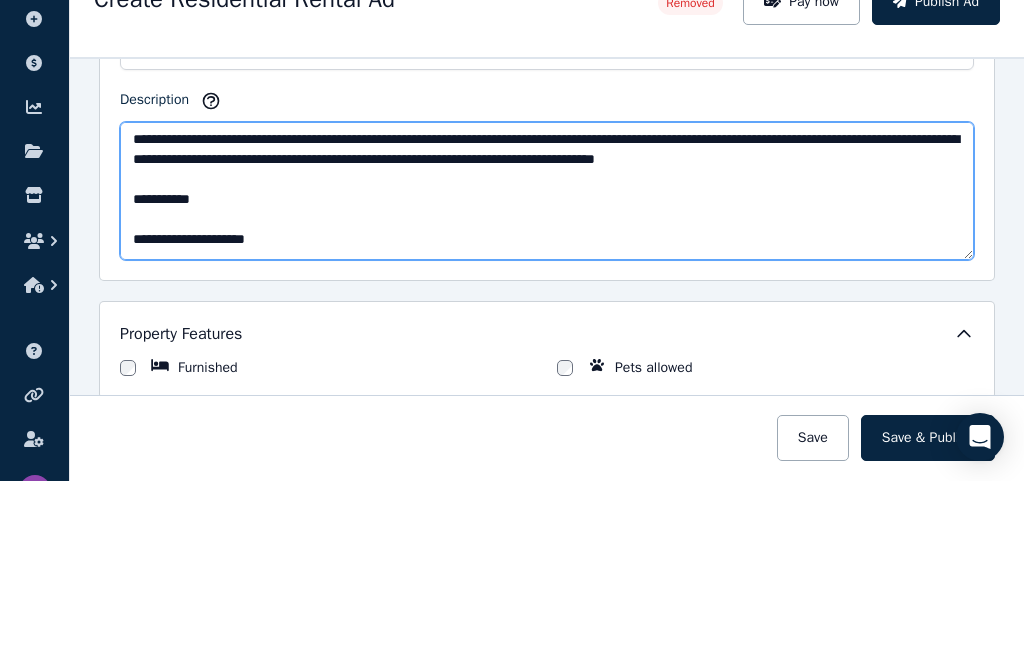 click on "**********" at bounding box center (547, 364) 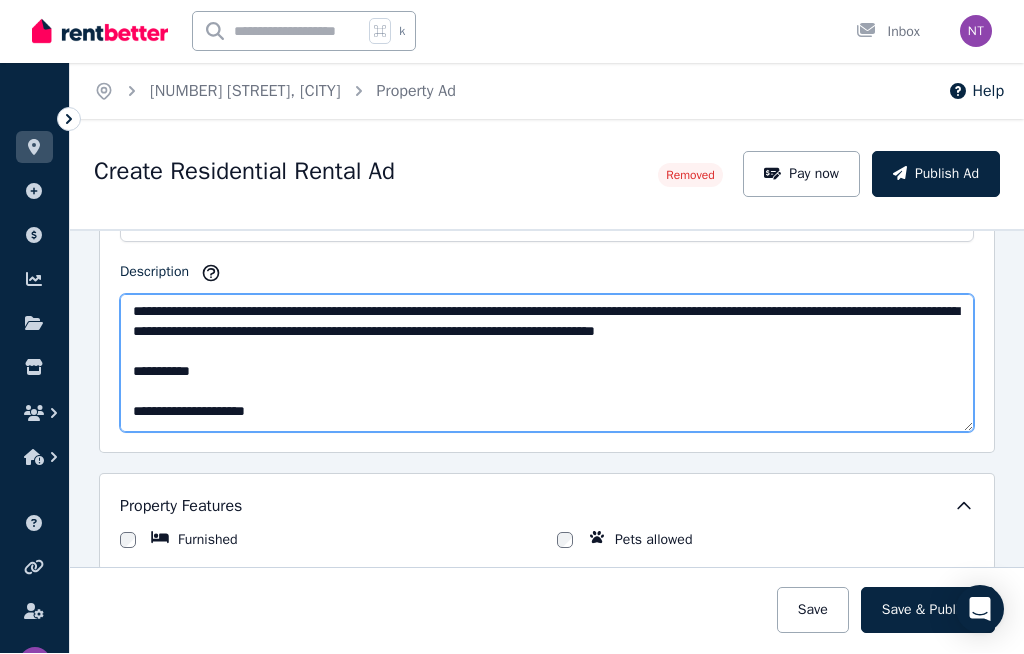 click on "**********" at bounding box center (547, 364) 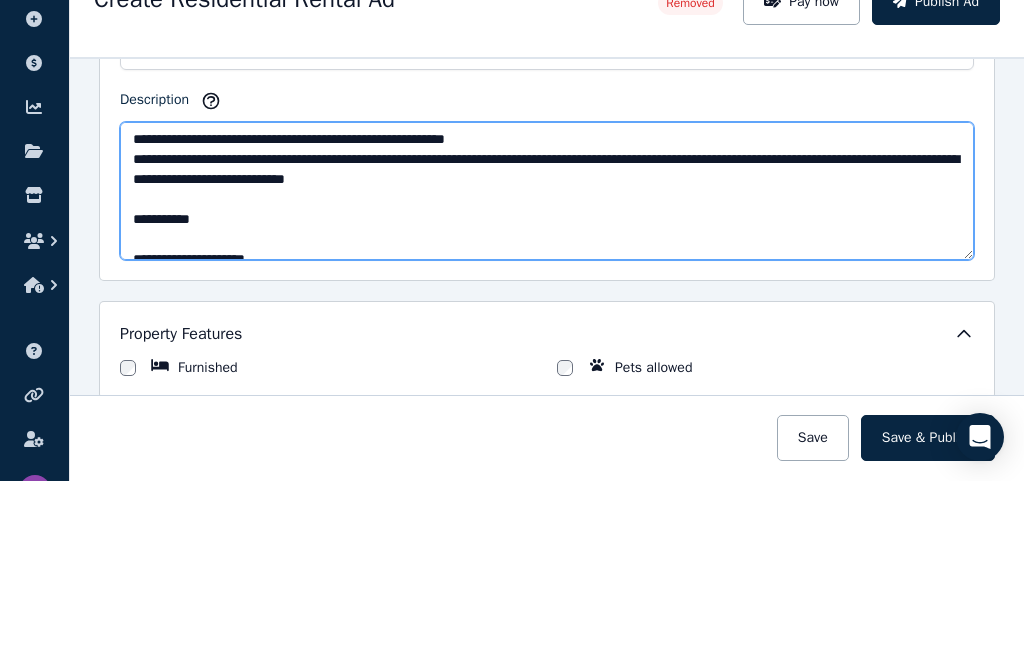 click on "**********" at bounding box center [547, 364] 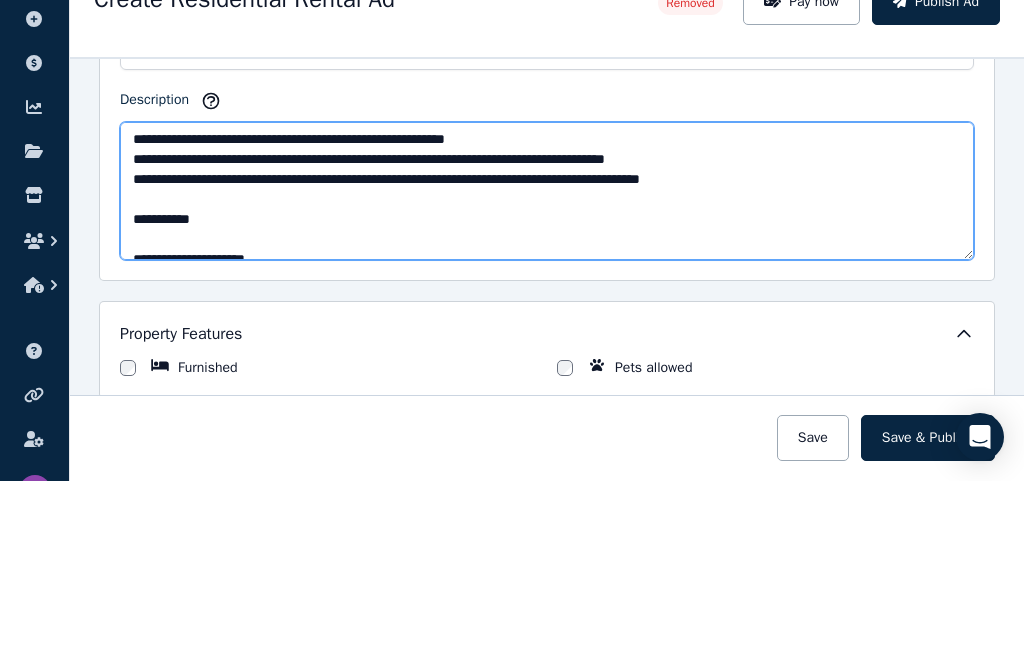click on "**********" at bounding box center [547, 364] 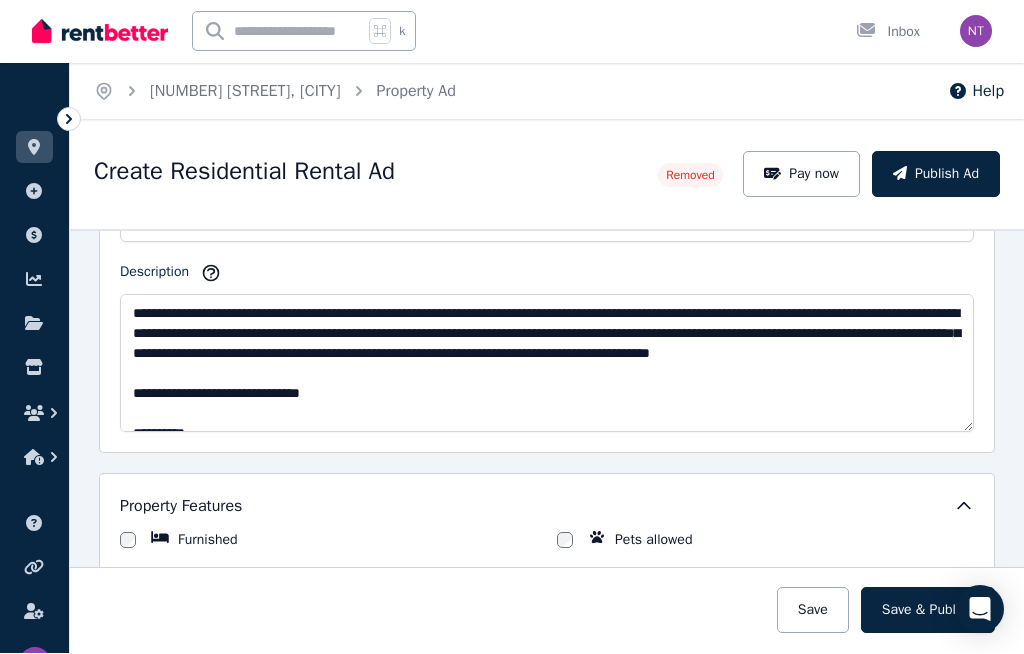 scroll, scrollTop: 0, scrollLeft: 0, axis: both 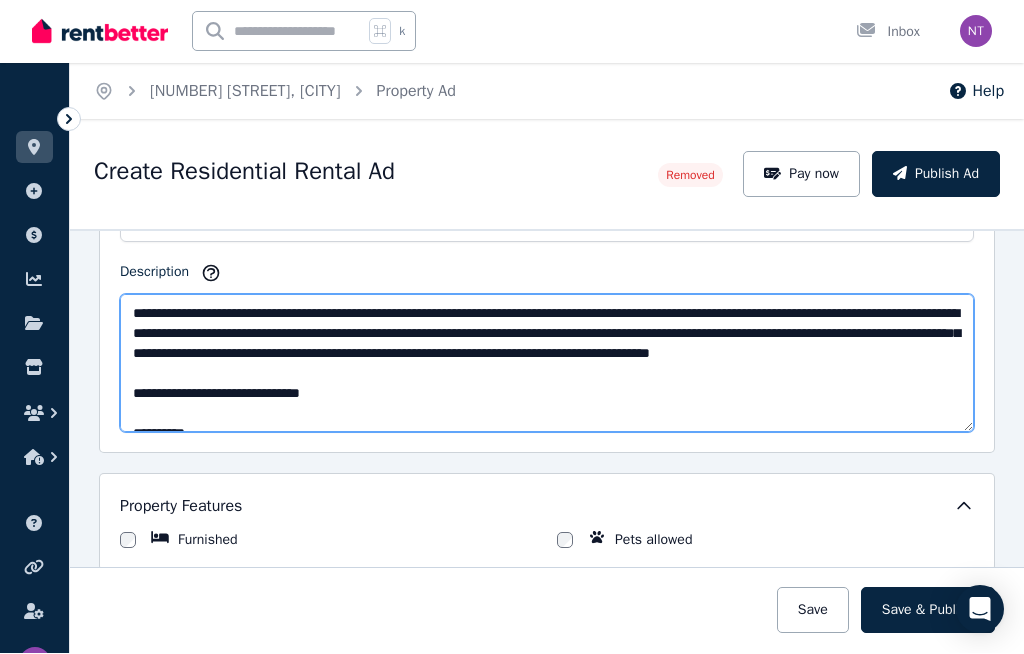 click on "**********" at bounding box center (547, 364) 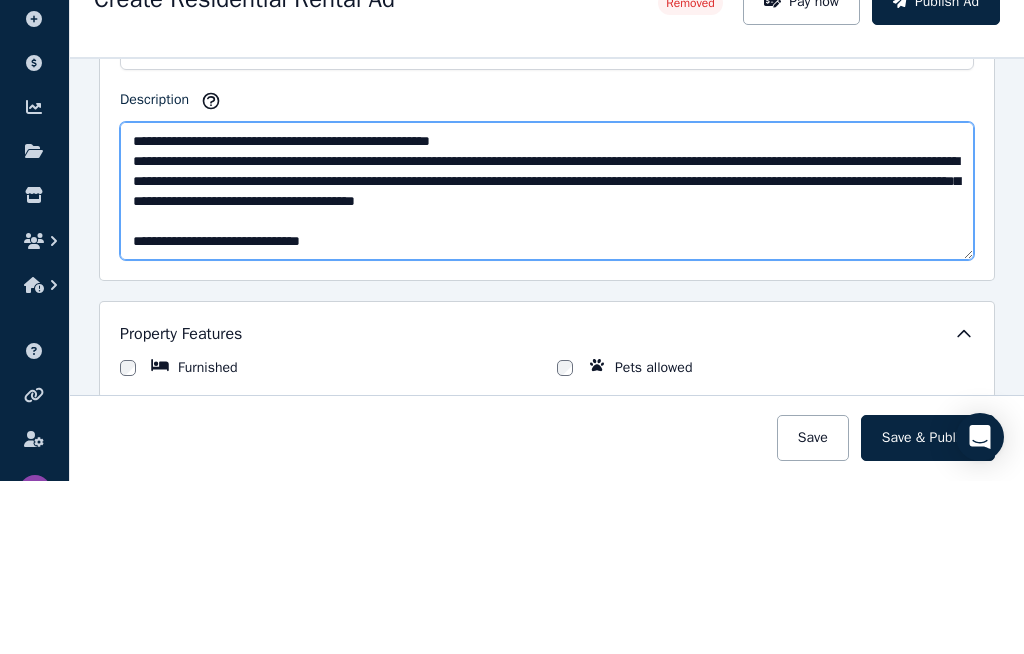 click on "**********" at bounding box center (547, 364) 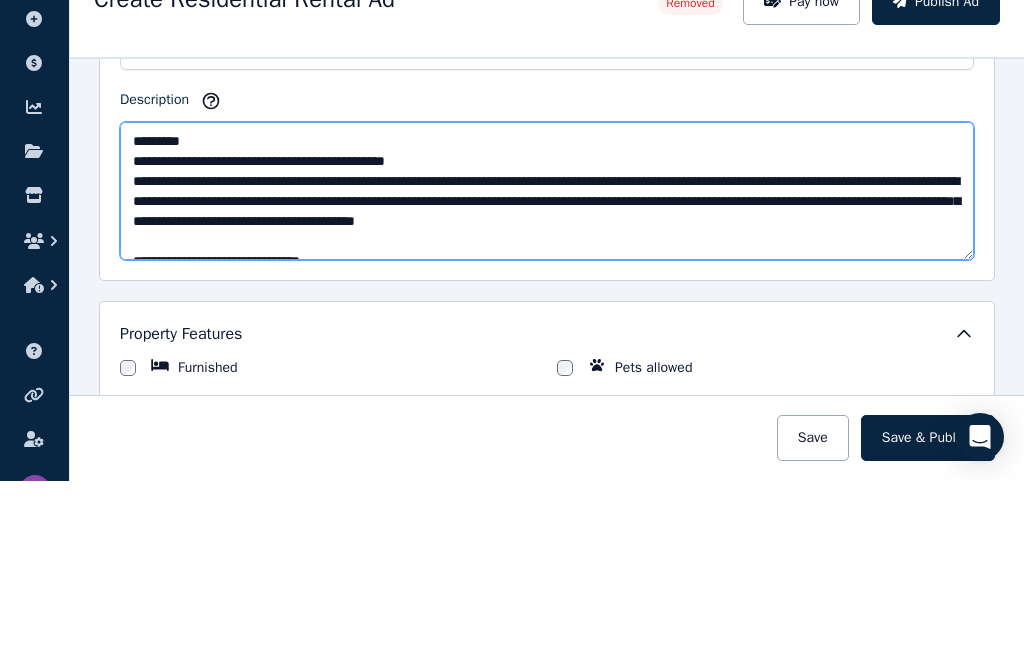 click on "**********" at bounding box center [547, 364] 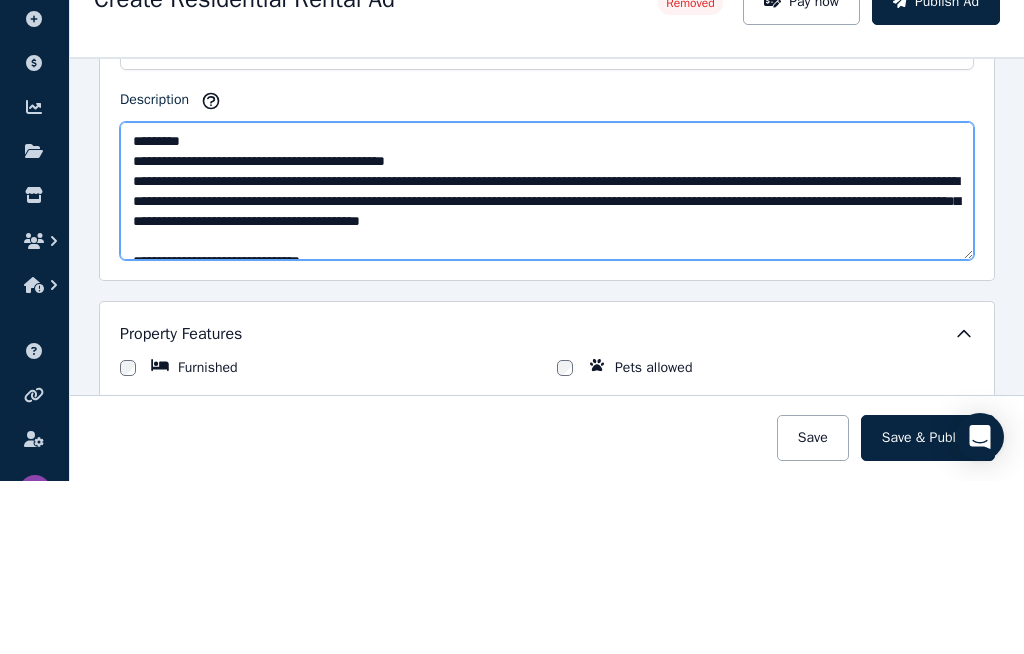 click on "**********" at bounding box center (547, 364) 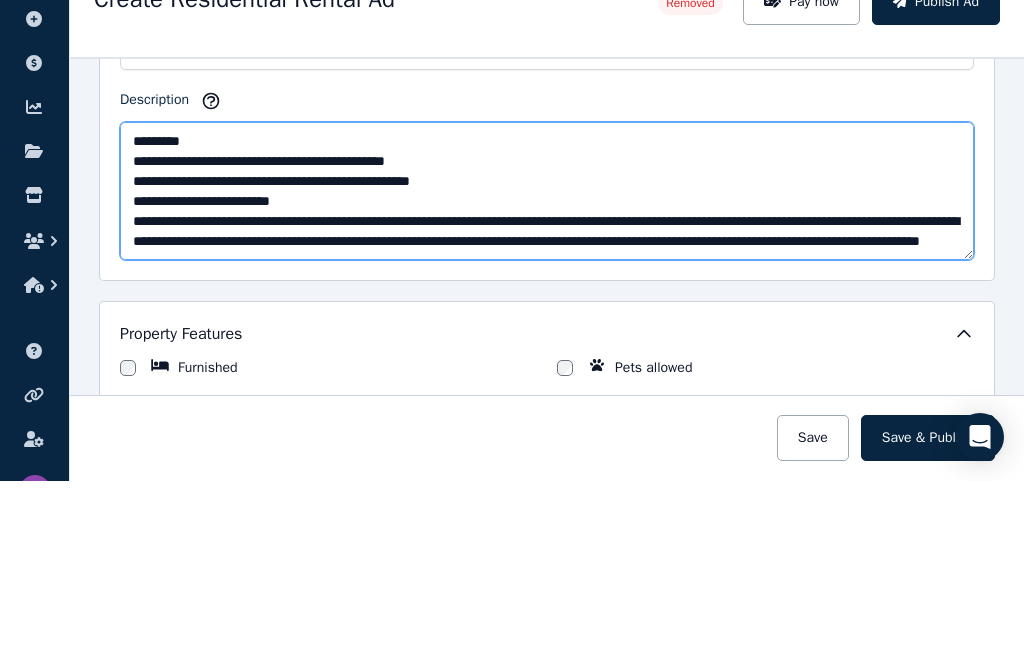 click on "Description" at bounding box center (547, 364) 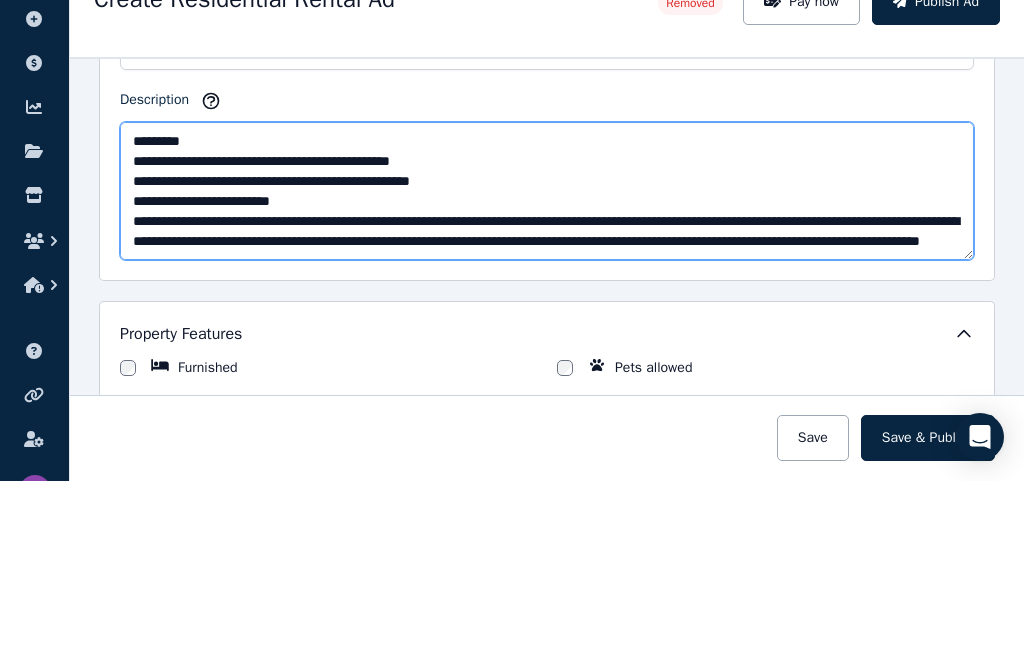 click on "Description" at bounding box center (547, 364) 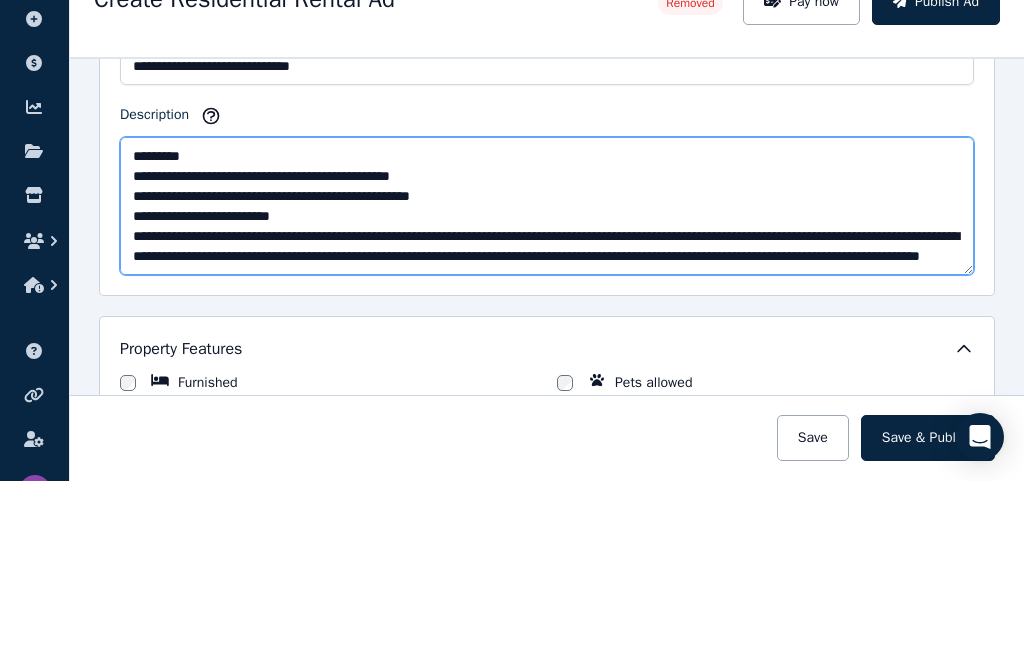 scroll, scrollTop: 967, scrollLeft: 0, axis: vertical 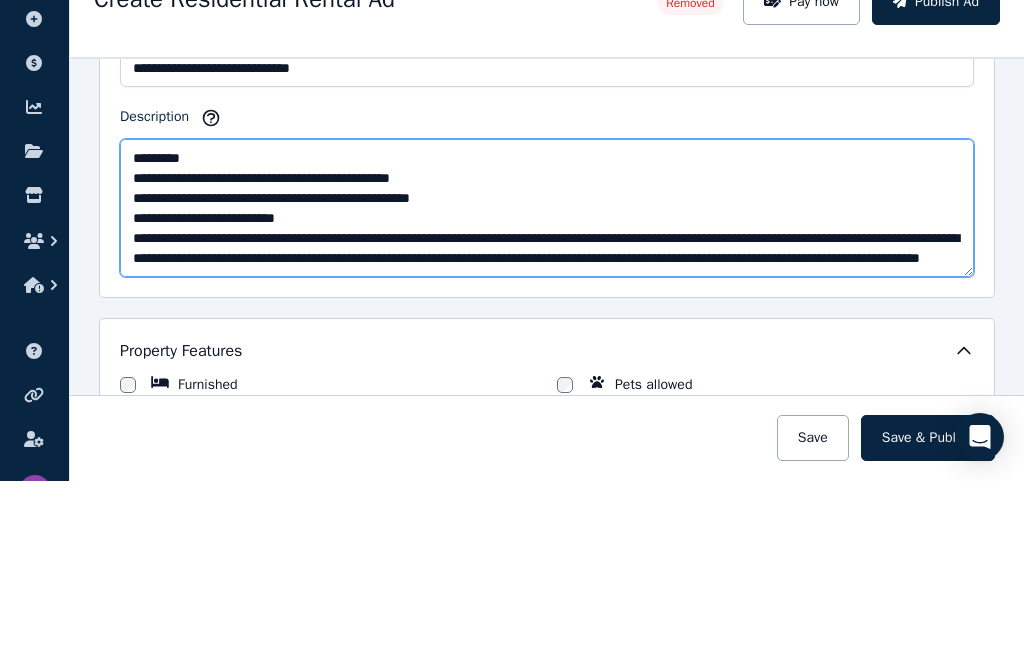 click on "Description" at bounding box center [547, 381] 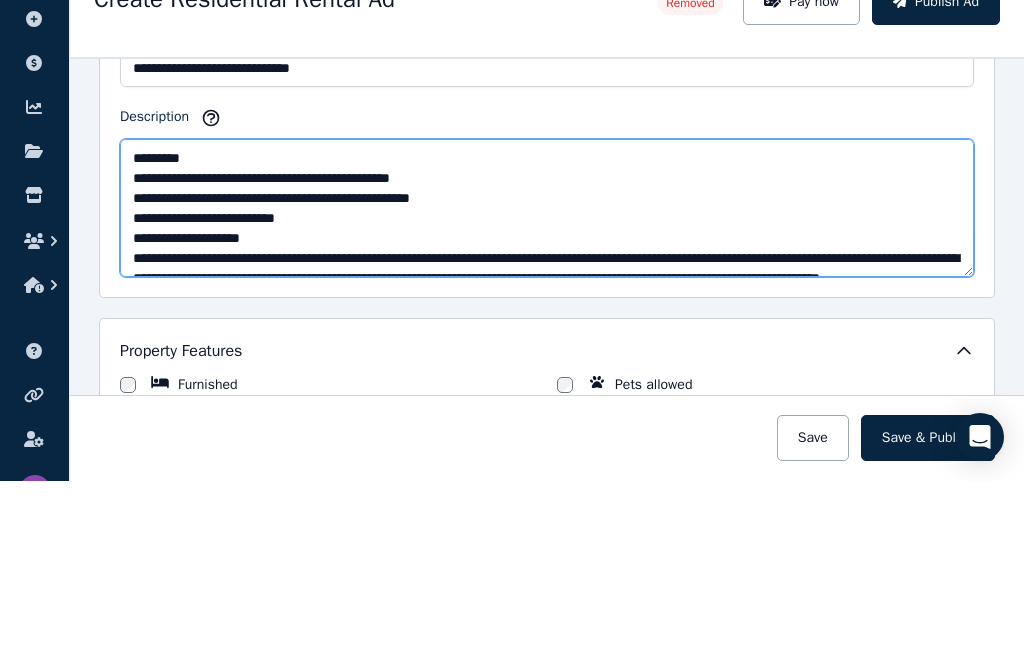 click on "Description" at bounding box center [547, 381] 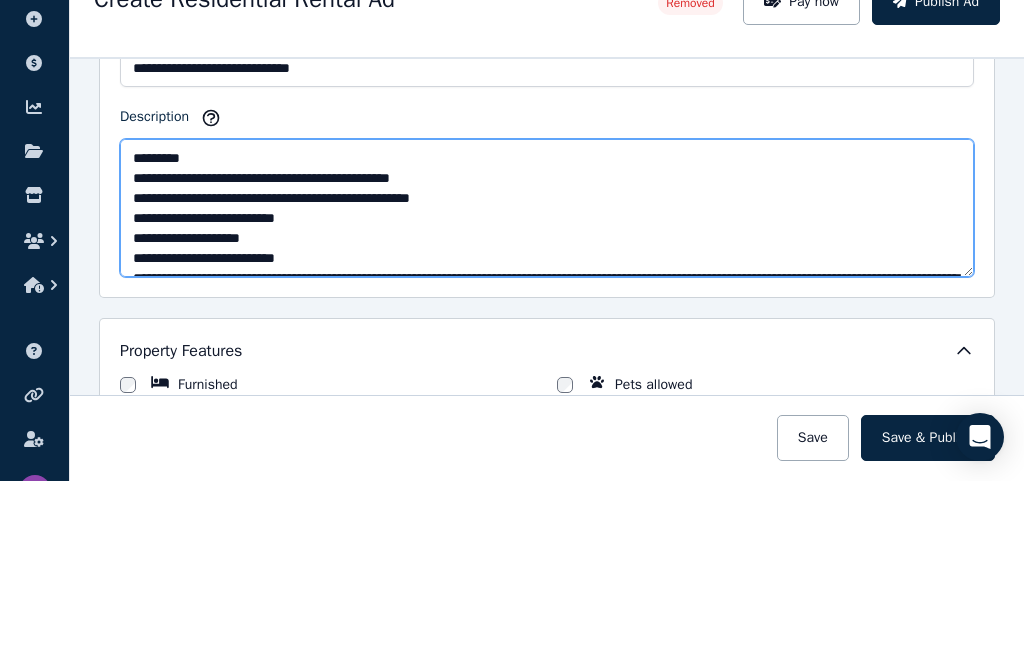 scroll, scrollTop: 11, scrollLeft: 0, axis: vertical 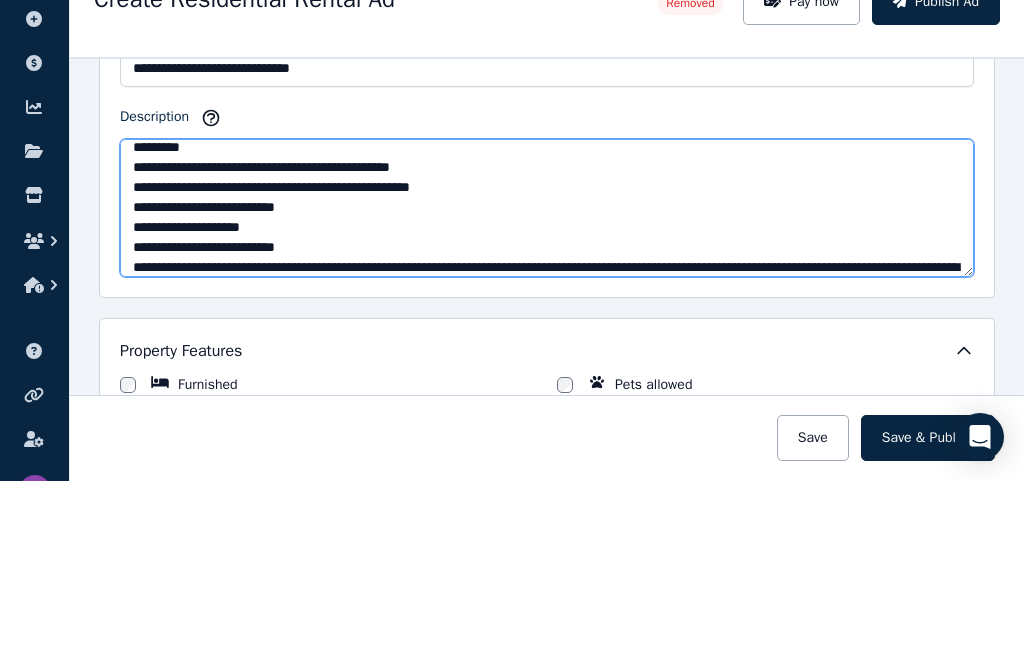 click on "Description" at bounding box center [547, 381] 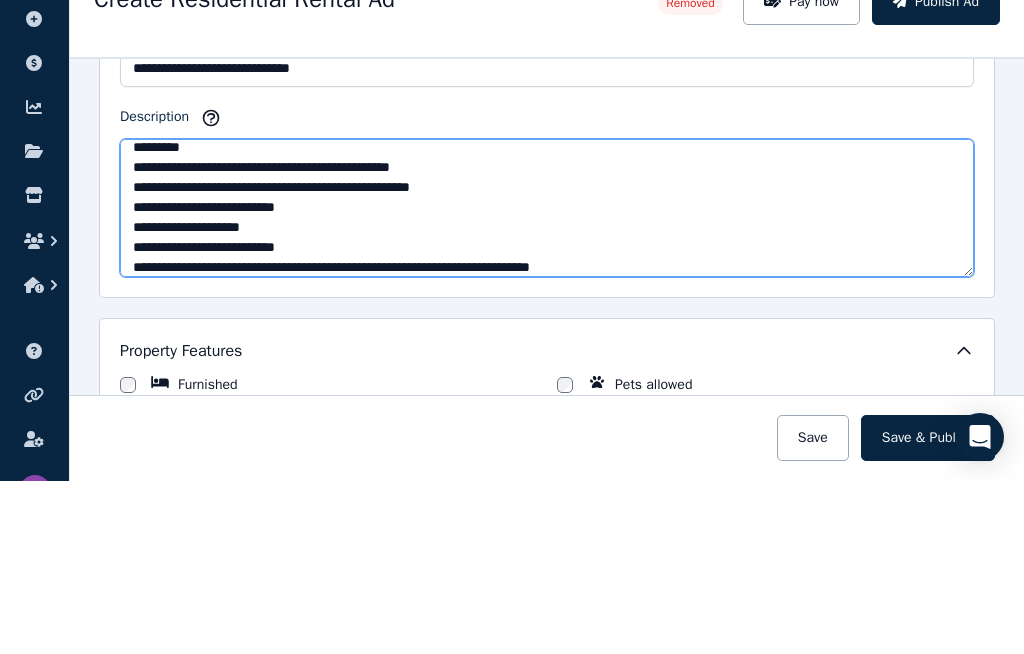 scroll, scrollTop: 89, scrollLeft: 0, axis: vertical 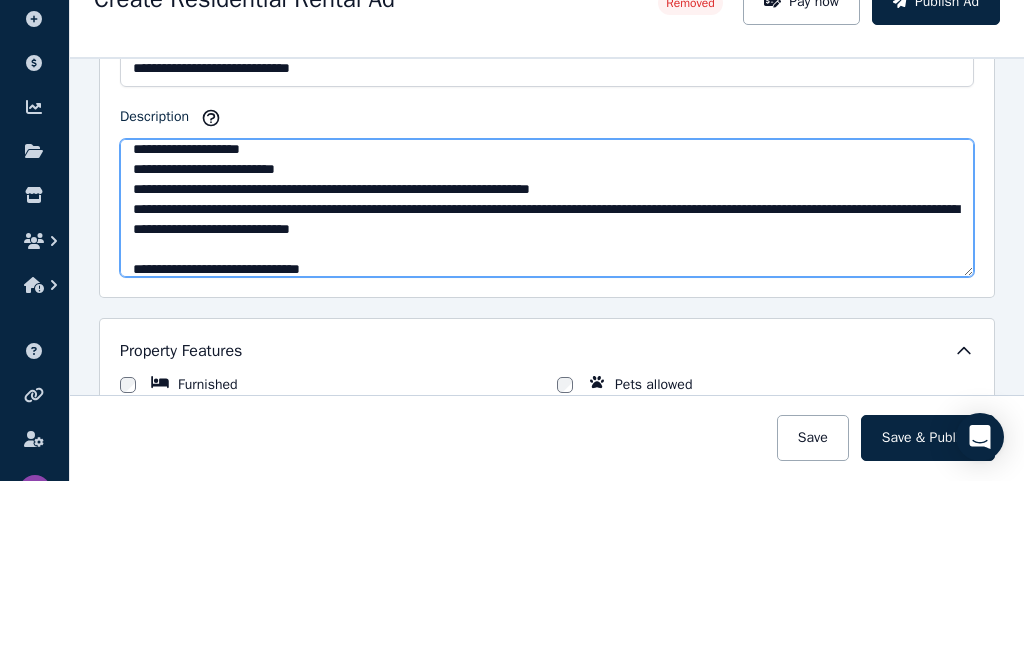click on "Description" at bounding box center (547, 381) 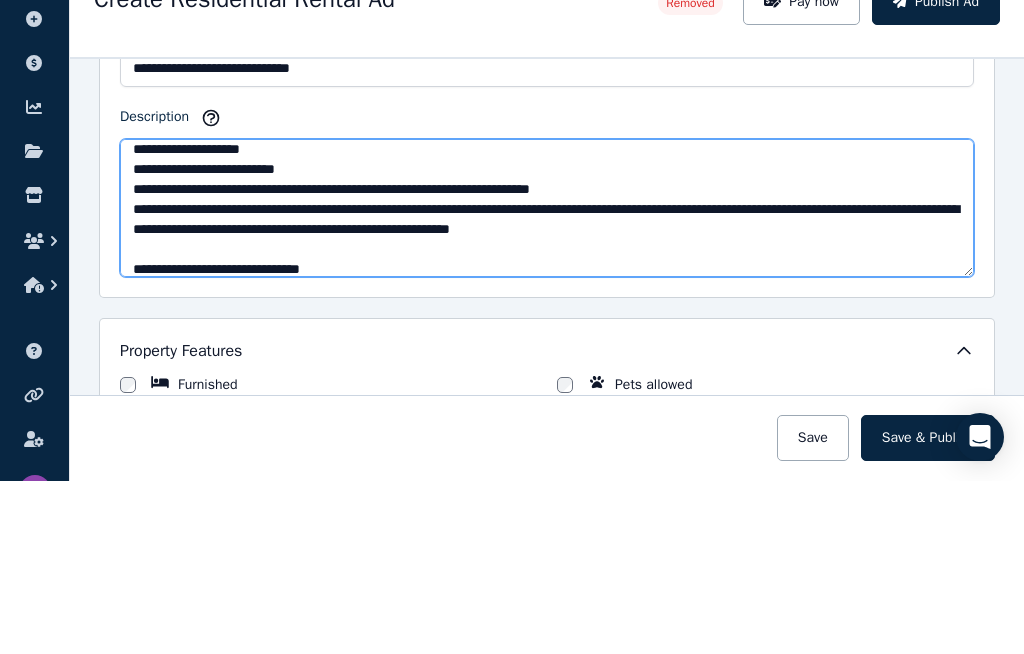 click on "Description" at bounding box center [547, 381] 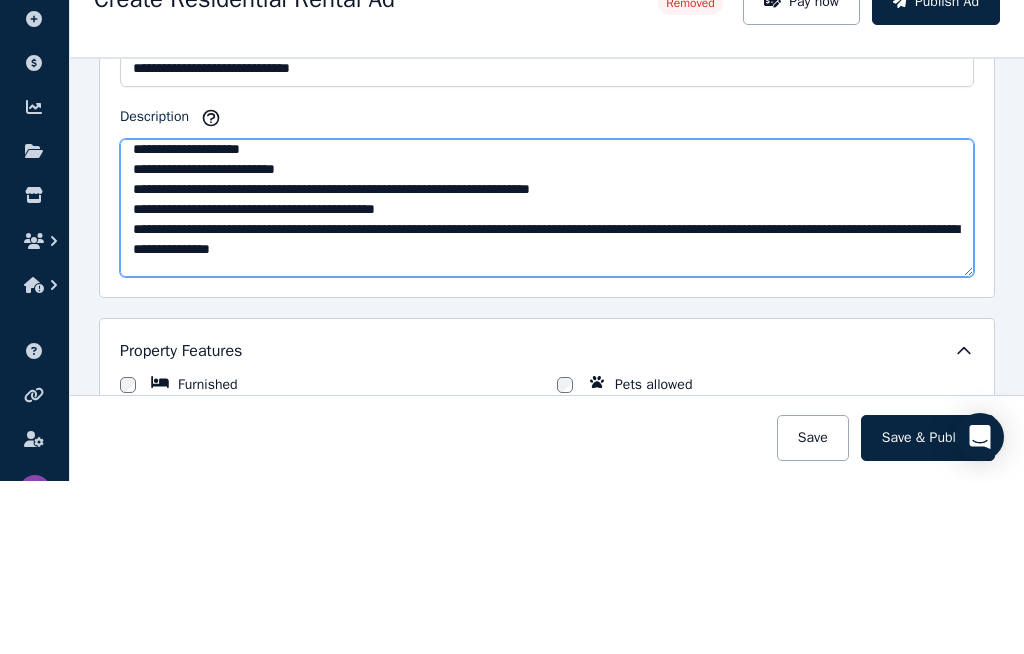click on "Description" at bounding box center (547, 381) 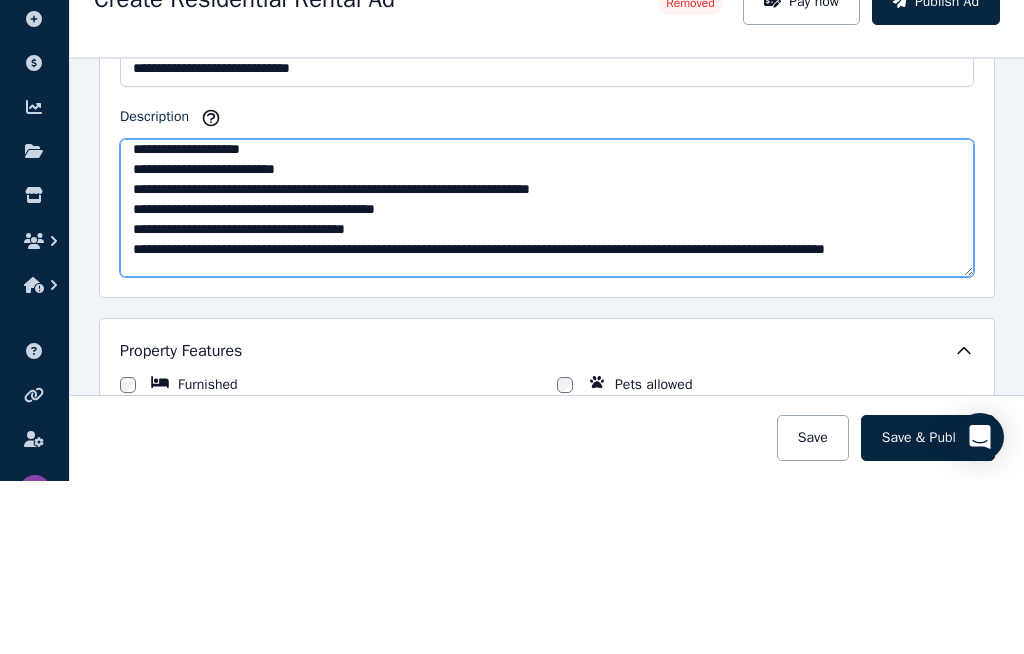 click on "Description" at bounding box center [547, 381] 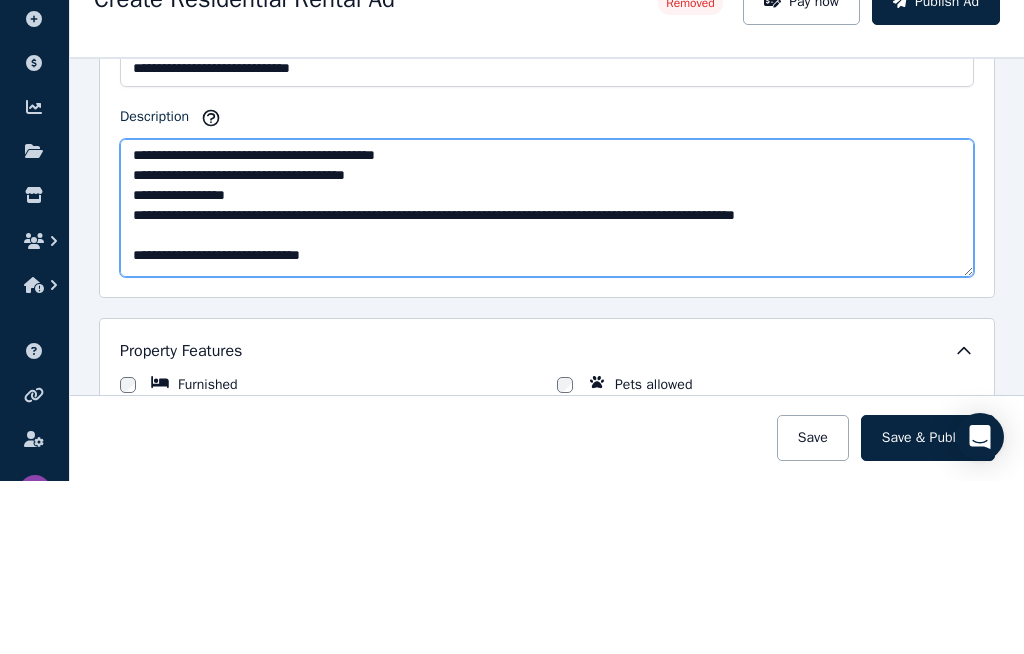 scroll, scrollTop: 149, scrollLeft: 0, axis: vertical 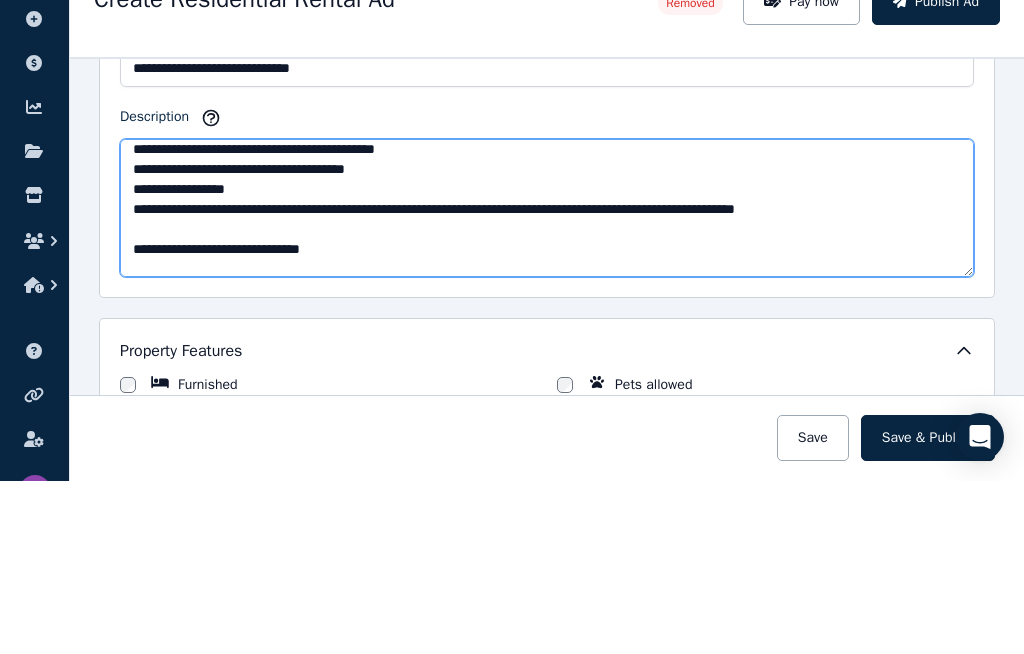 click on "Description" at bounding box center [547, 381] 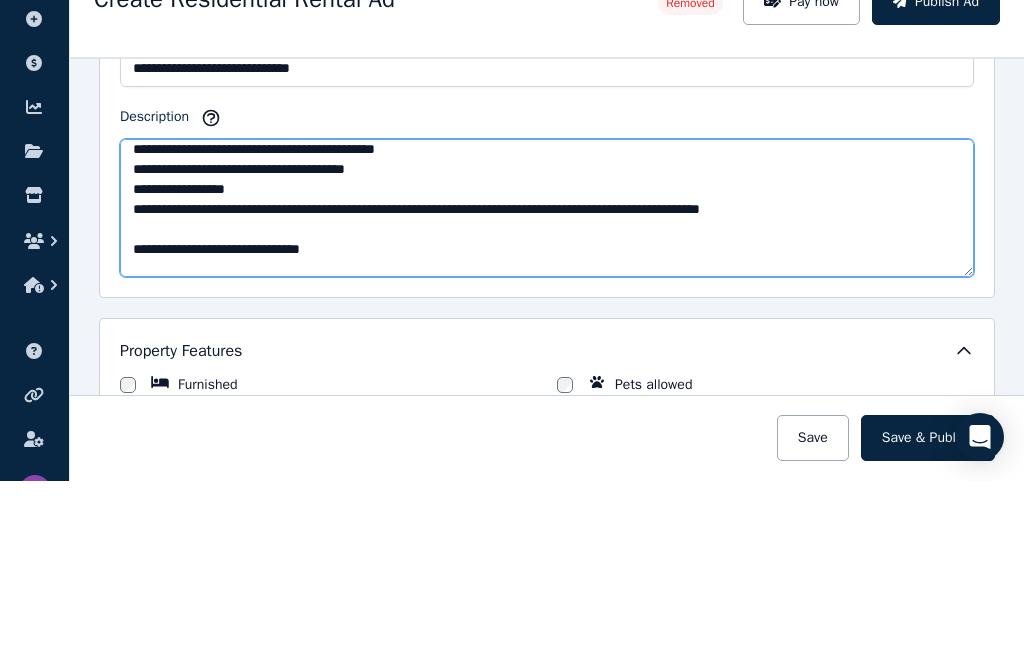 click on "Description" at bounding box center (547, 381) 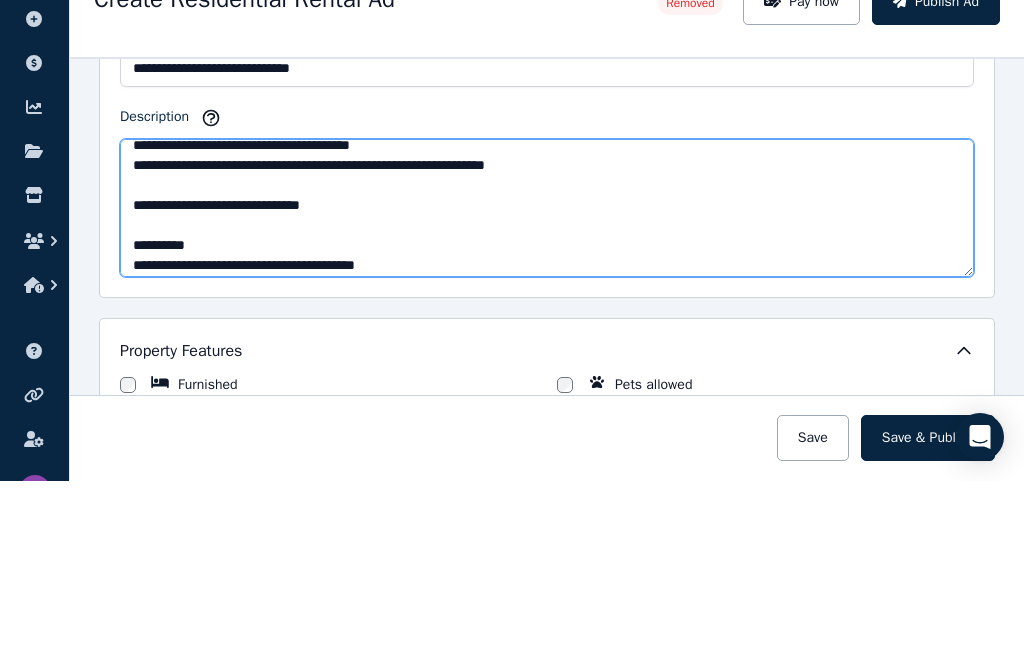 scroll, scrollTop: 223, scrollLeft: 0, axis: vertical 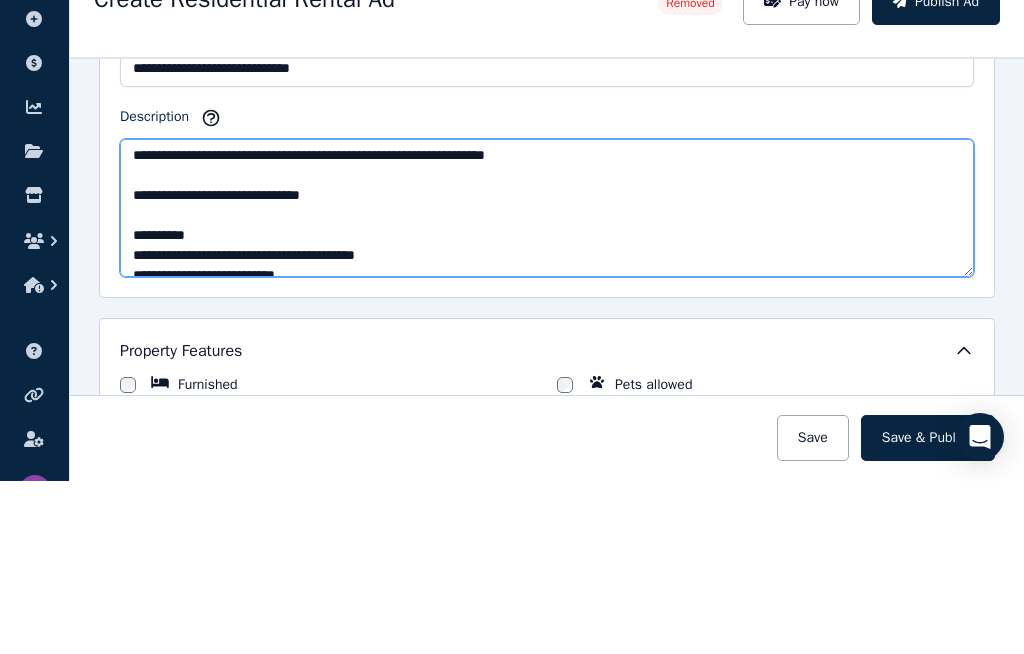 click on "Description" at bounding box center [547, 381] 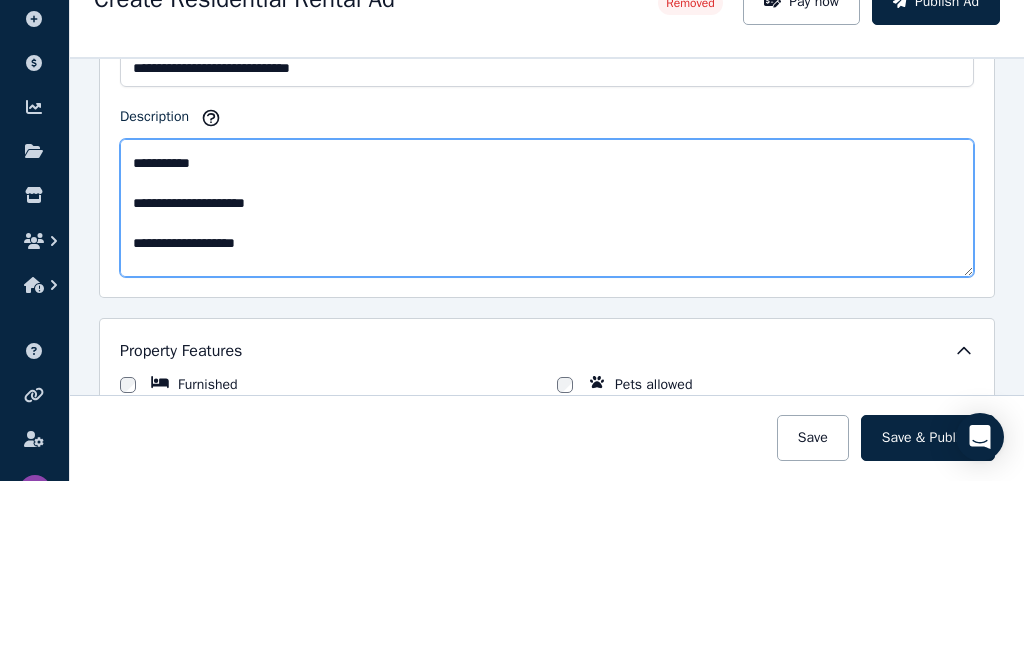 scroll, scrollTop: 473, scrollLeft: 0, axis: vertical 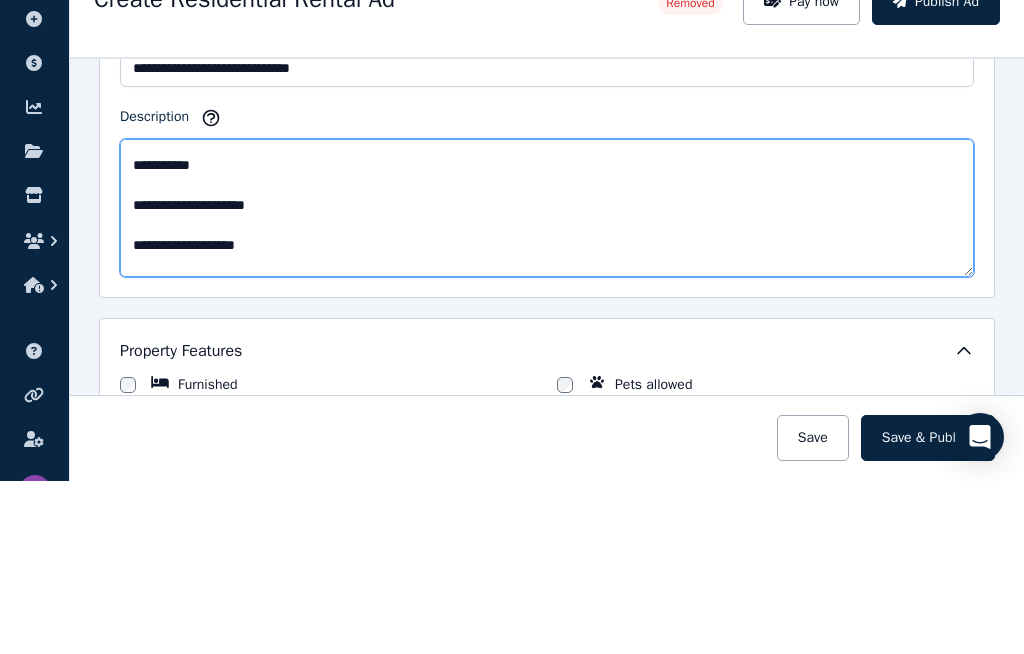 click on "Description" at bounding box center [547, 381] 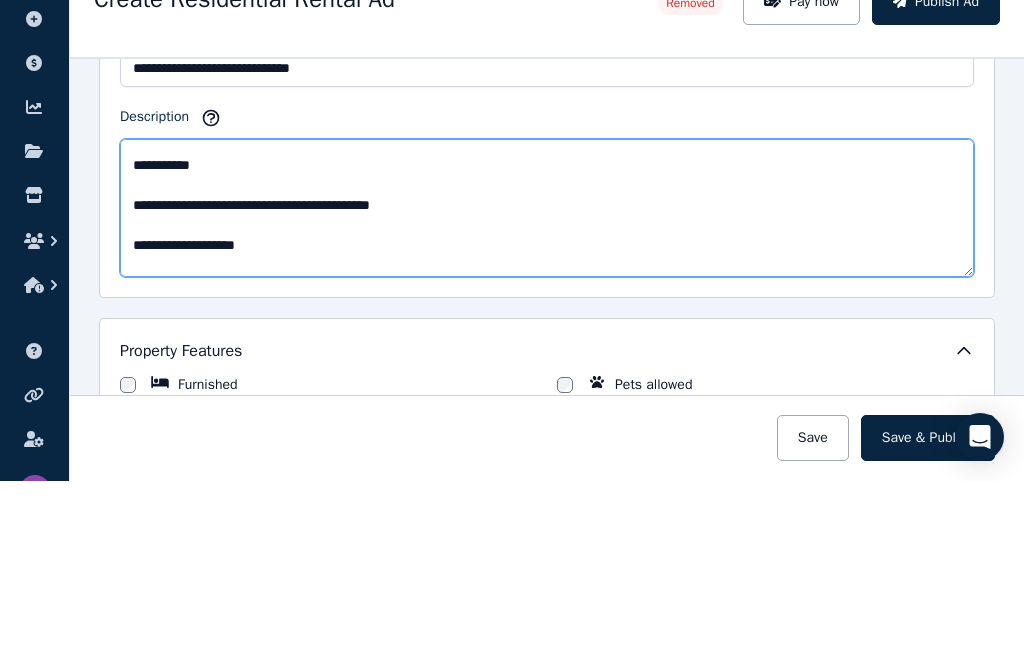 click on "Description" at bounding box center (547, 381) 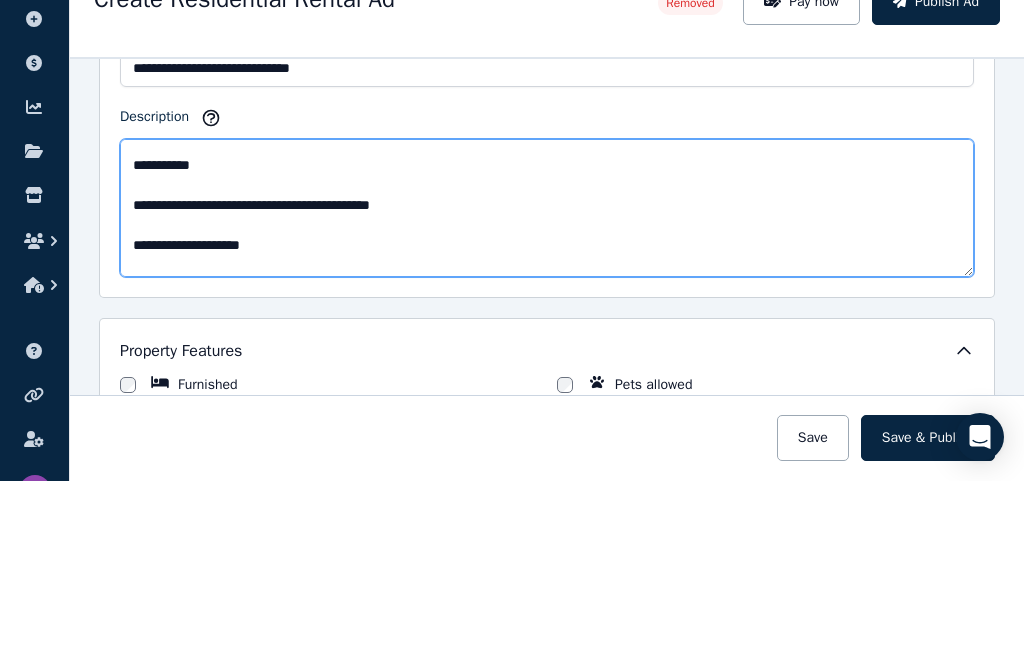 click on "Description" at bounding box center (547, 381) 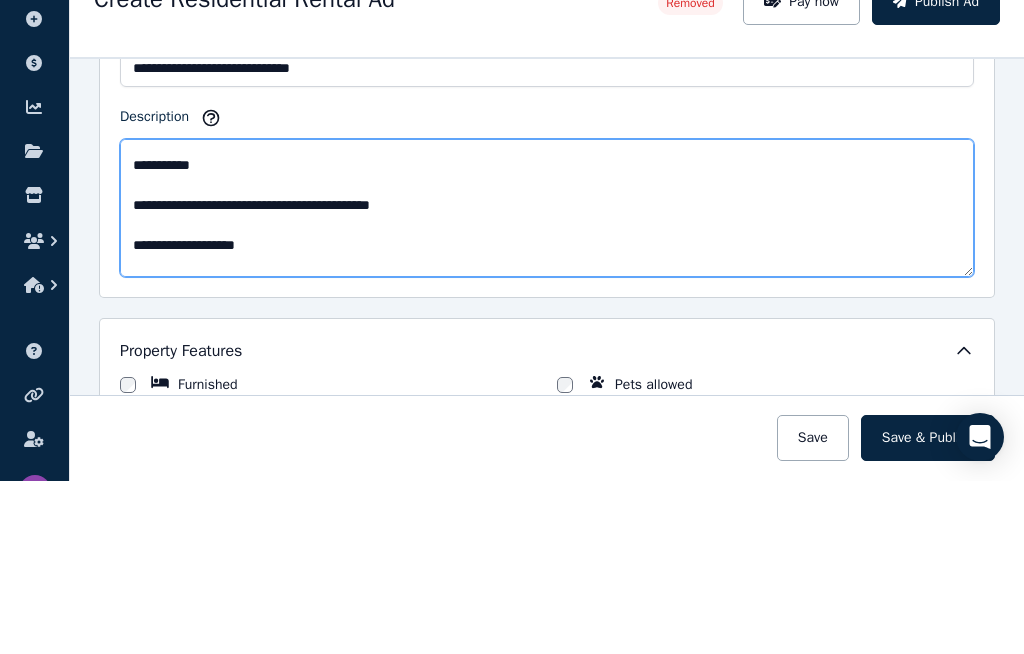 click on "Description" at bounding box center [547, 381] 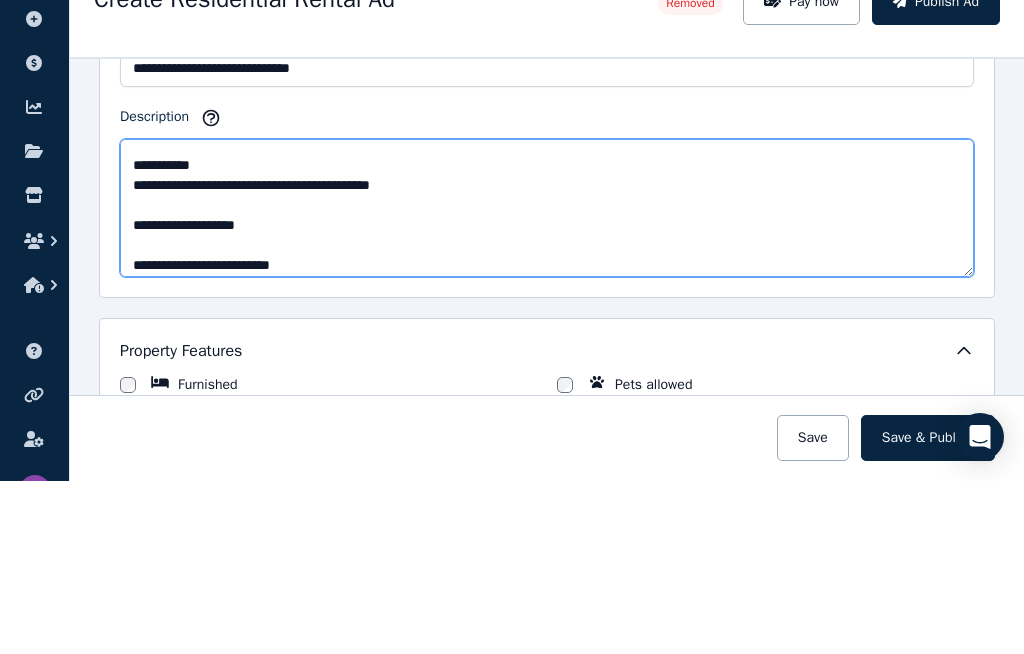 click on "Description" at bounding box center [547, 381] 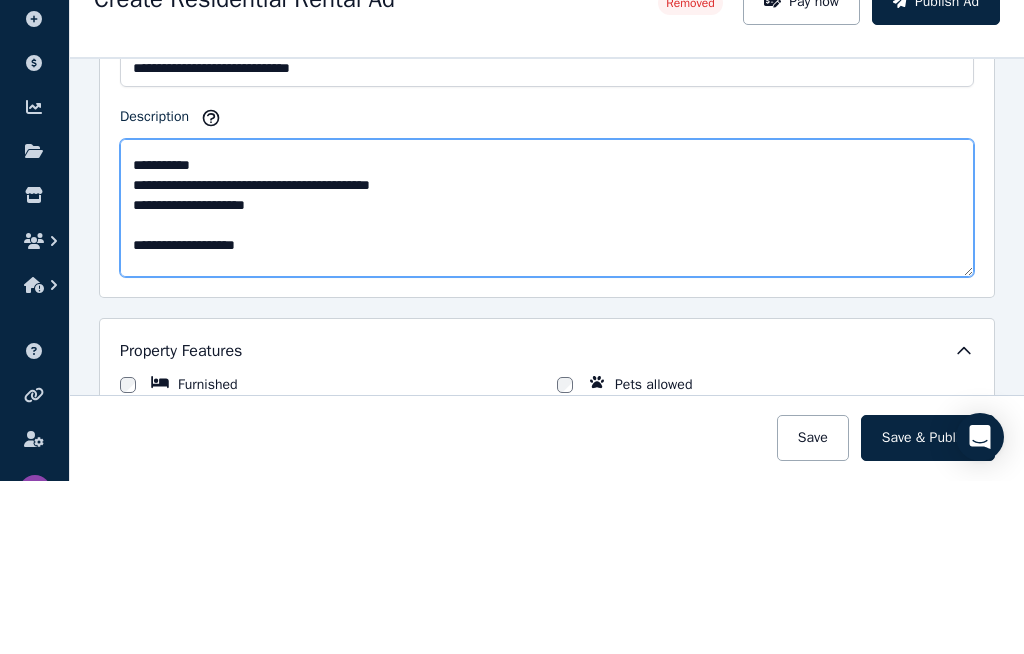 click on "Description" at bounding box center (547, 381) 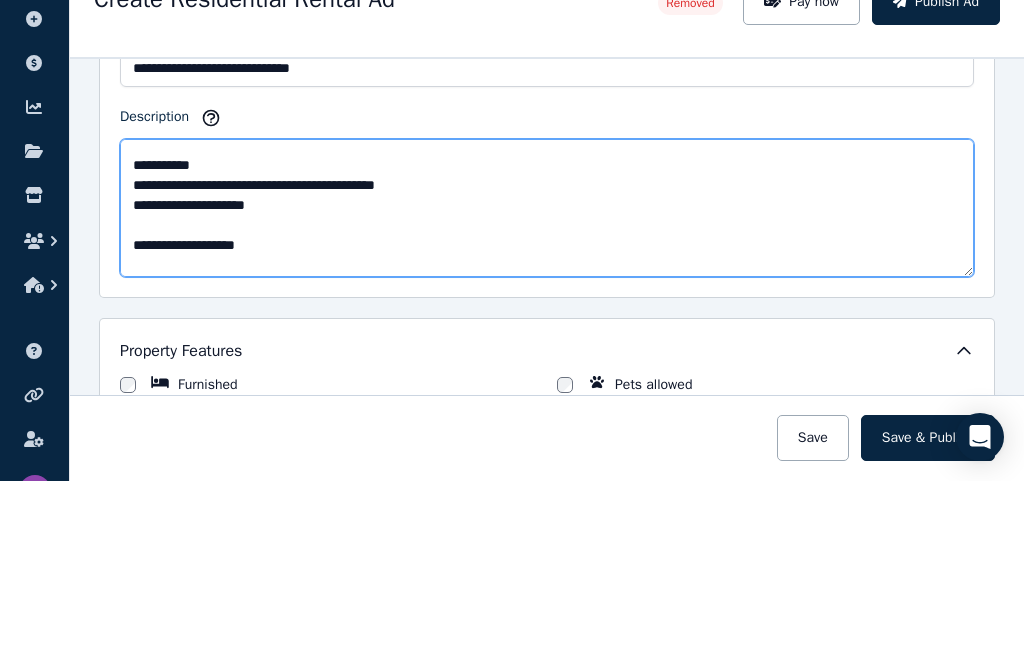 click on "Description" at bounding box center [547, 381] 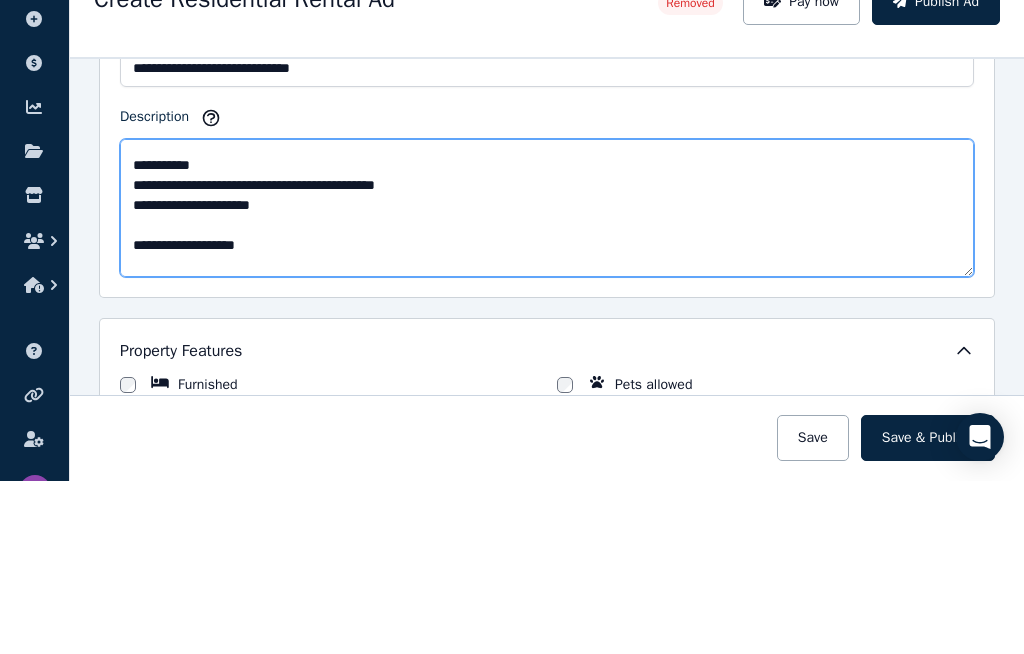 click on "Description" at bounding box center (547, 381) 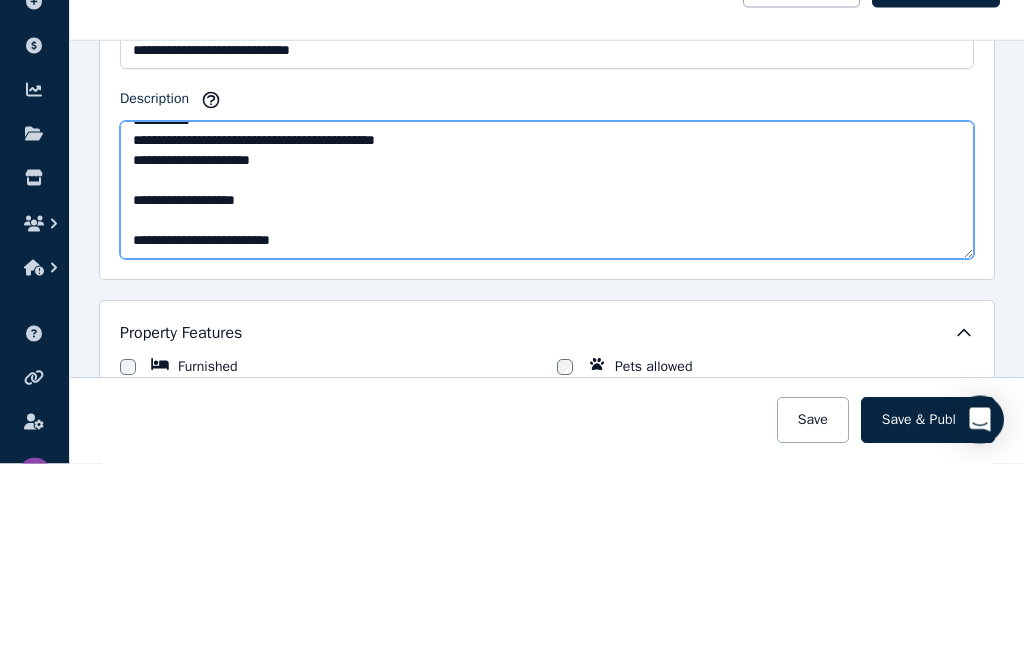 scroll, scrollTop: 500, scrollLeft: 0, axis: vertical 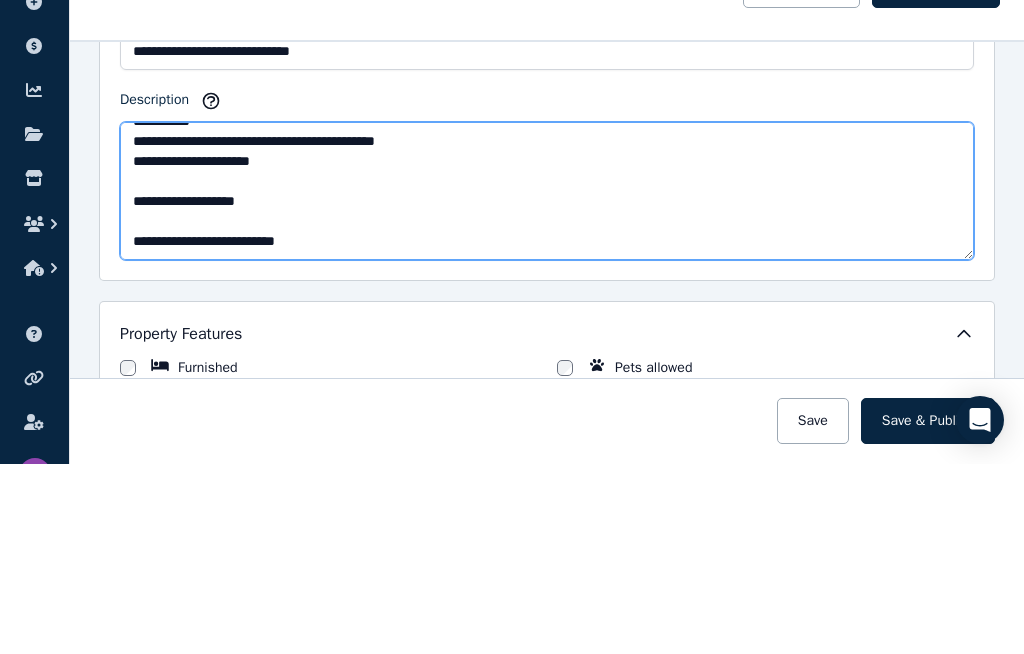 click on "Description" at bounding box center (547, 381) 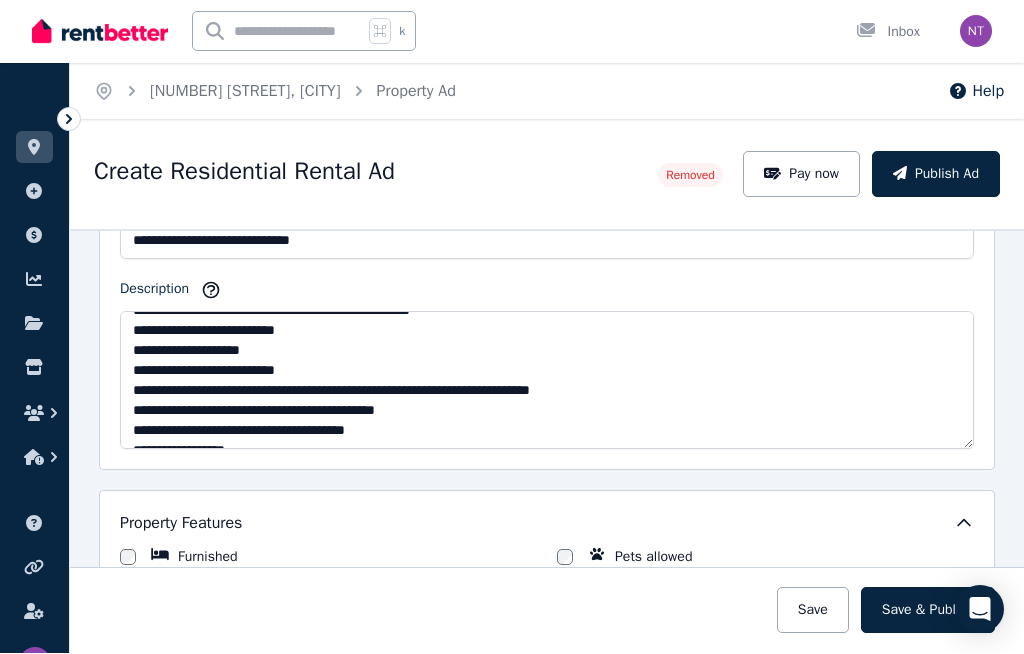 scroll, scrollTop: 59, scrollLeft: 0, axis: vertical 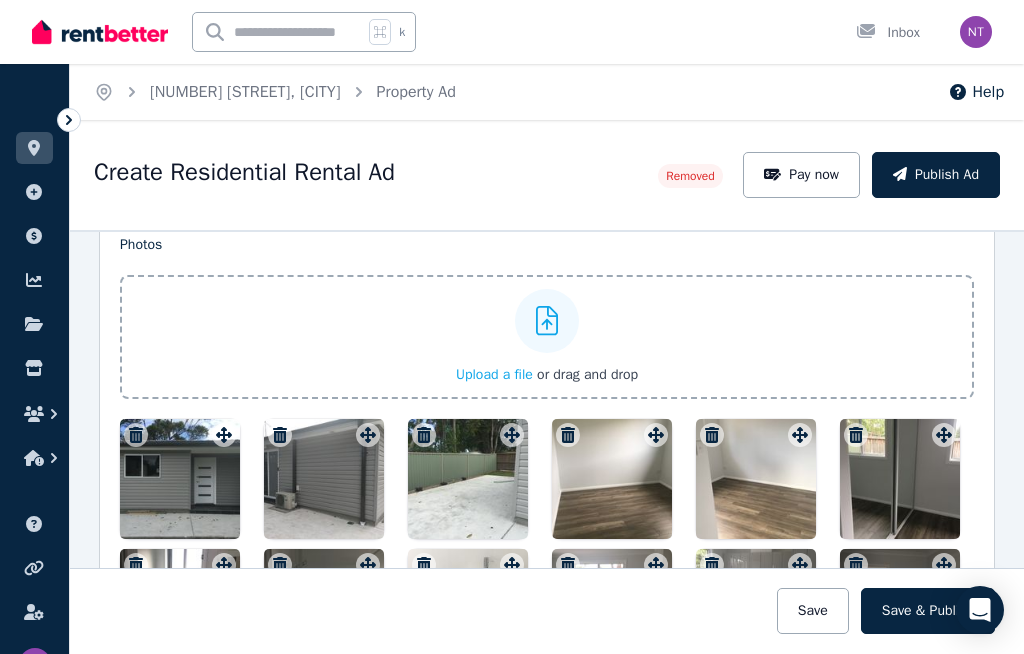 type on "**********" 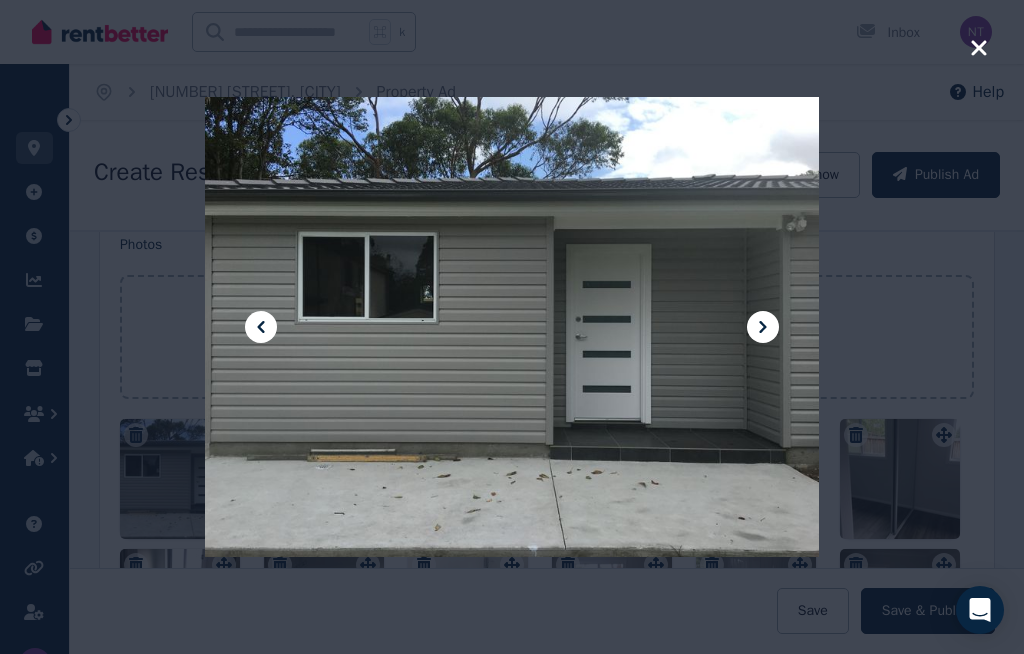 click at bounding box center [512, 326] 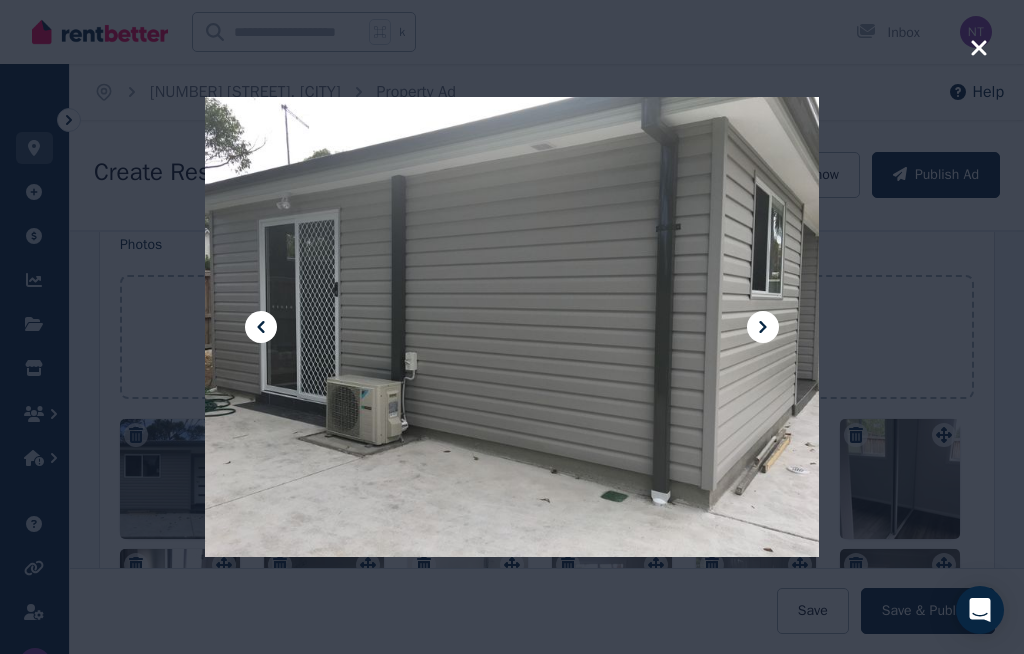 click at bounding box center (261, 327) 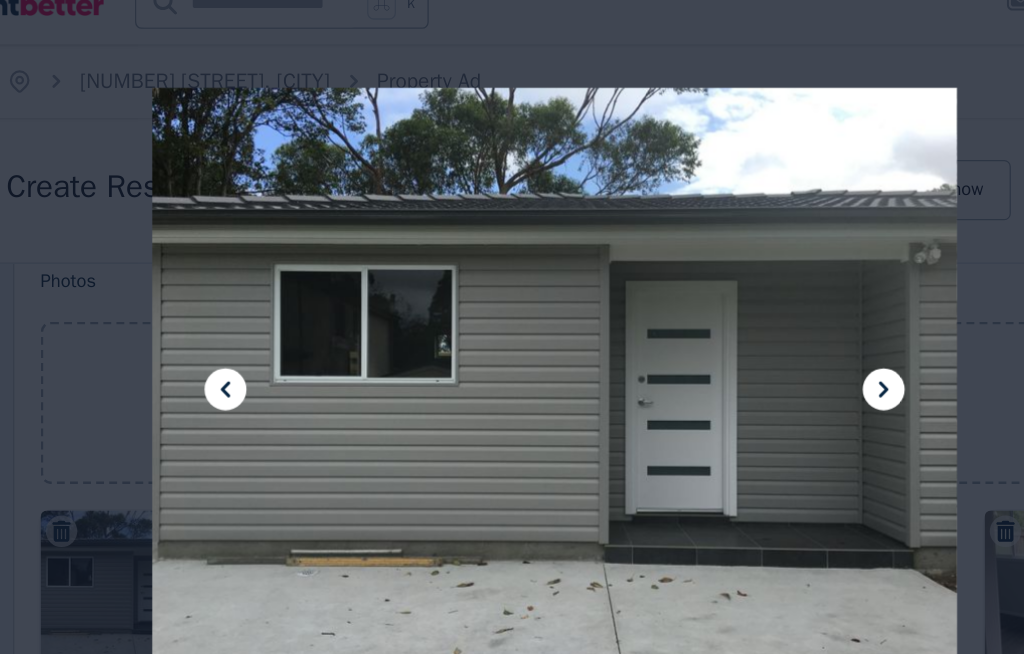 click 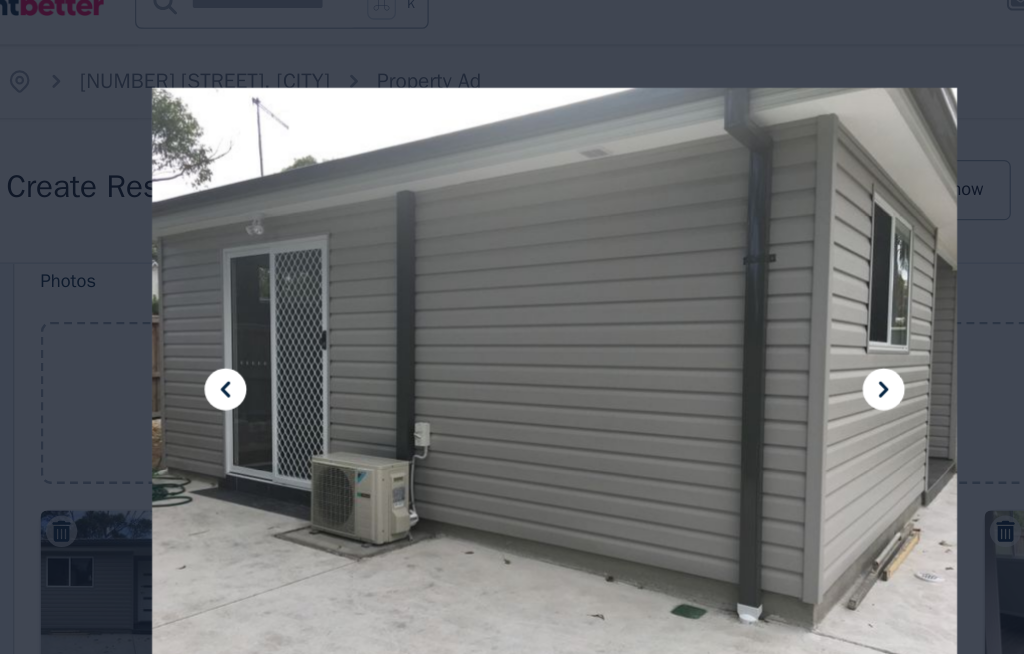 click 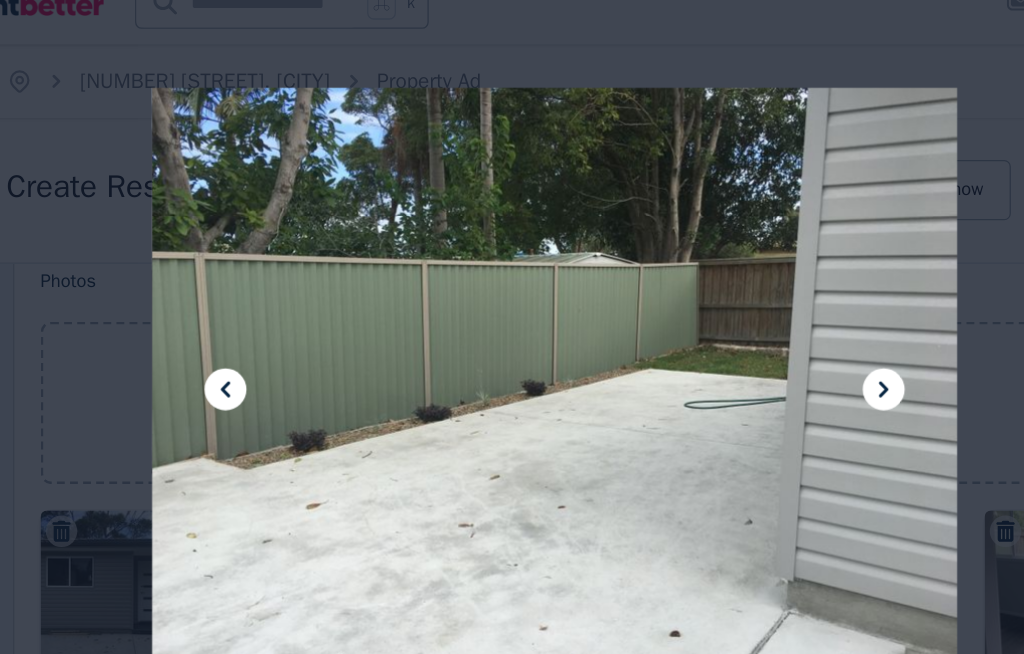 click 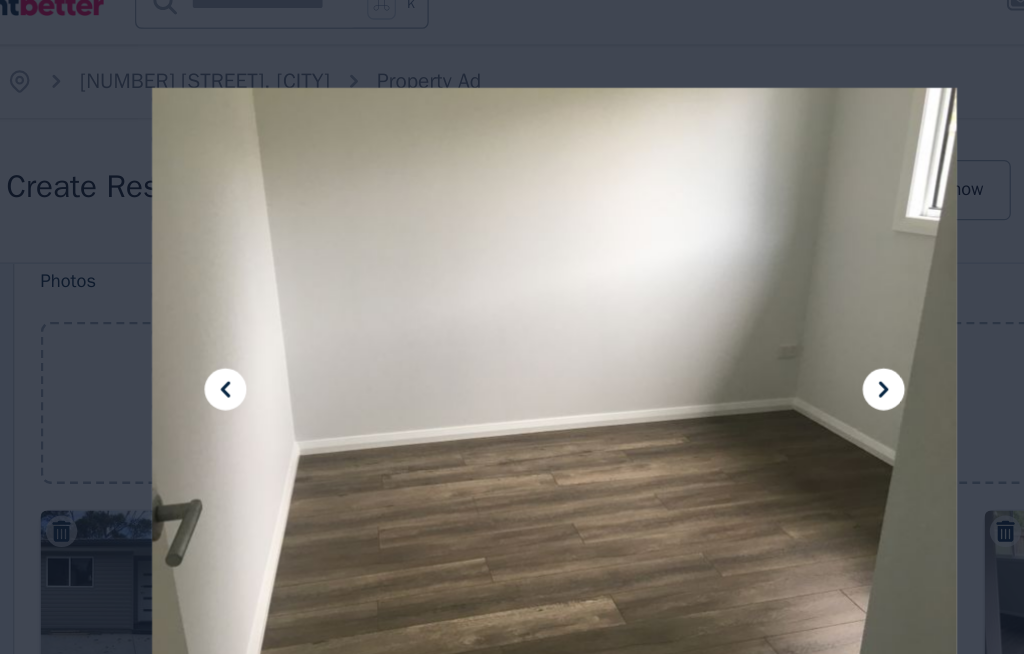 click 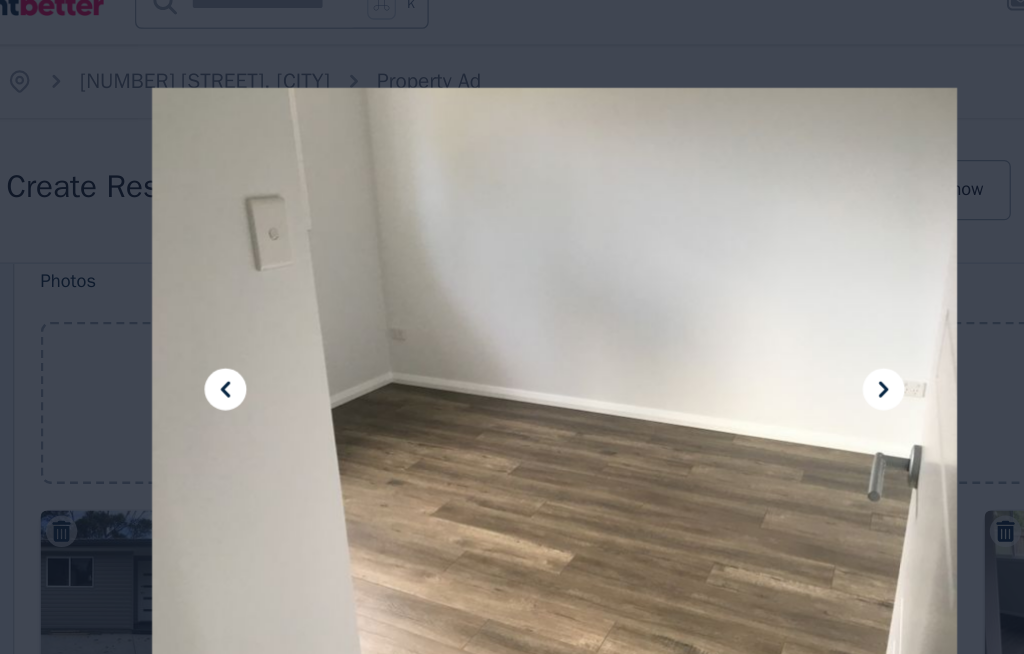 click 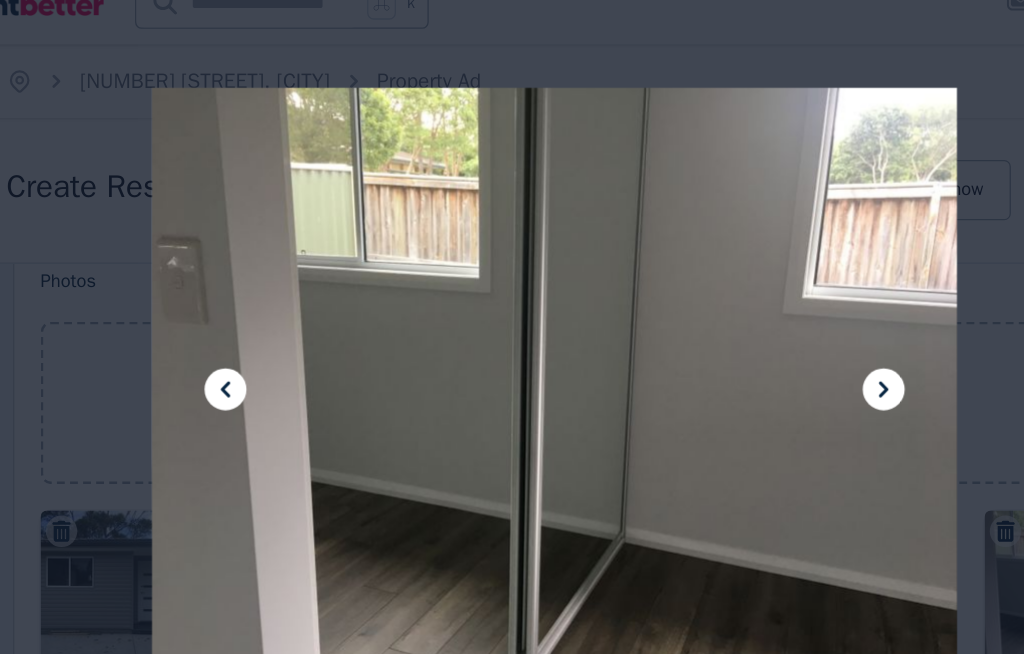 click 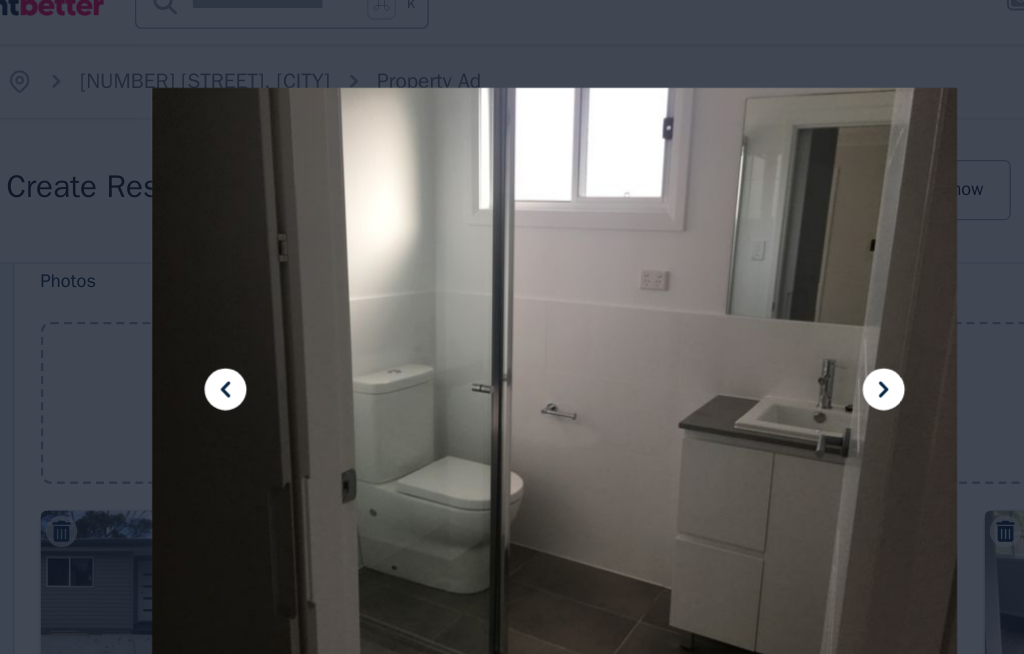 click 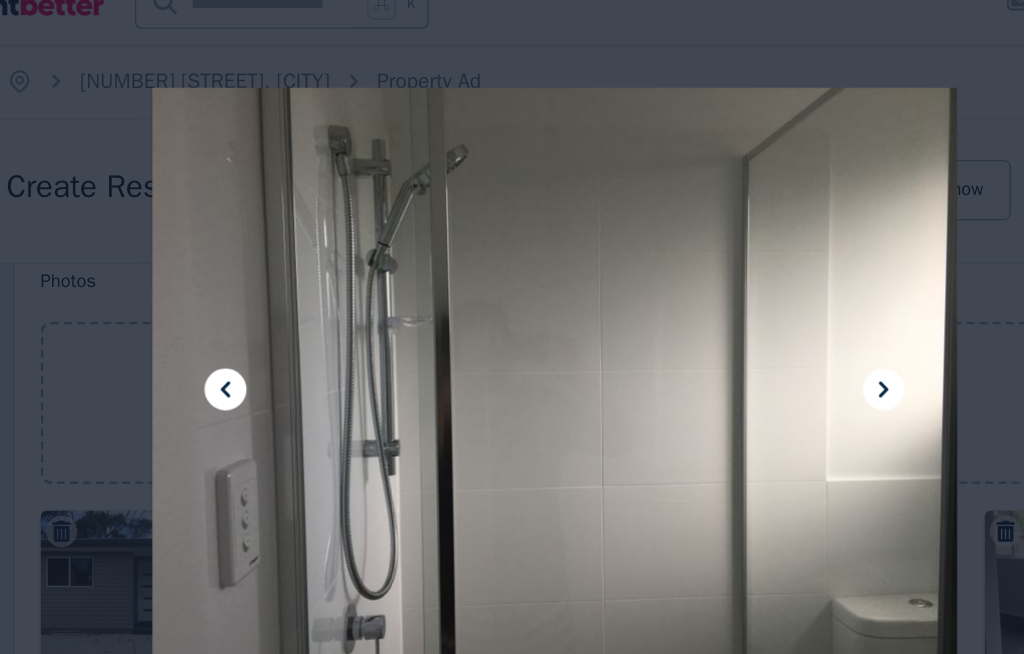 click 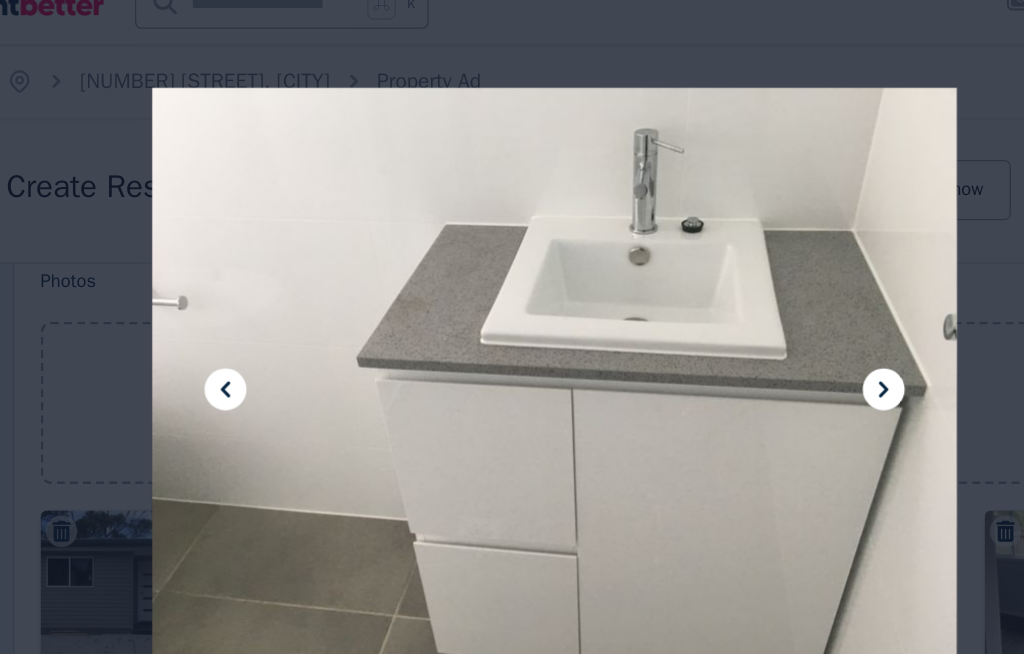 click at bounding box center (261, 327) 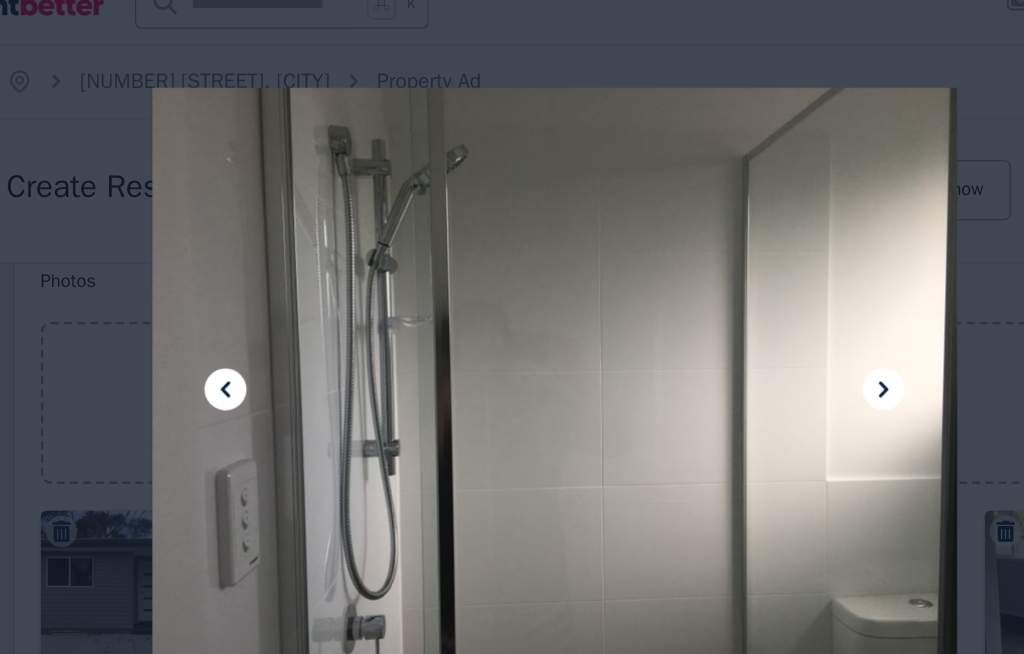 click 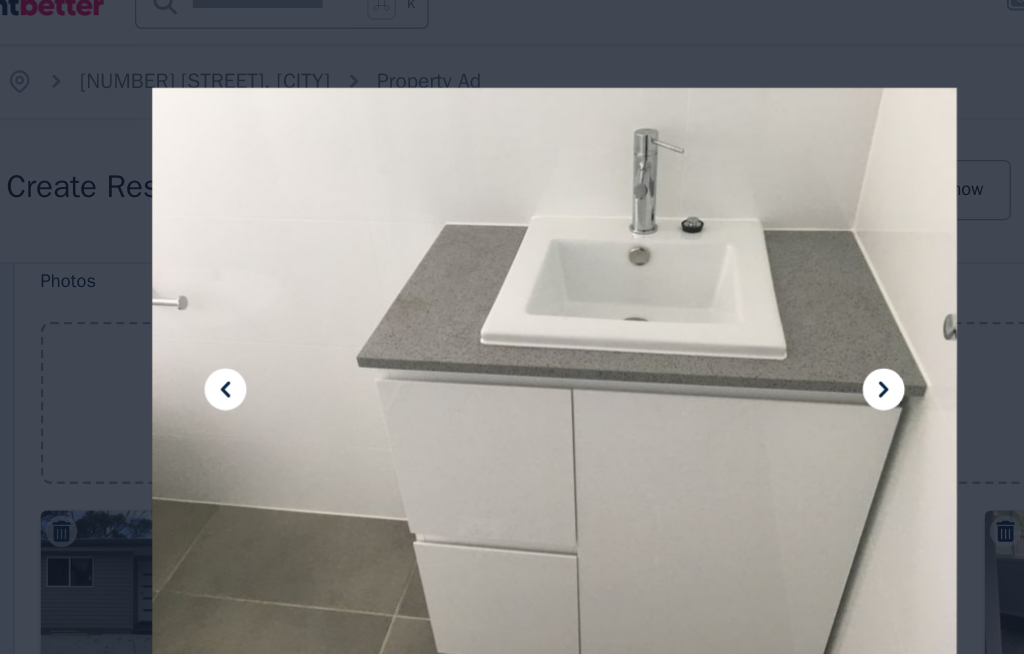 click 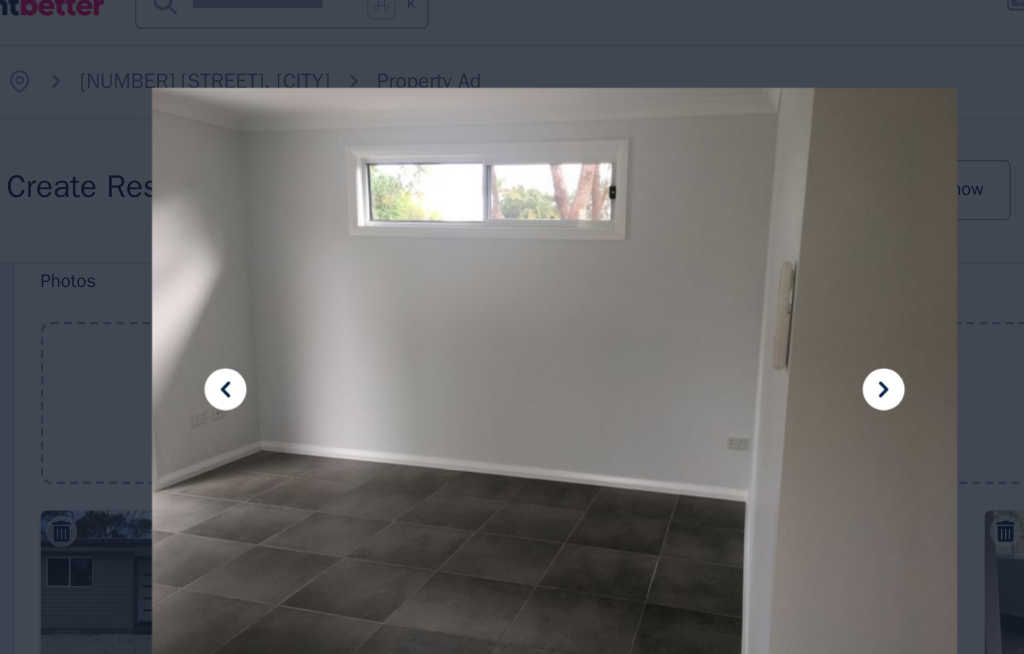 click 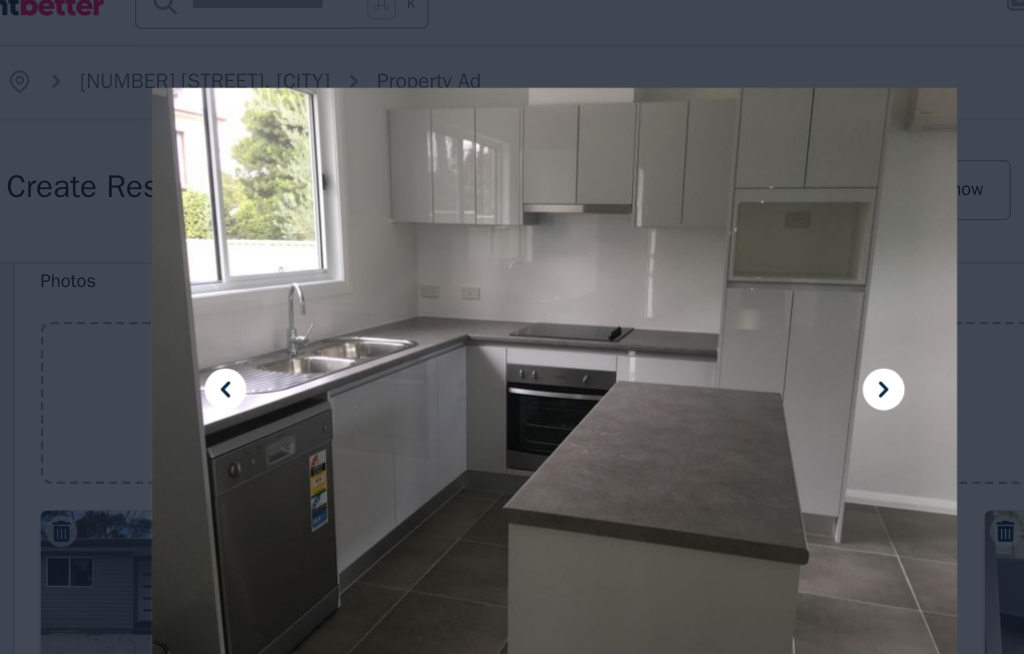 click 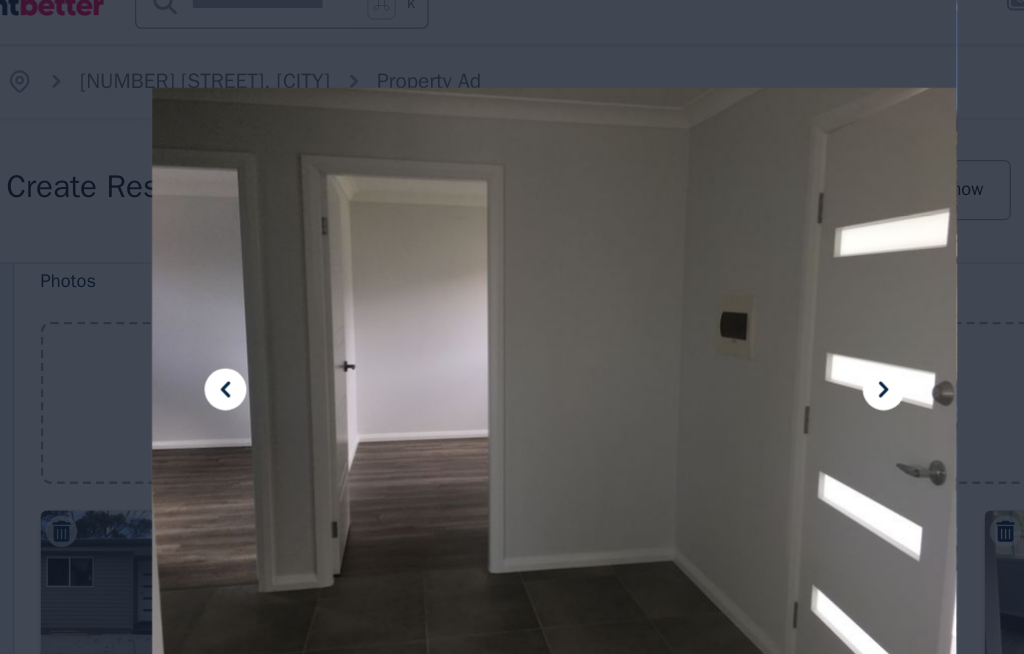 click 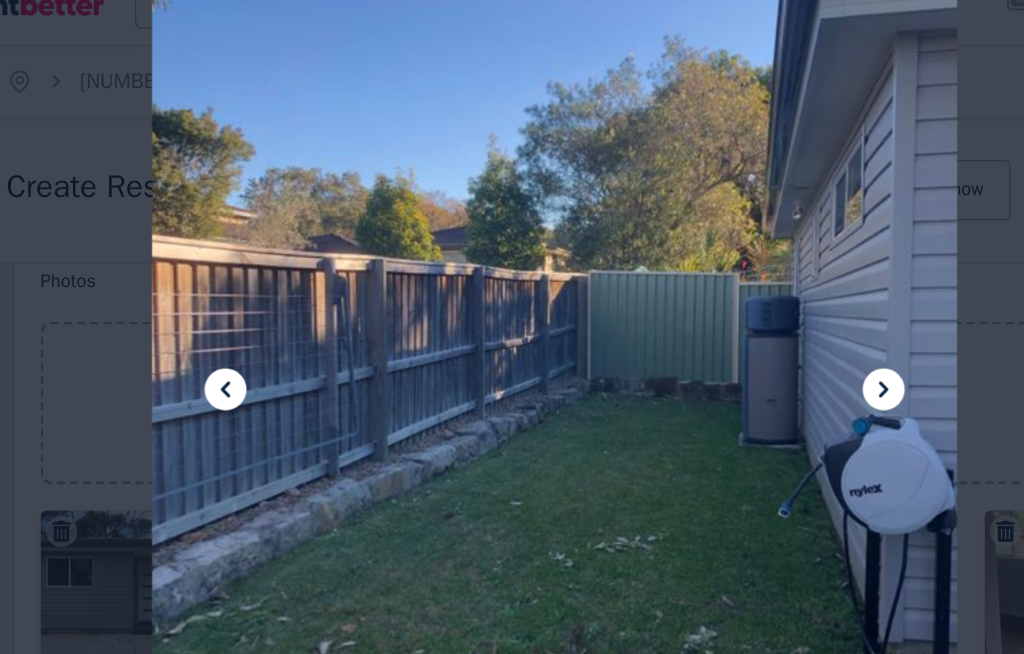 click 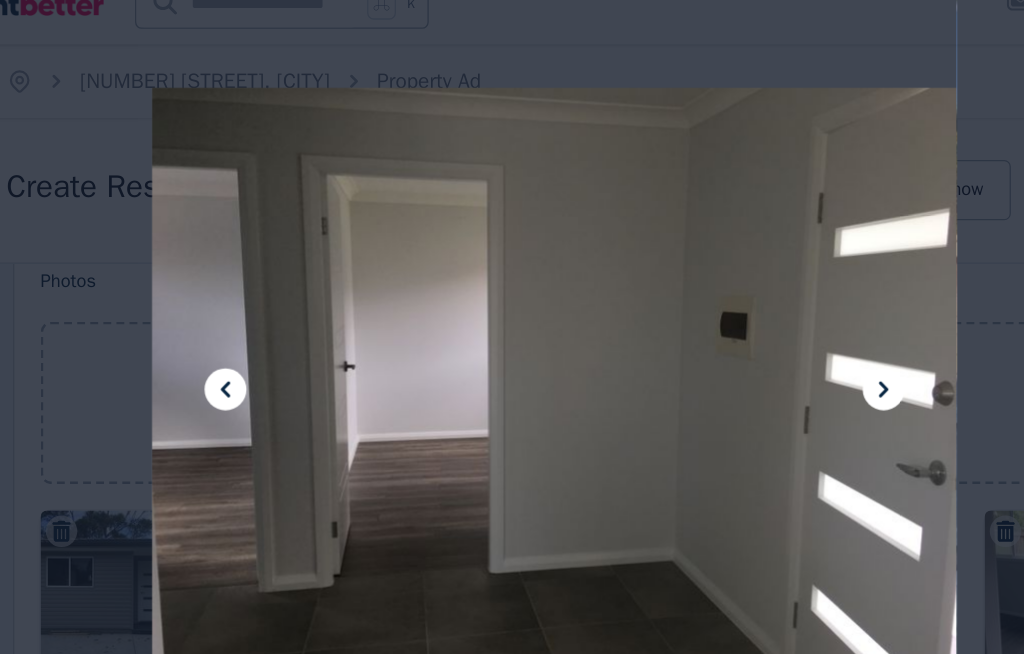 click 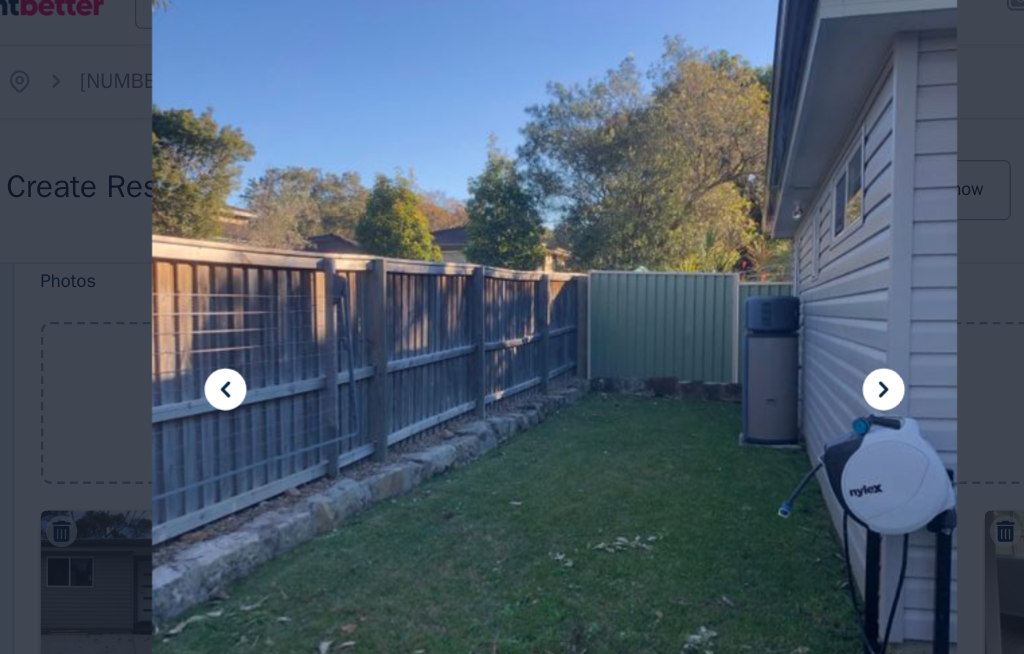 click 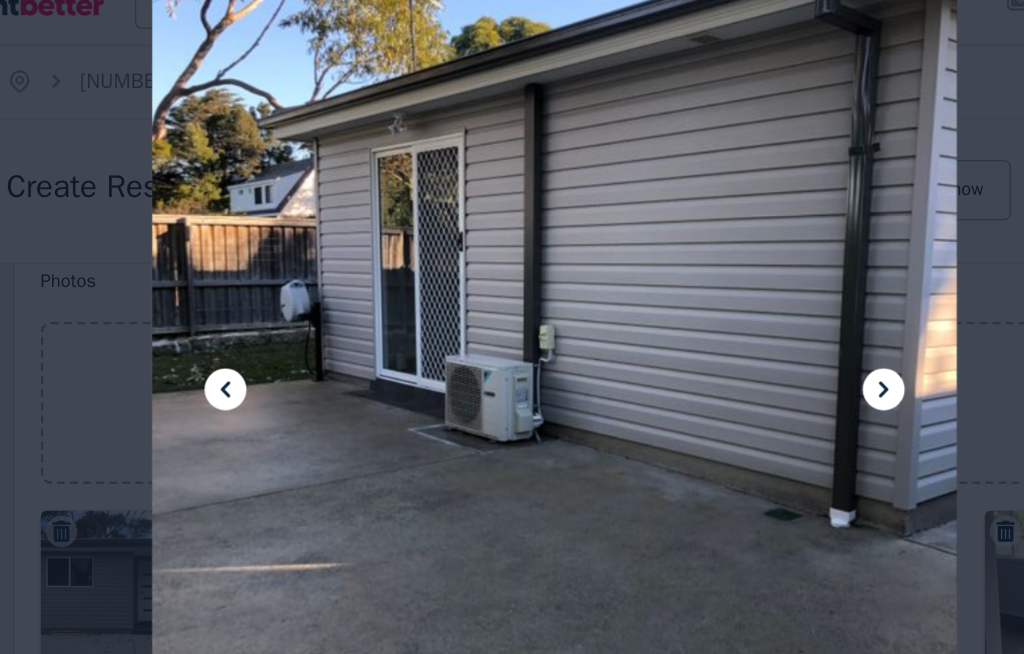 click 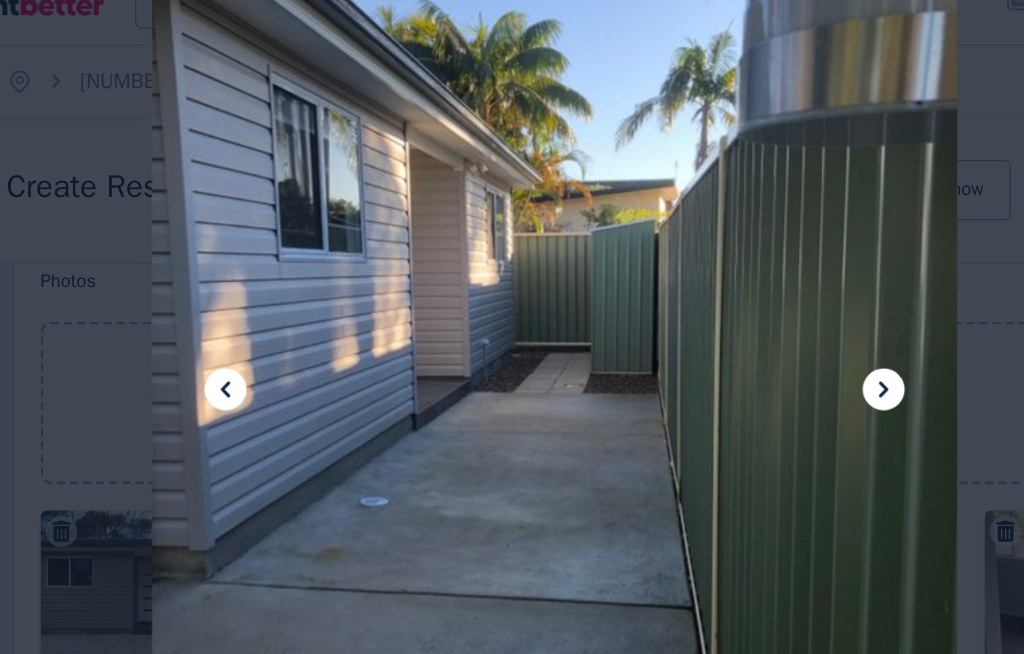 click 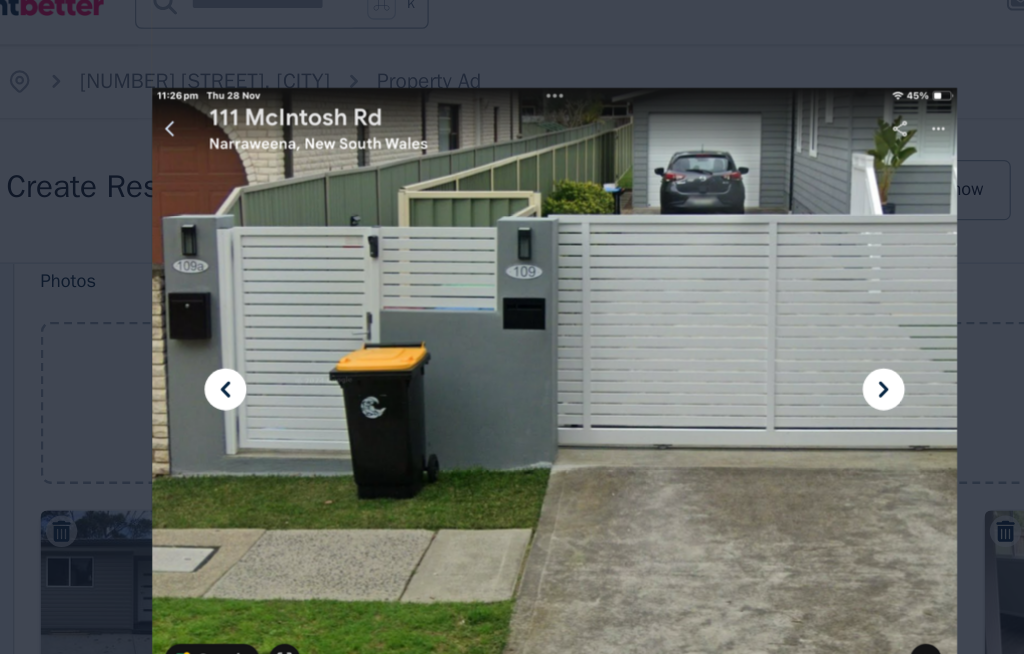 click 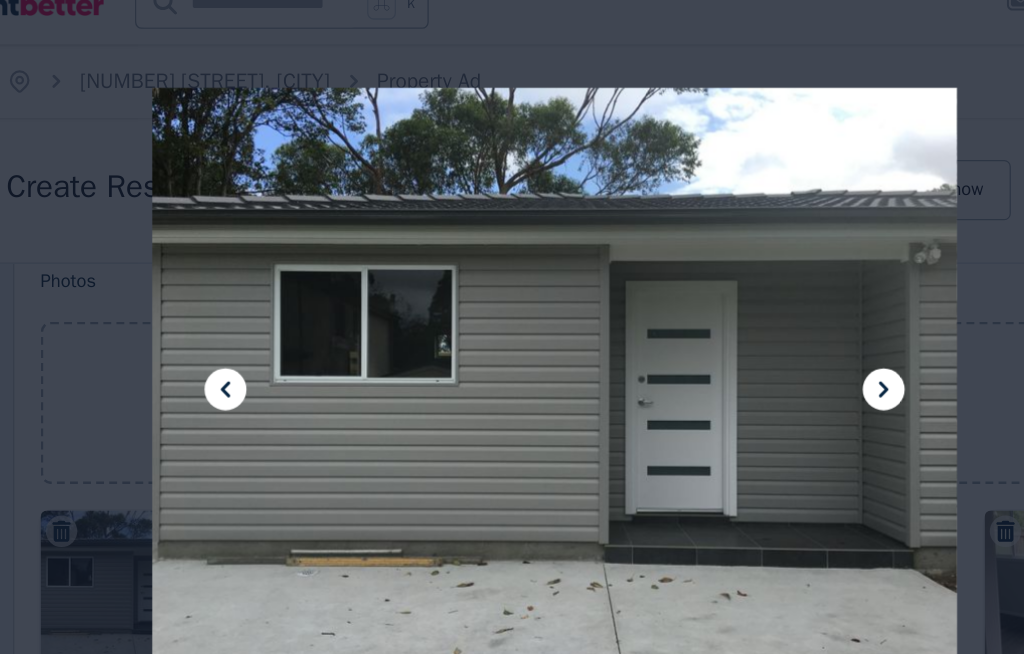click 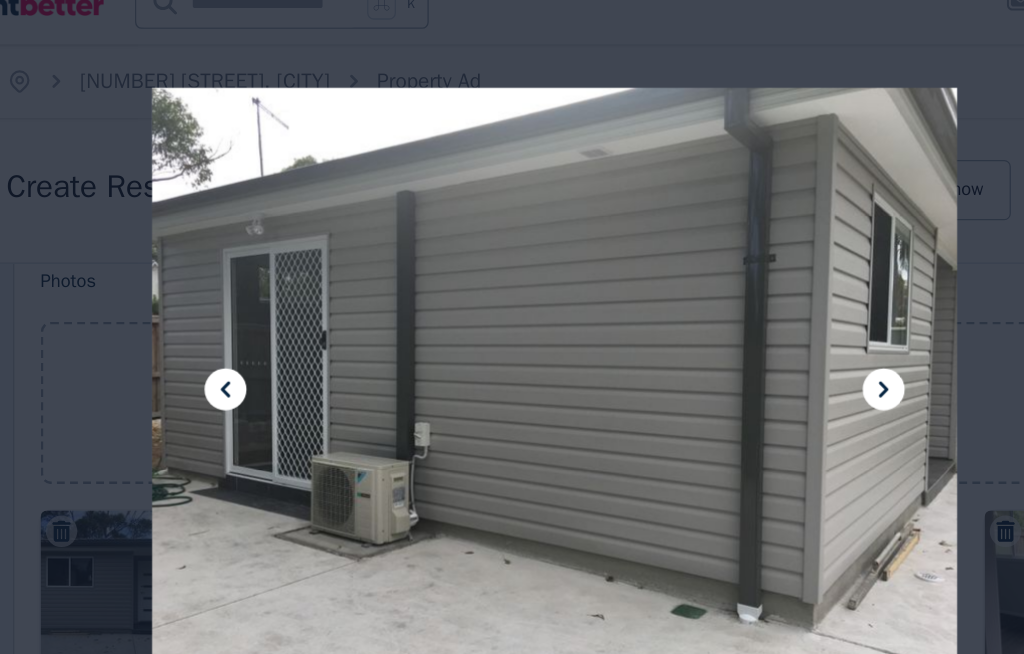 click at bounding box center (512, 327) 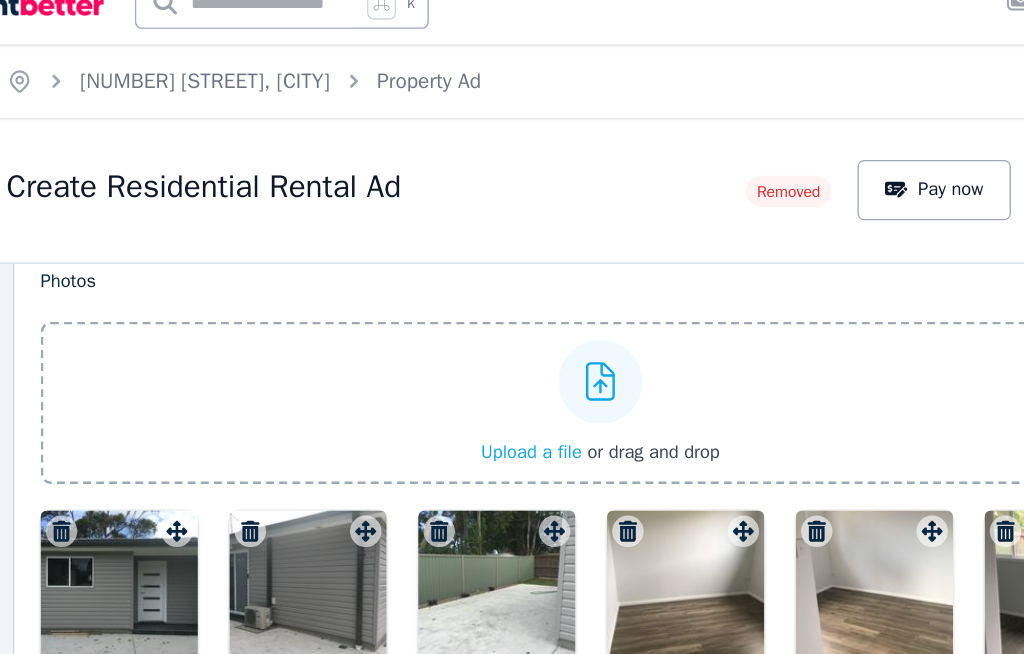 click on "k Inbox" at bounding box center [478, 32] 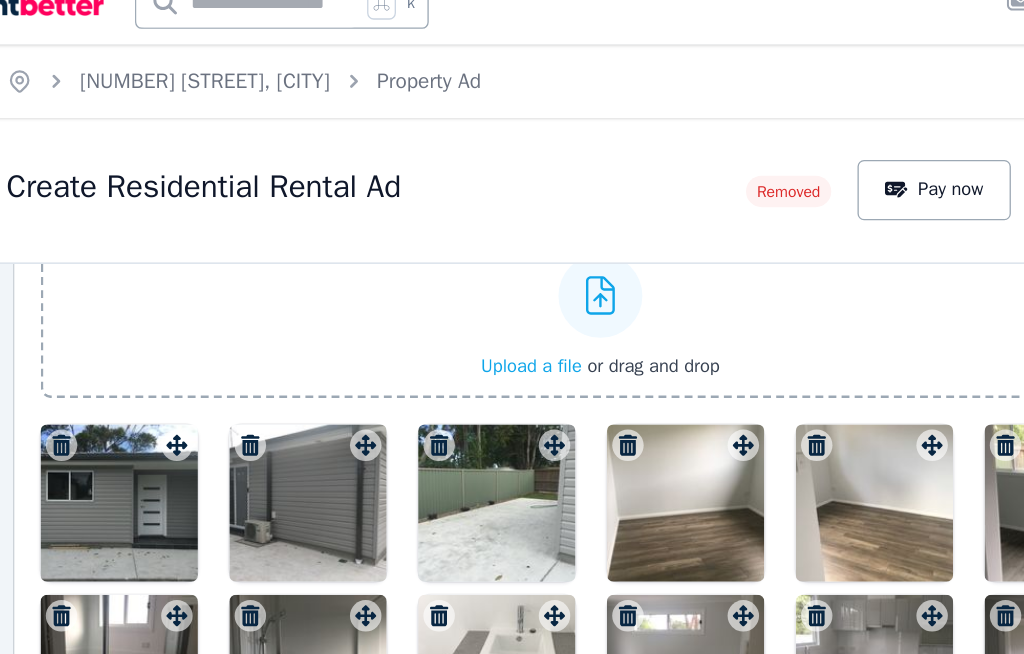 scroll, scrollTop: 2215, scrollLeft: 0, axis: vertical 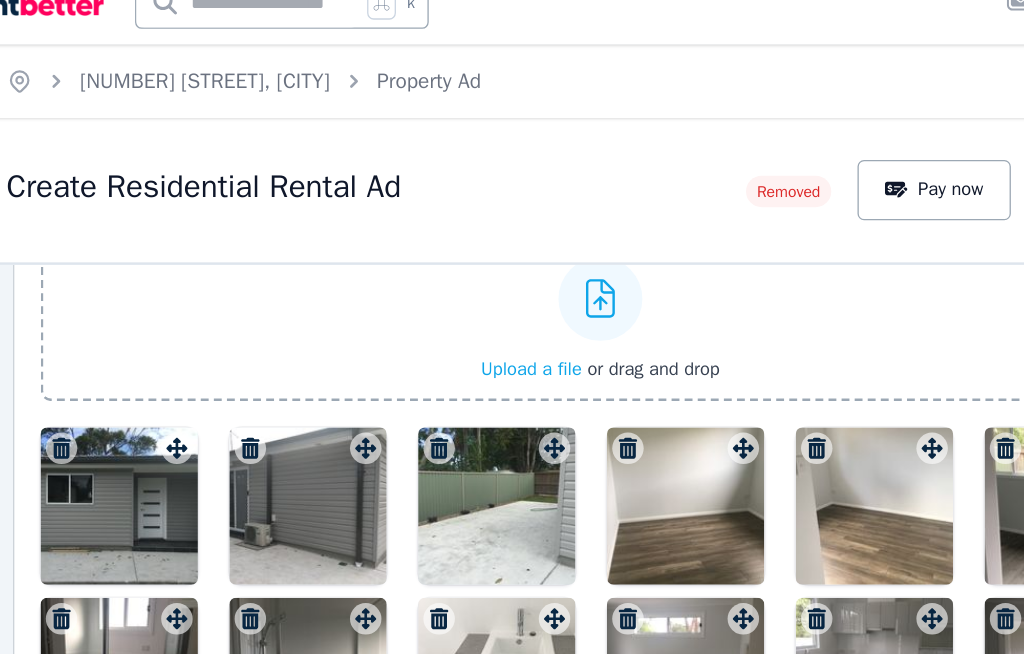 click at bounding box center (324, 416) 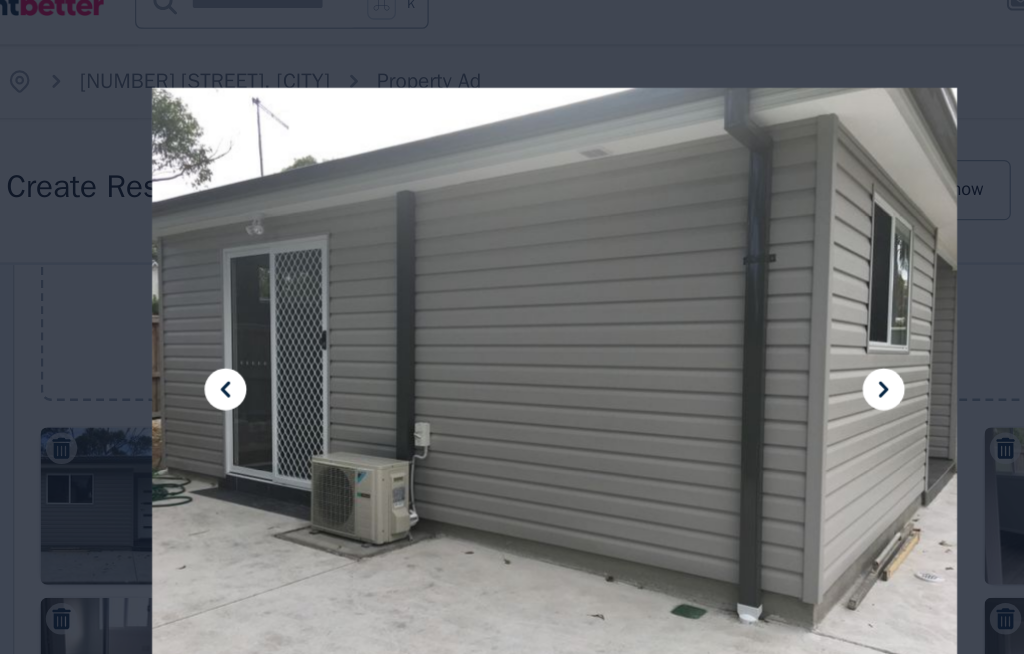 click at bounding box center [512, 326] 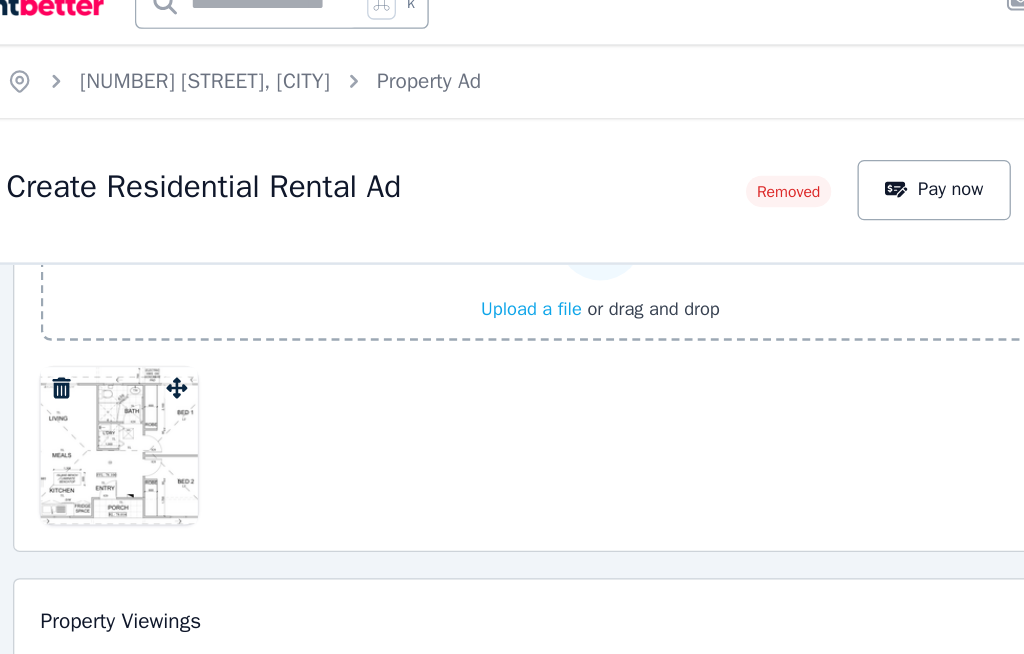 scroll, scrollTop: 2846, scrollLeft: 0, axis: vertical 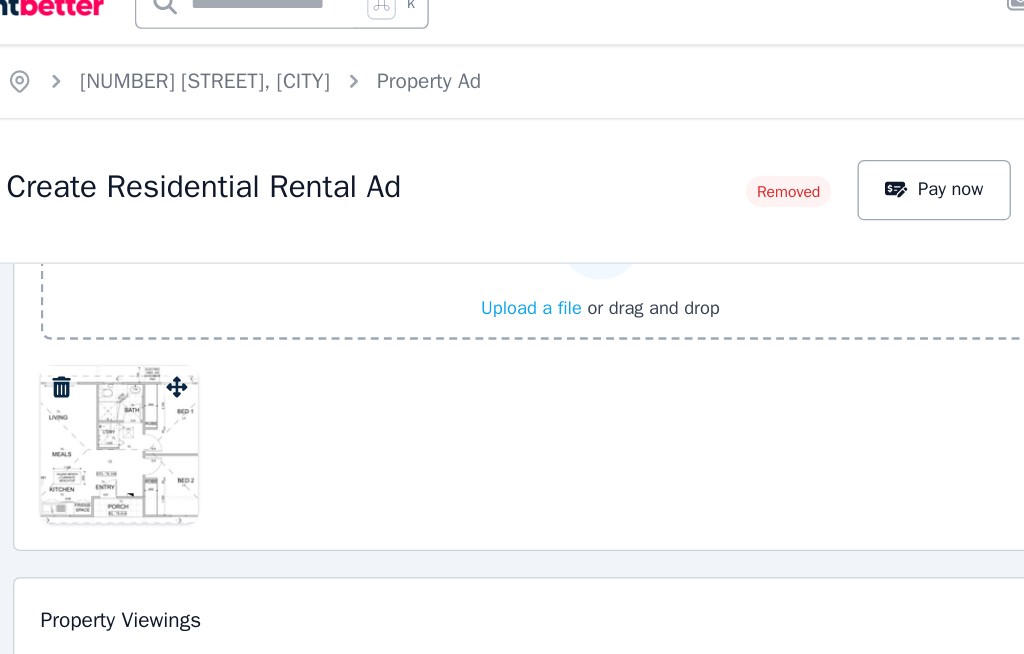 click at bounding box center [547, 369] 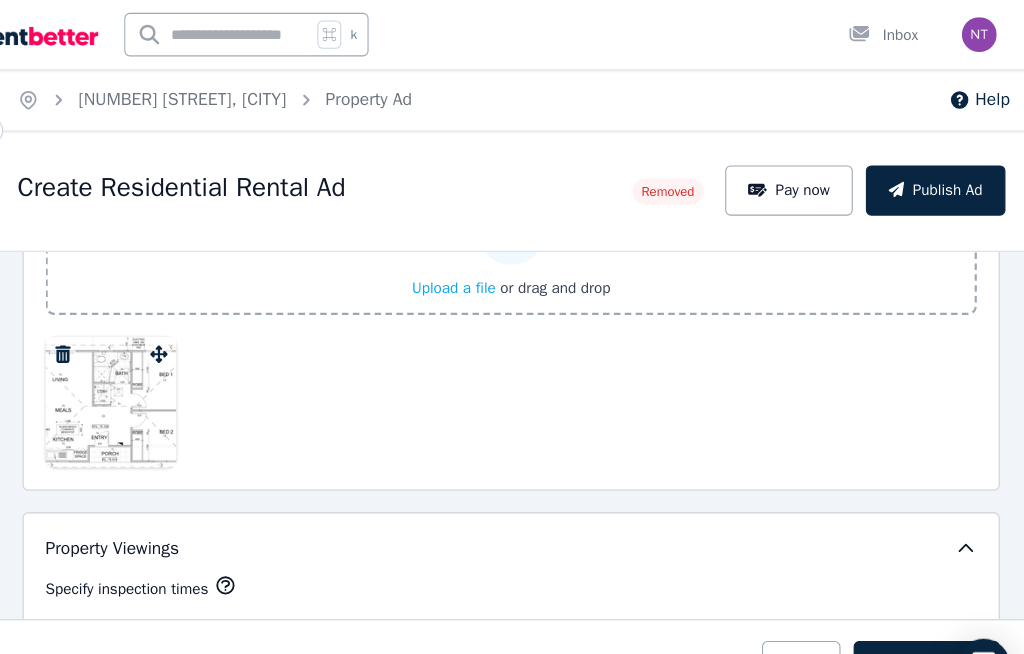 click on "Add inspection" at bounding box center [189, 591] 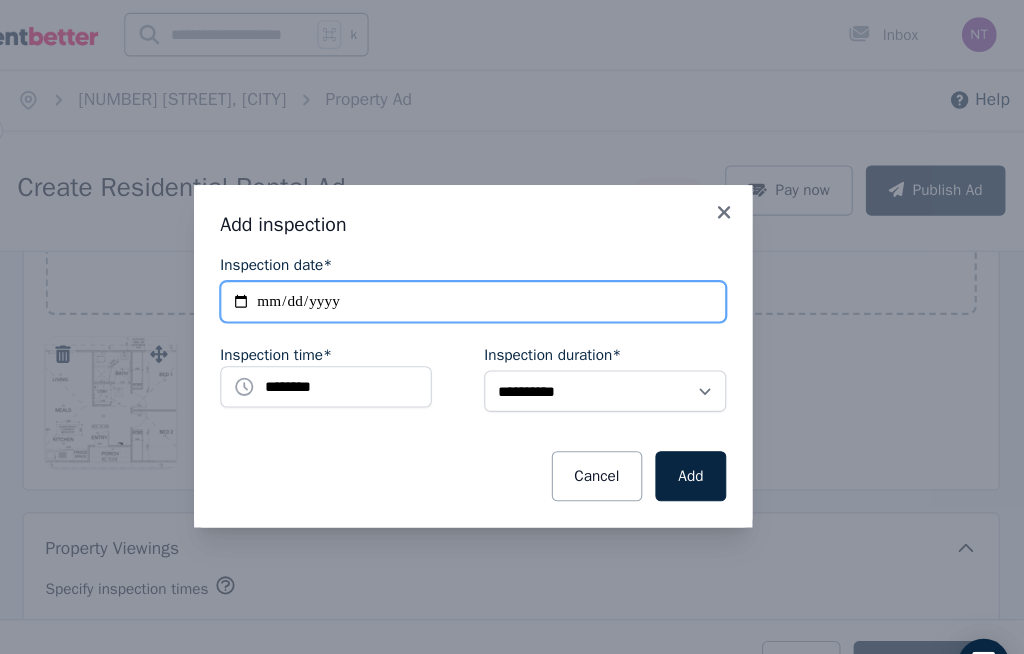 click on "**********" at bounding box center (512, 277) 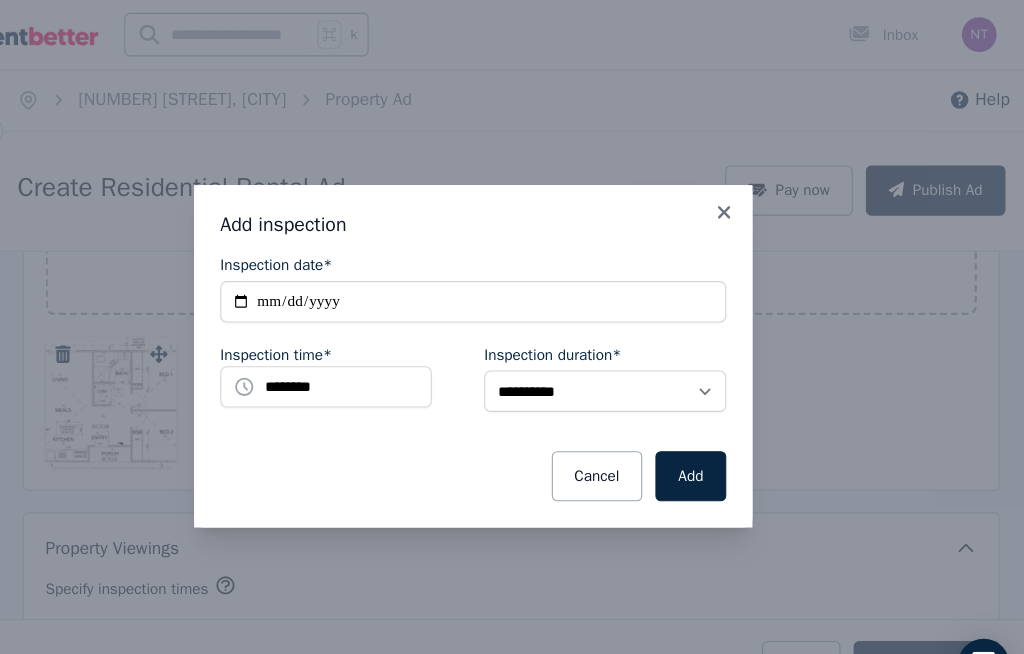 click 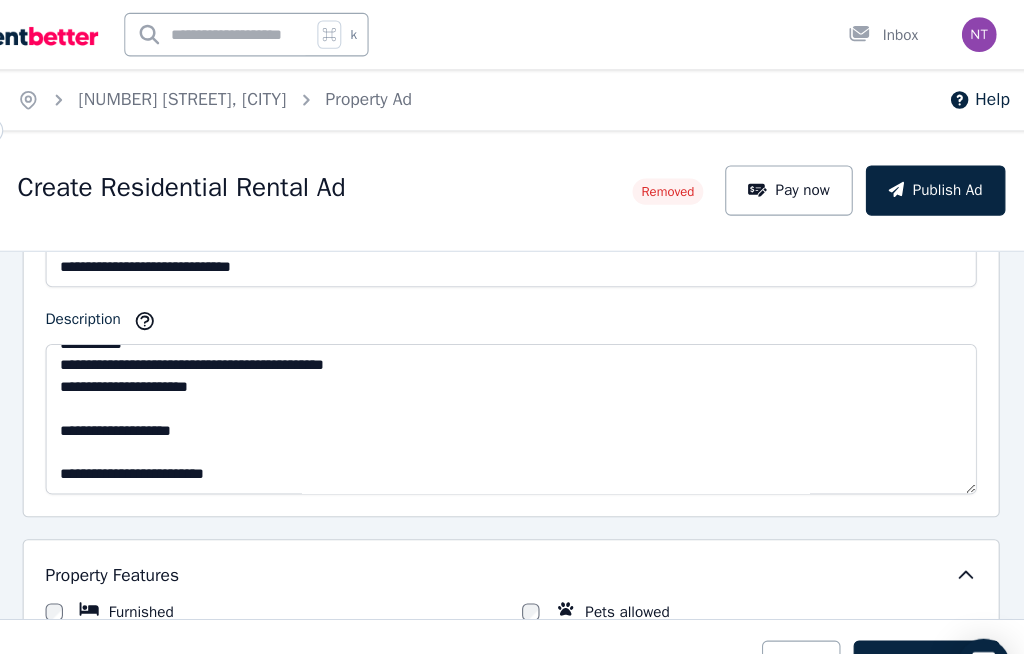 scroll, scrollTop: 960, scrollLeft: 0, axis: vertical 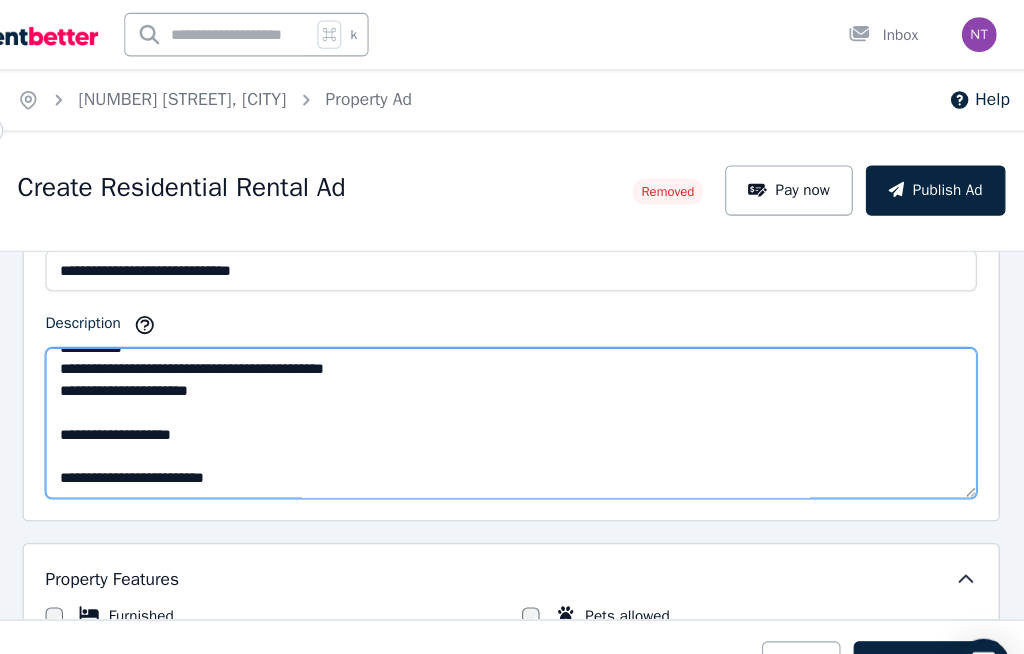 click on "Description" at bounding box center [547, 388] 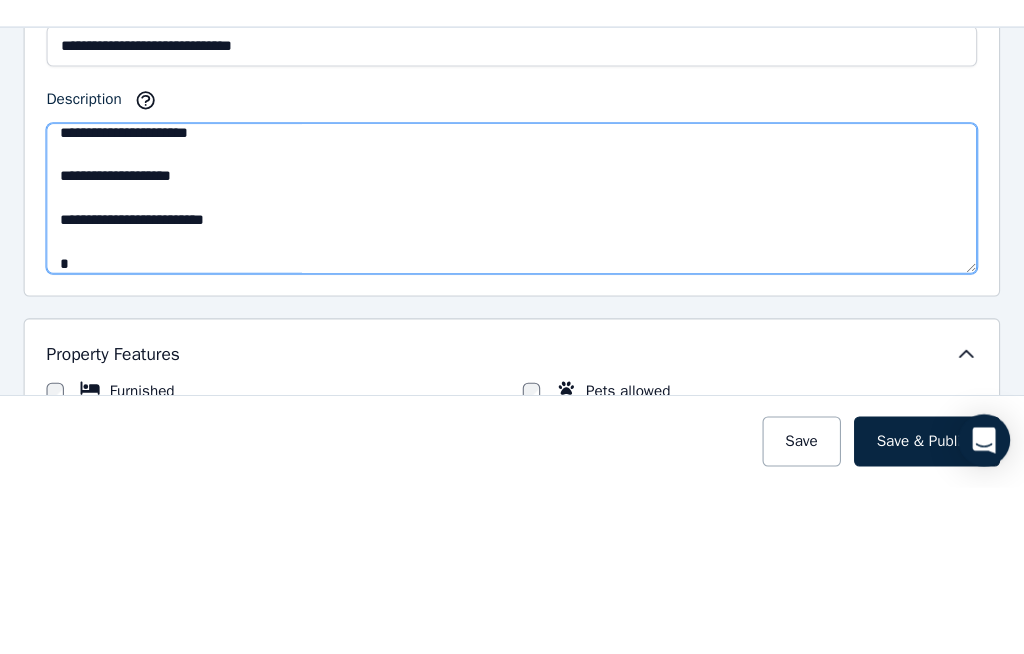 scroll, scrollTop: 531, scrollLeft: 0, axis: vertical 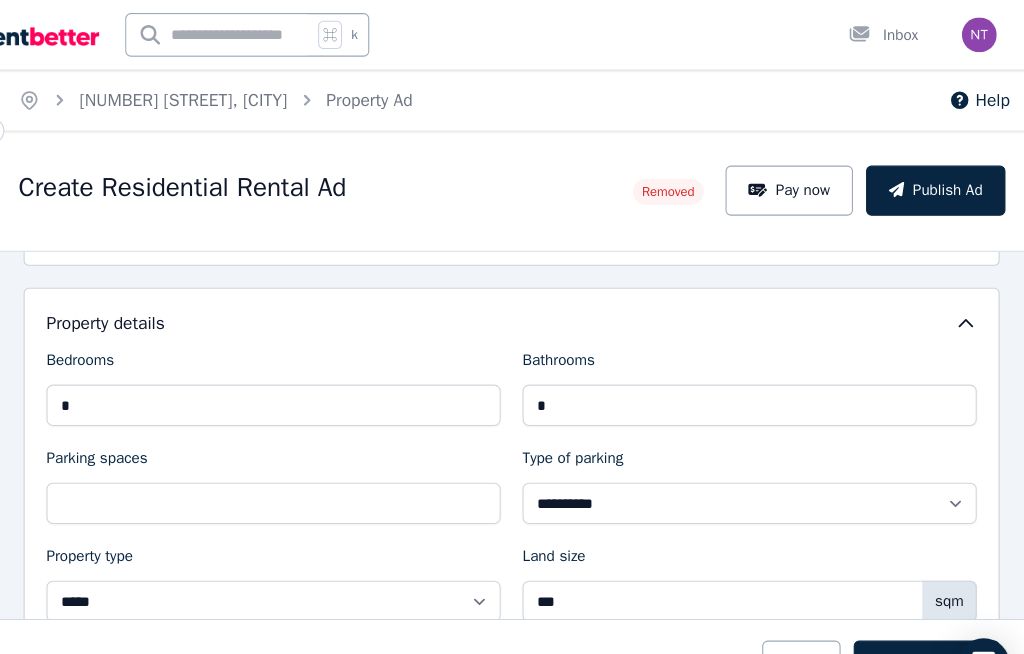 type on "**********" 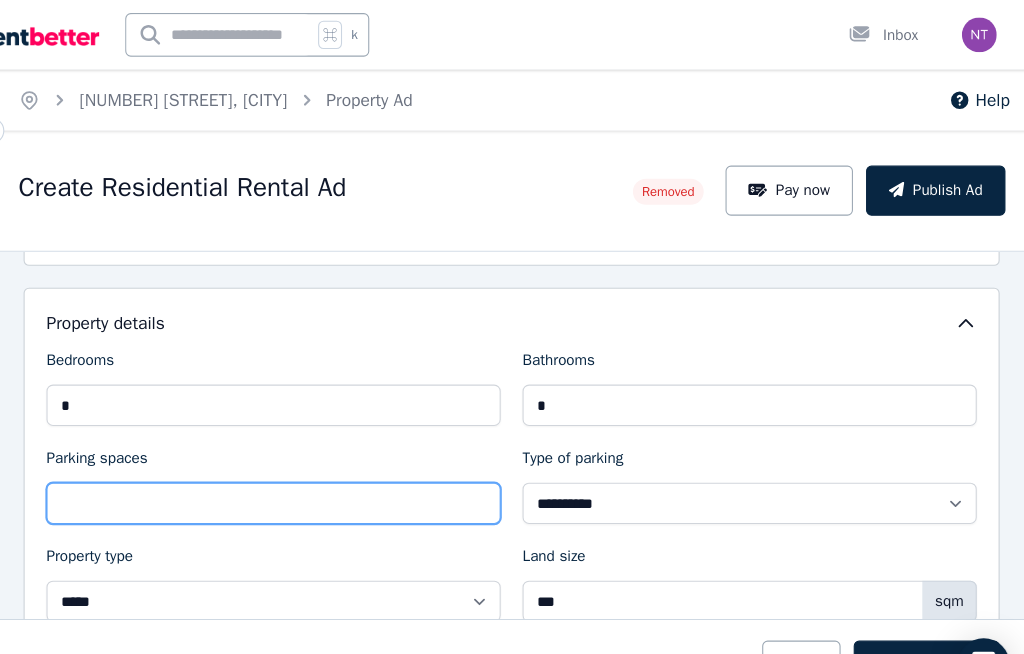 click on "Parking spaces" at bounding box center (328, 462) 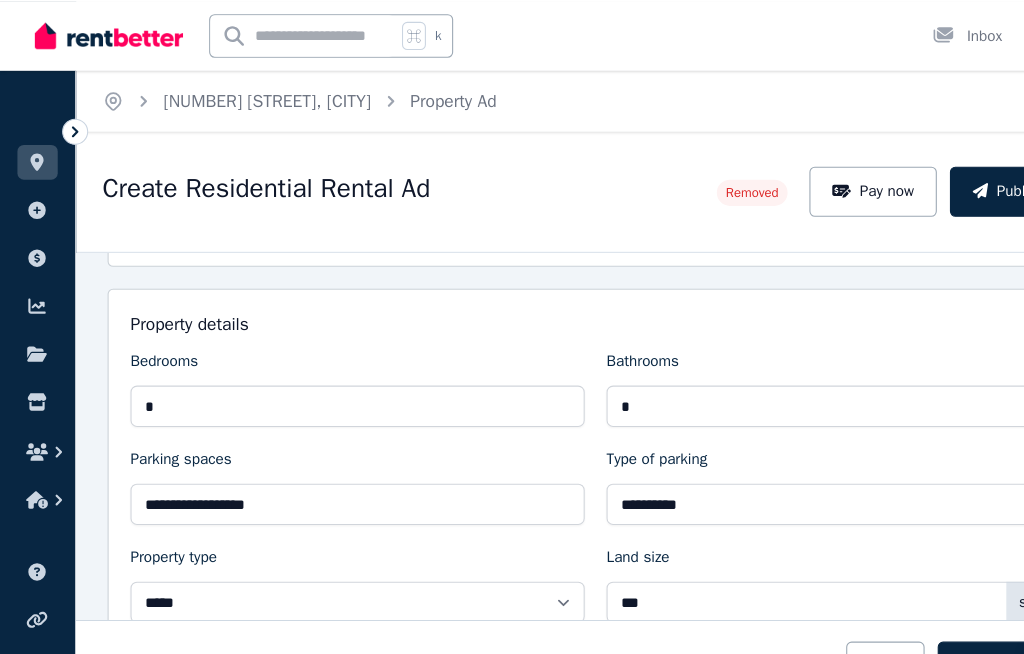 scroll, scrollTop: 59, scrollLeft: 0, axis: vertical 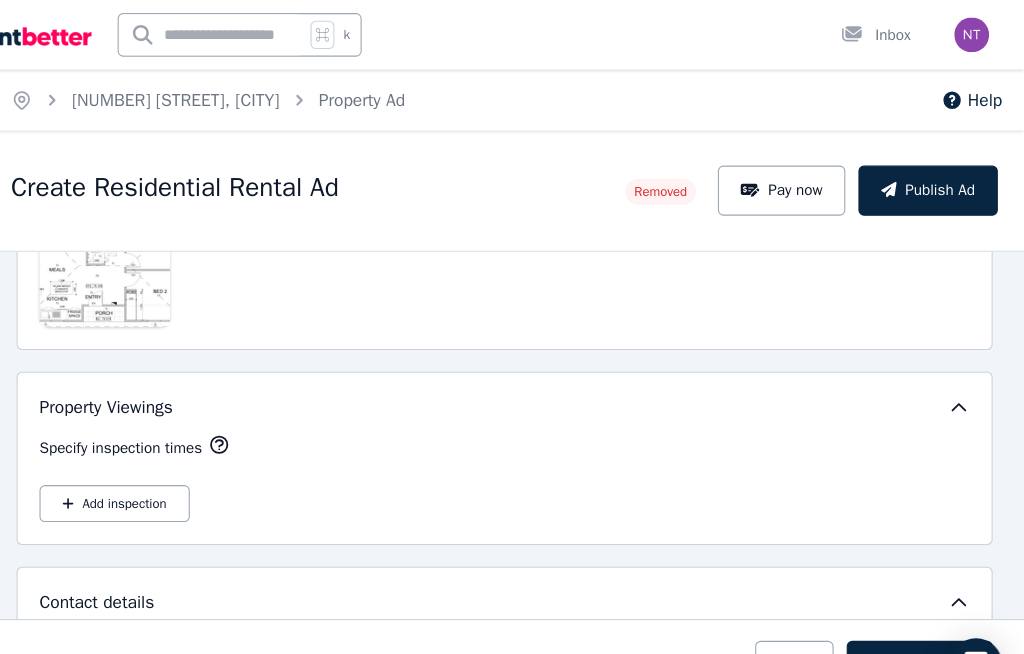 type on "**********" 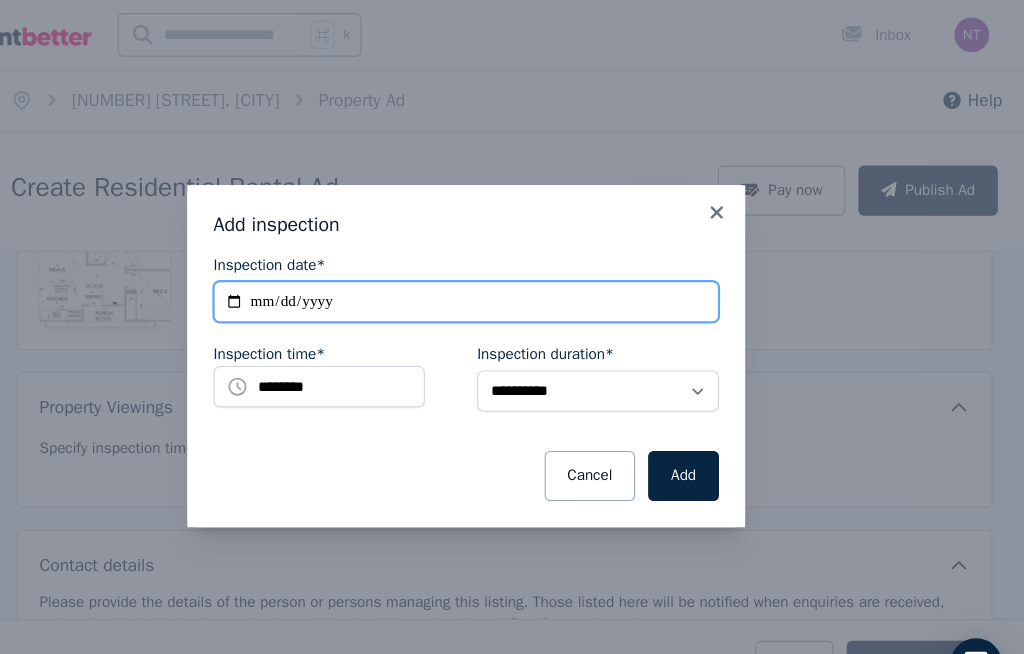 click on "**********" at bounding box center (512, 277) 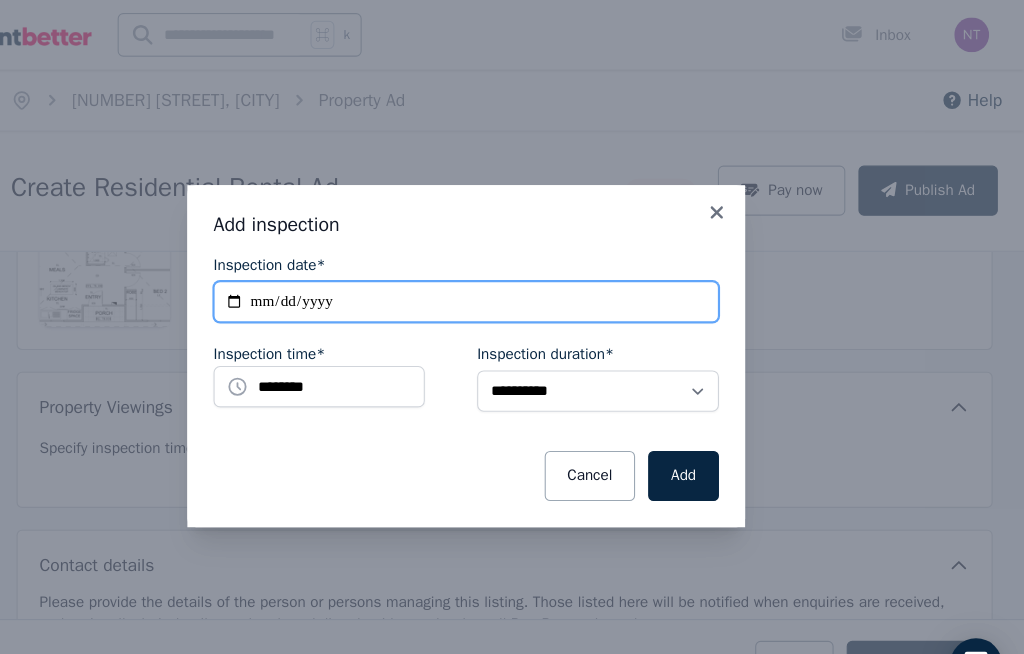 type on "**********" 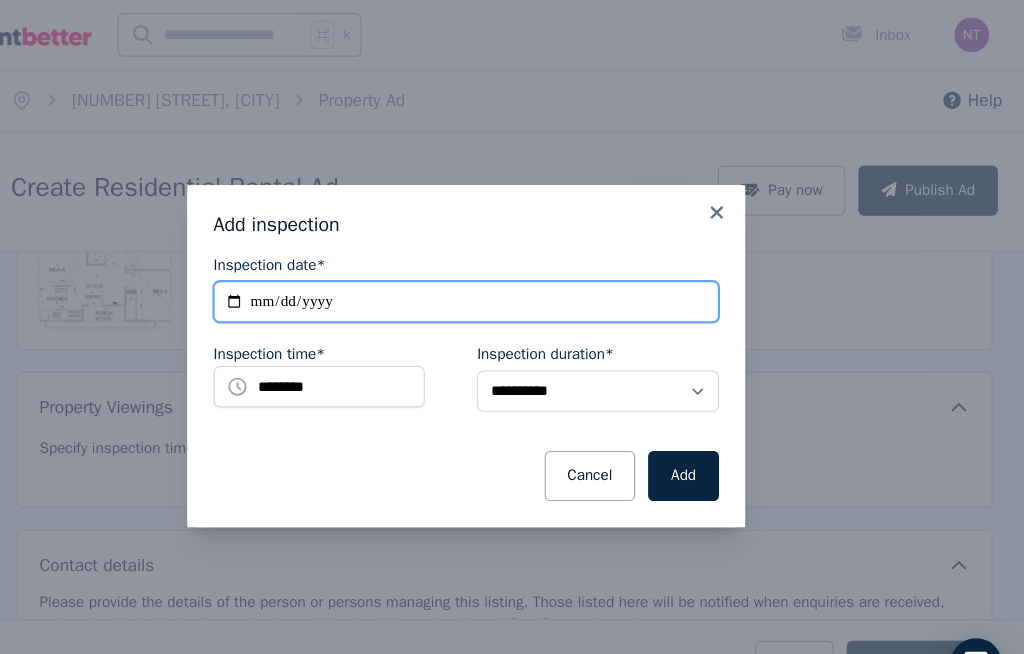 click on "**********" at bounding box center [512, 277] 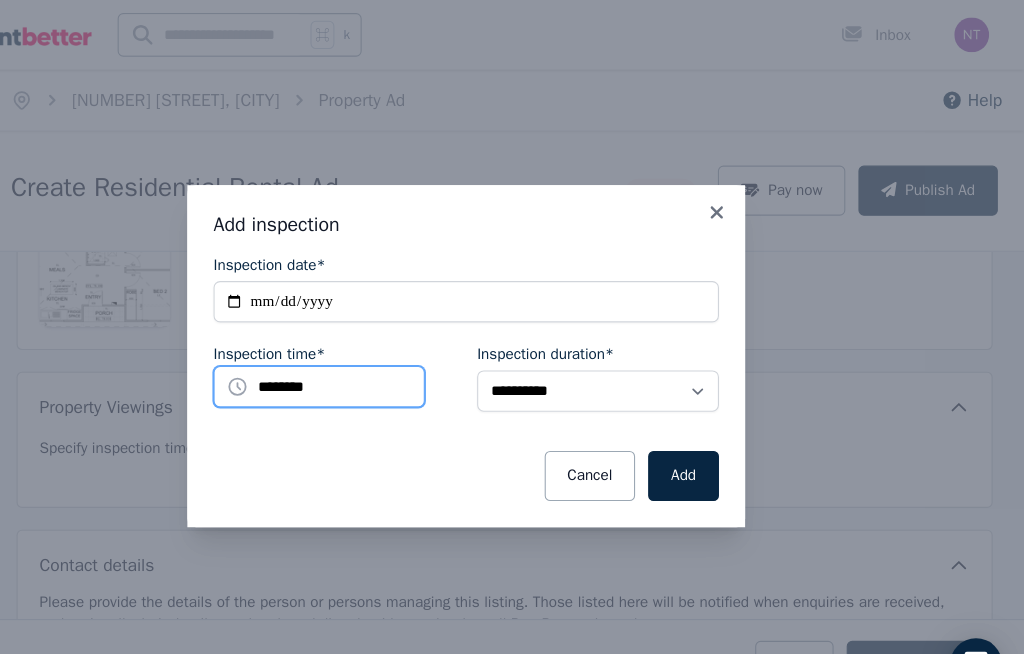 click on "********" at bounding box center [377, 355] 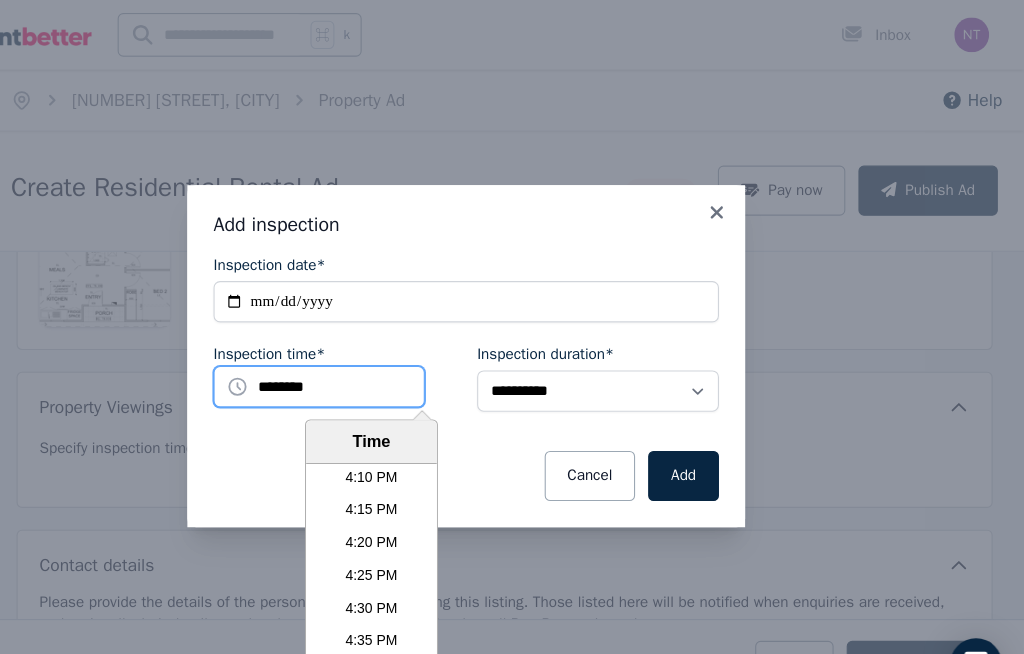 scroll, scrollTop: 5824, scrollLeft: 0, axis: vertical 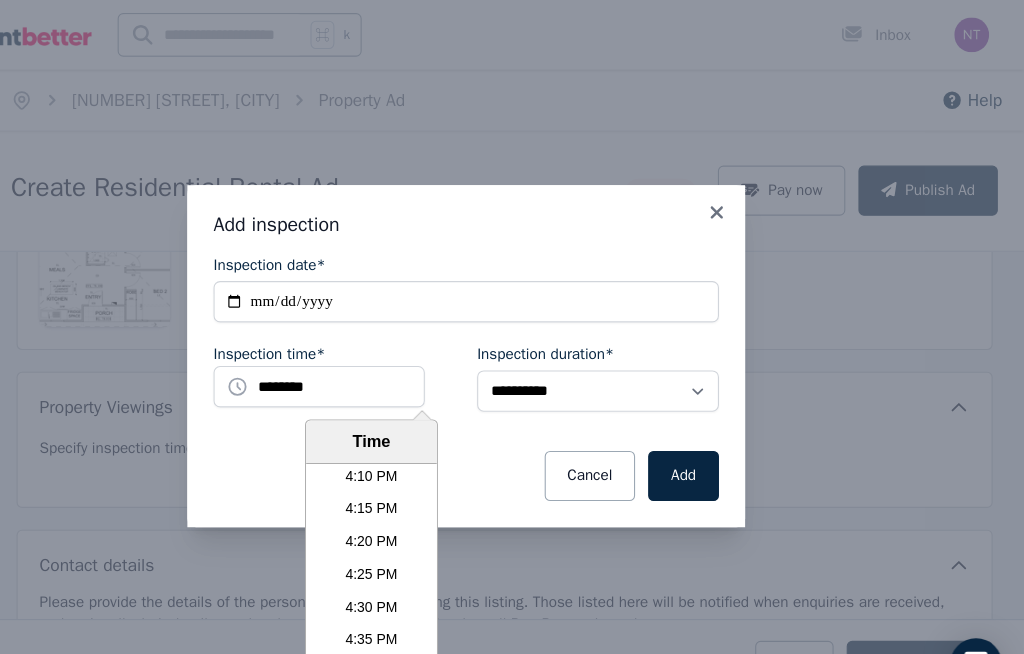 click on "4:30 PM" at bounding box center [425, 557] 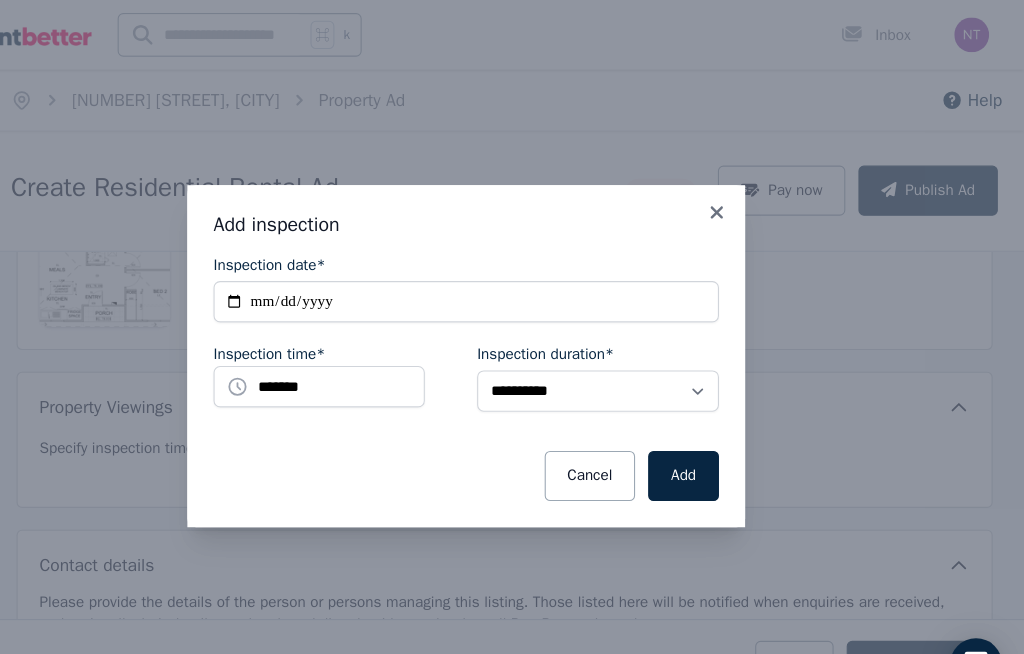 click on "Add" at bounding box center (711, 437) 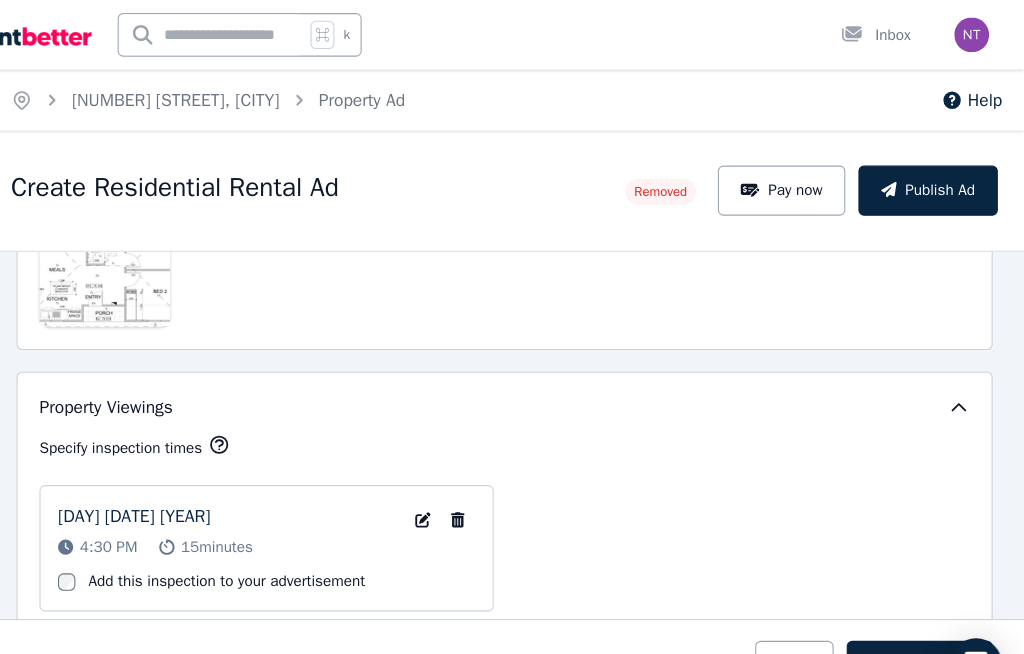 click 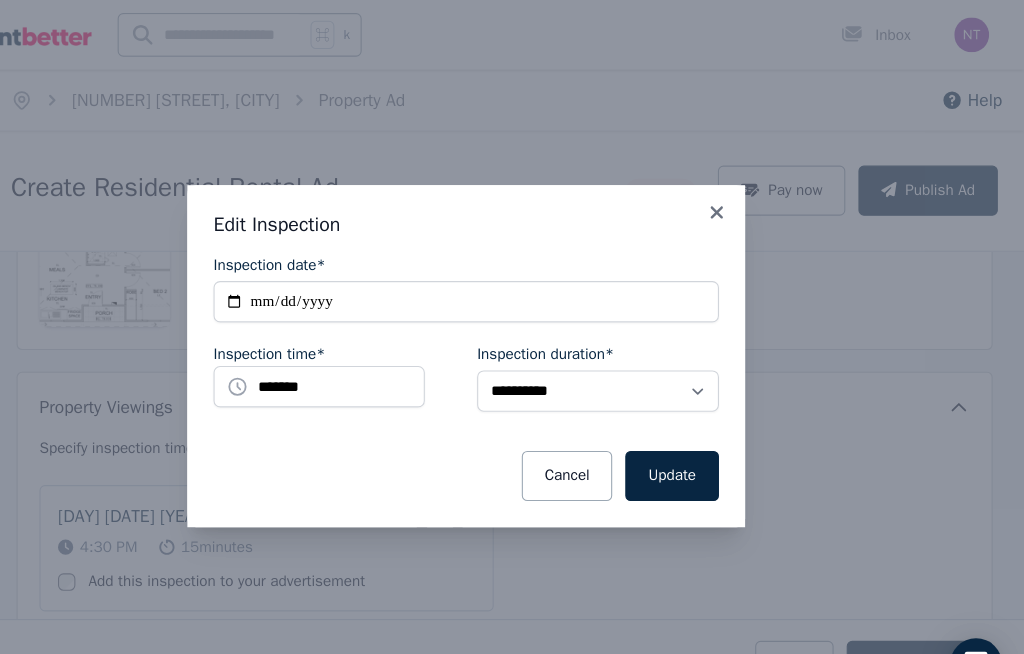click 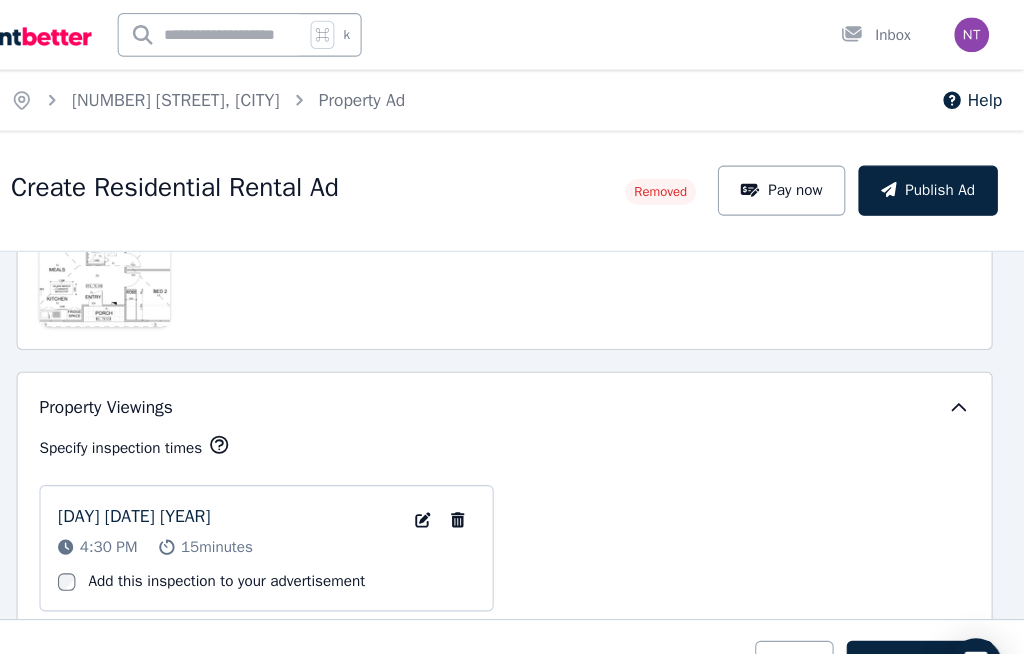 scroll, scrollTop: 59, scrollLeft: 0, axis: vertical 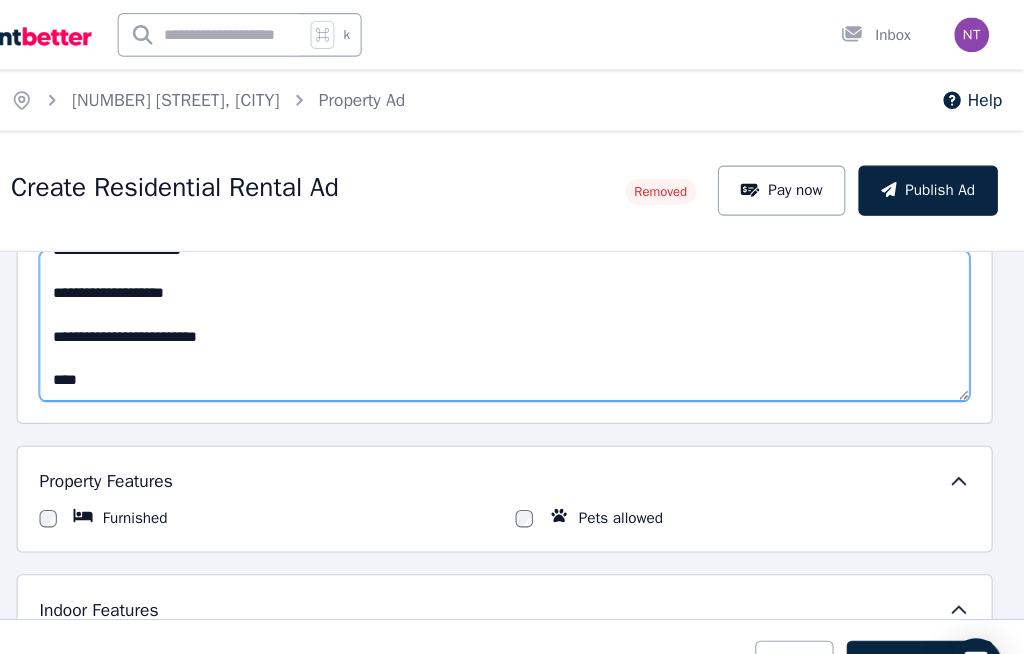 click on "Description" at bounding box center (547, 299) 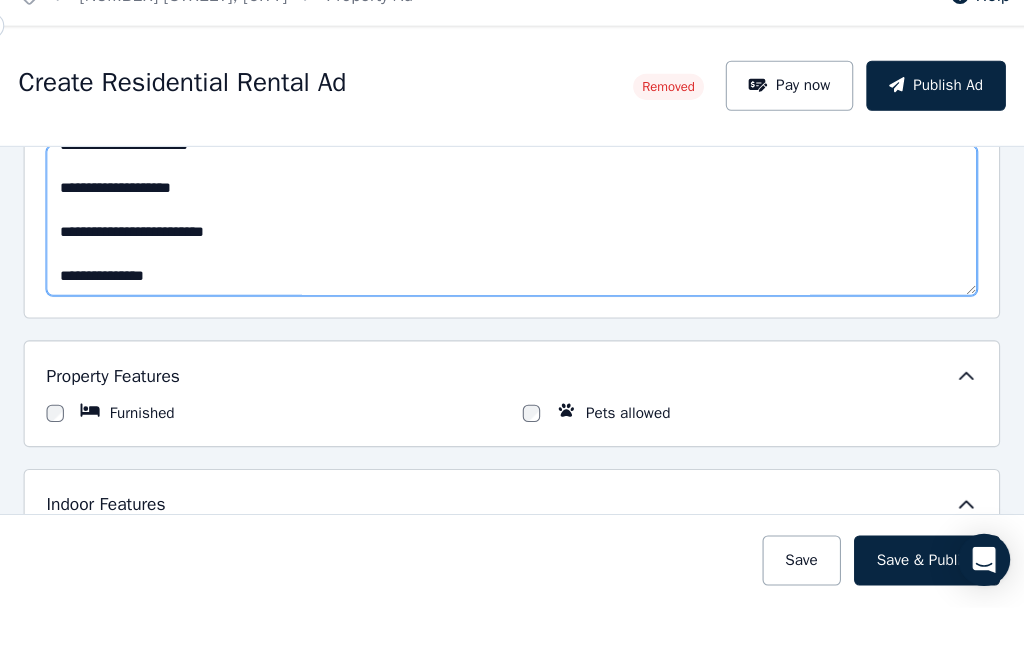 click on "Description" at bounding box center (547, 299) 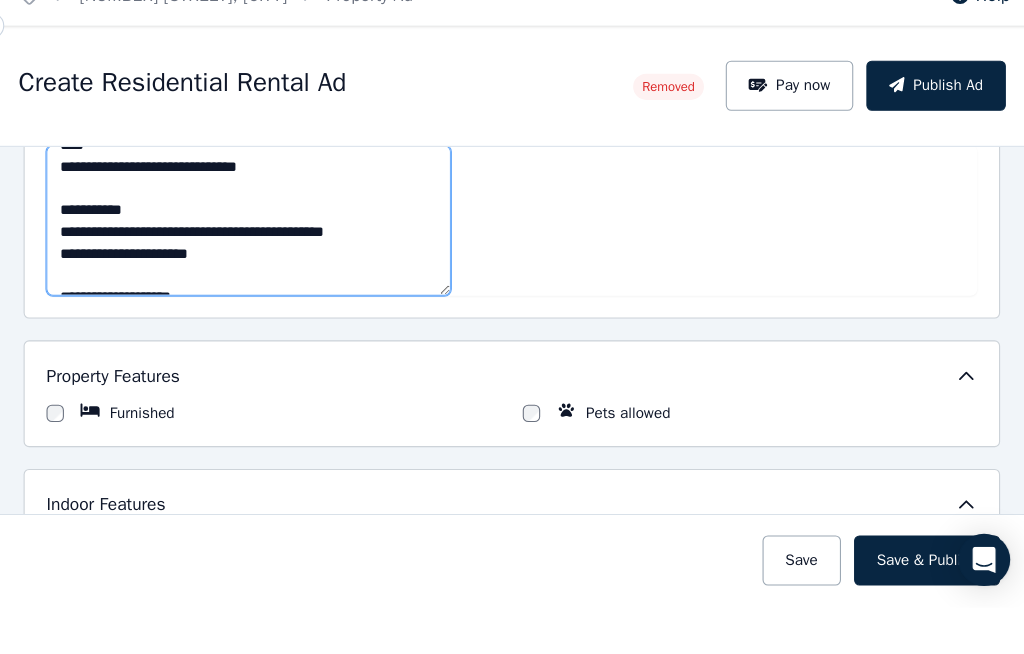 scroll, scrollTop: 0, scrollLeft: 0, axis: both 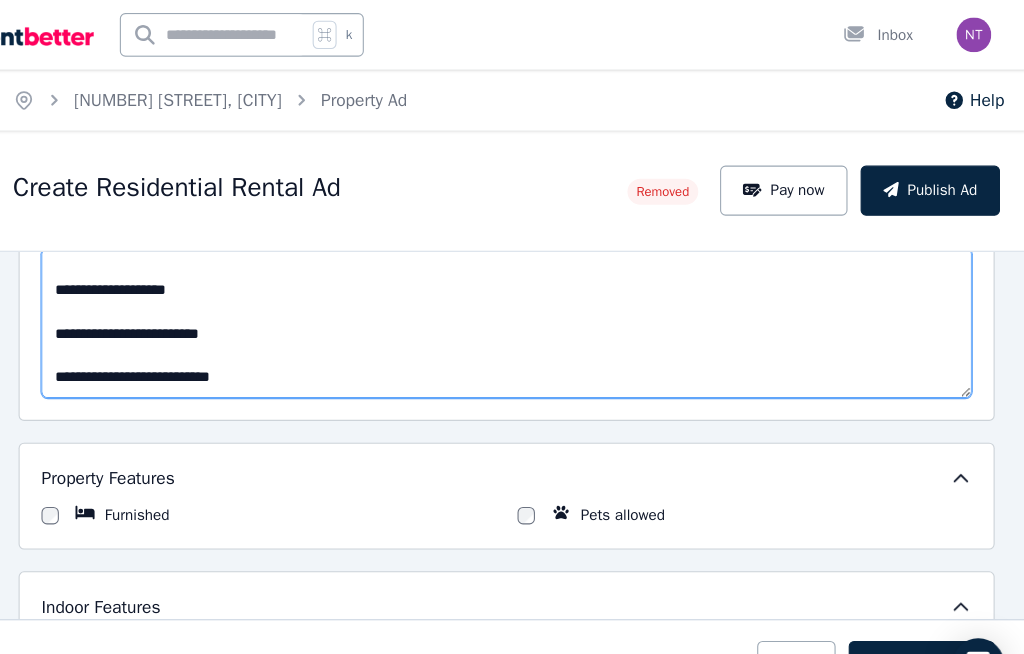 click on "Description" at bounding box center [547, 296] 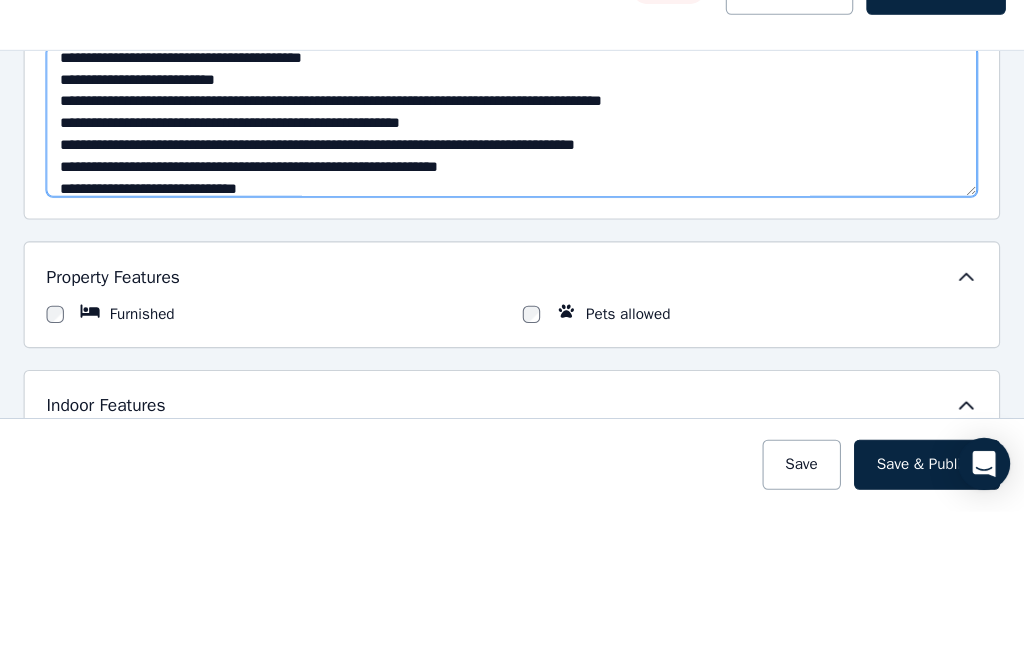 scroll, scrollTop: 324, scrollLeft: 0, axis: vertical 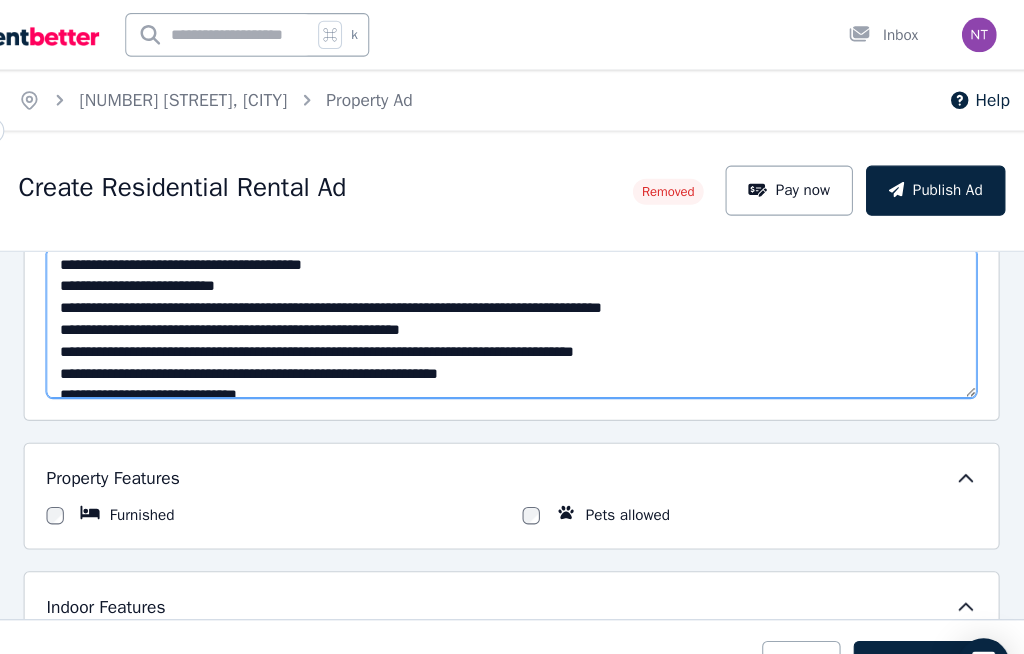 type on "**********" 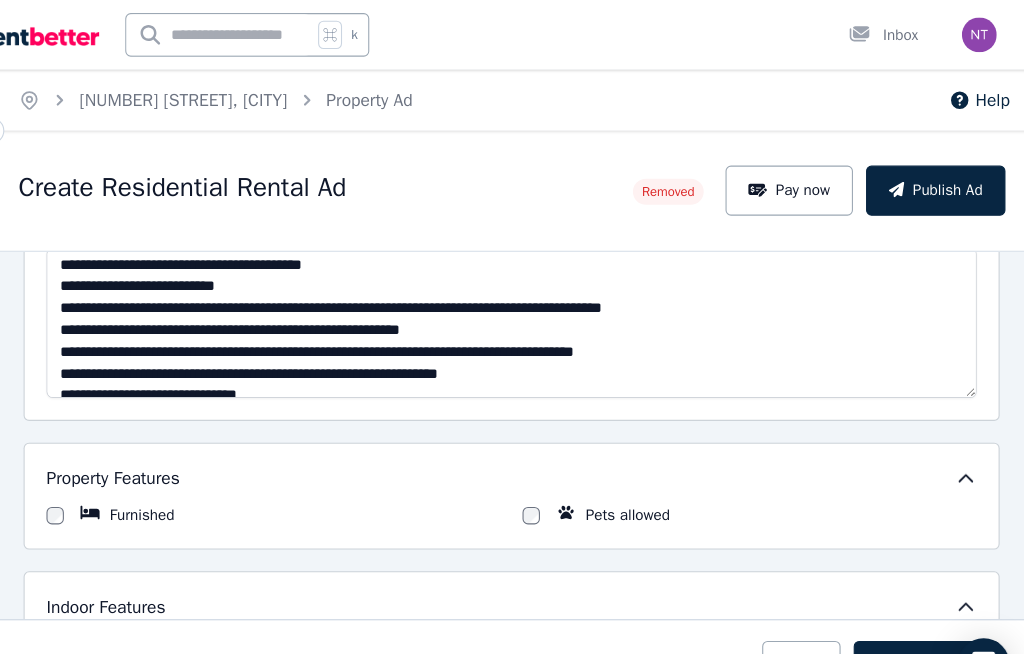click on "Open user menu" at bounding box center (970, 32) 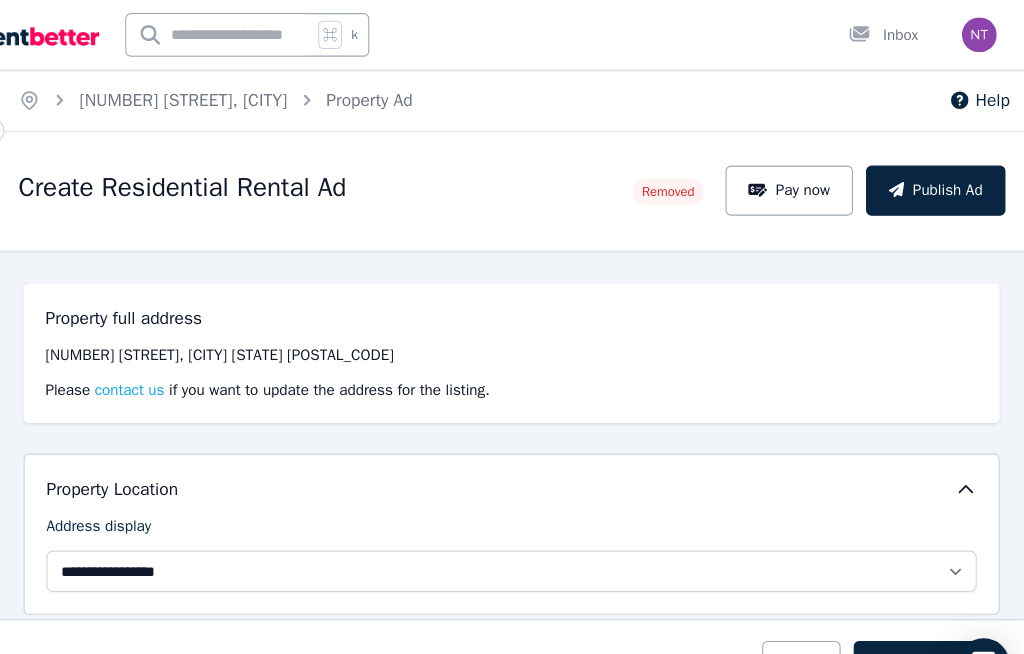 scroll, scrollTop: 0, scrollLeft: 0, axis: both 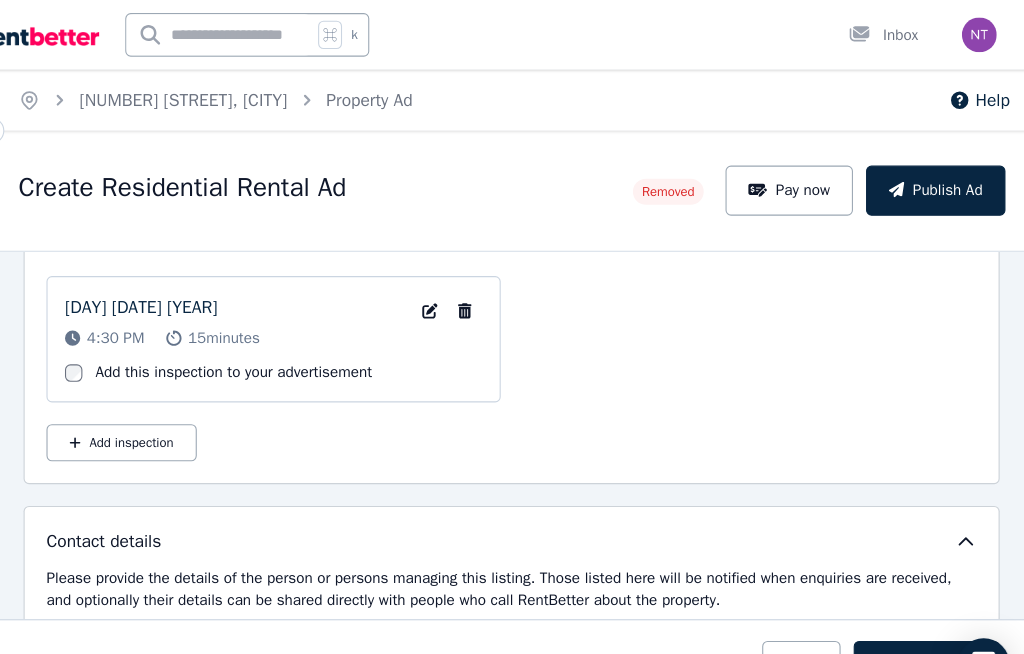 click on "Open user menu" at bounding box center [970, 32] 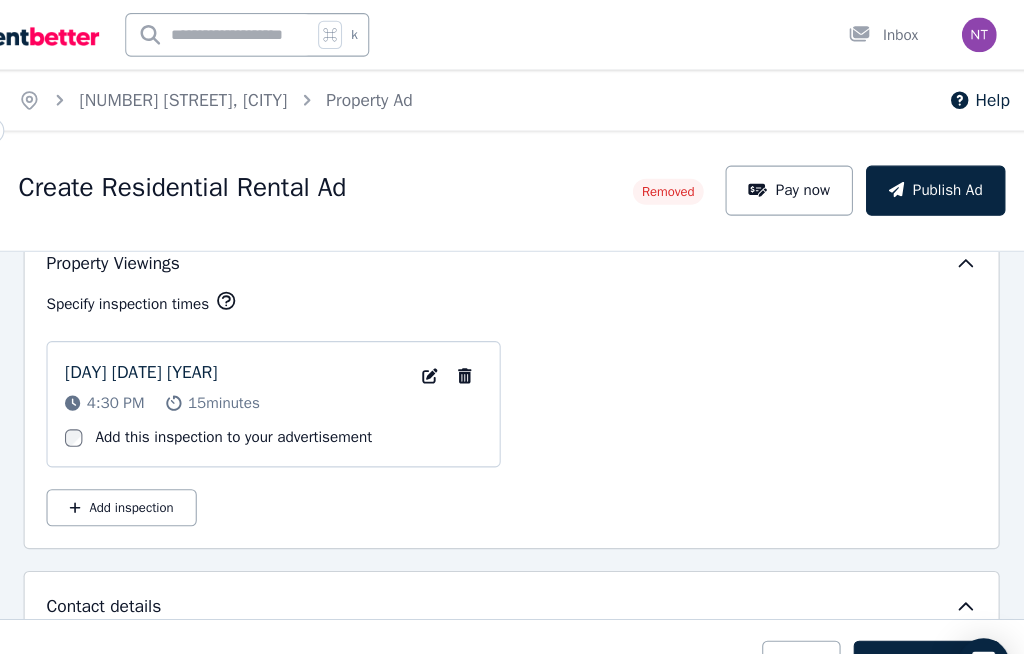 scroll, scrollTop: 3106, scrollLeft: 0, axis: vertical 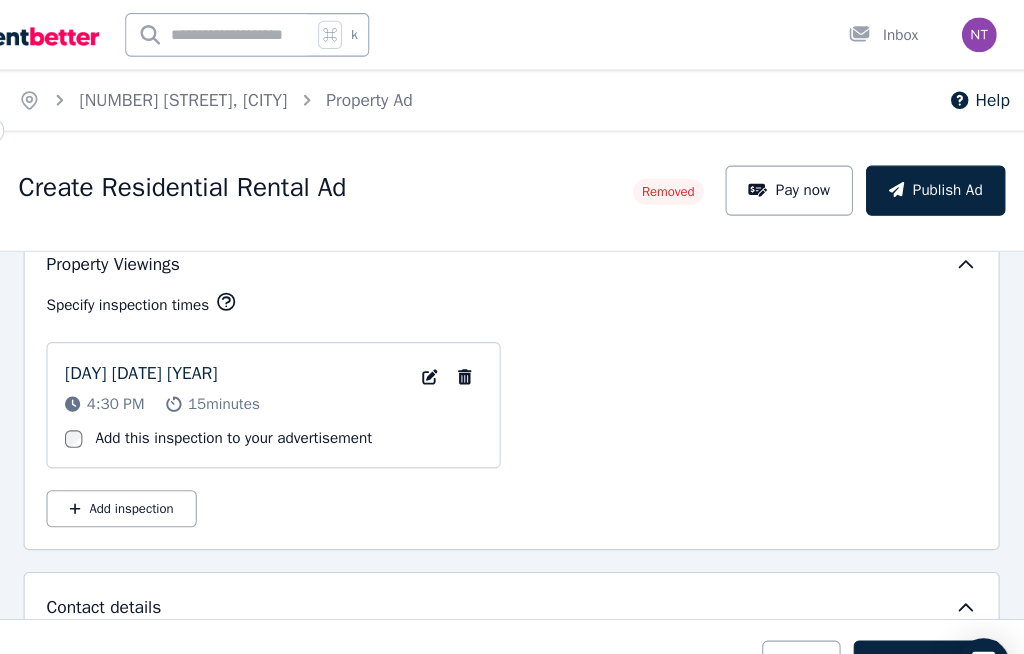 click on "Save & Publish" at bounding box center [928, 611] 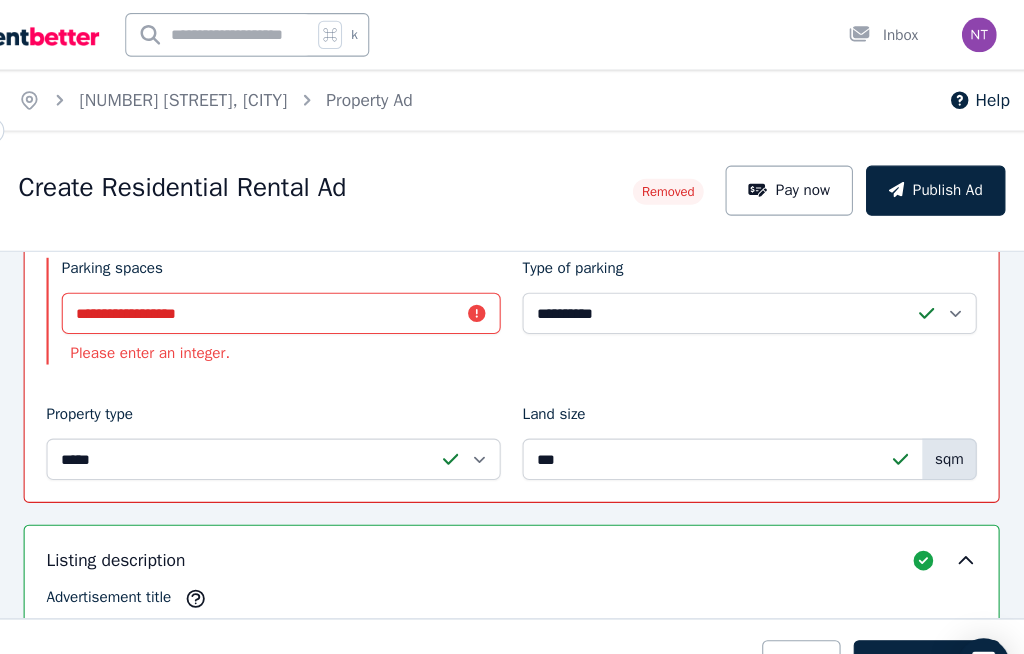 scroll, scrollTop: 446, scrollLeft: 0, axis: vertical 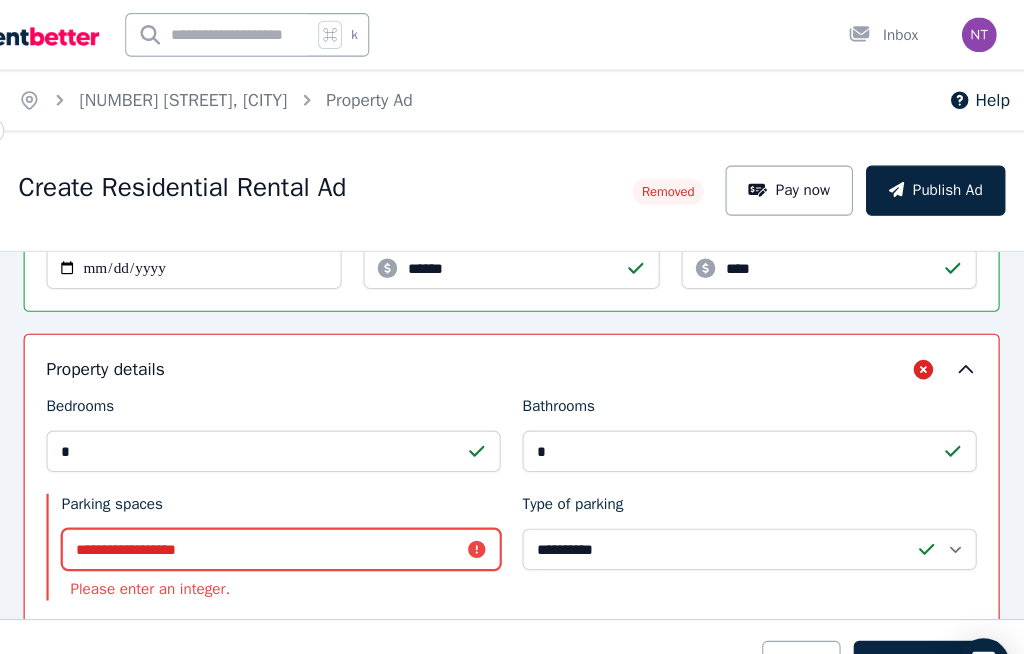 click on "**********" at bounding box center (335, 504) 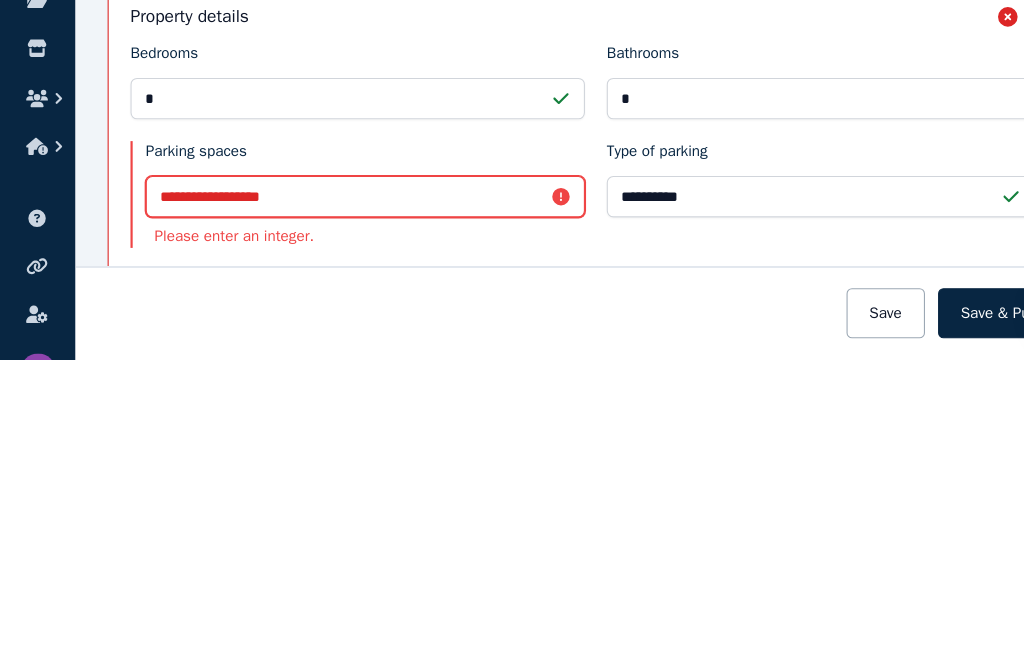 click on "**********" at bounding box center [335, 504] 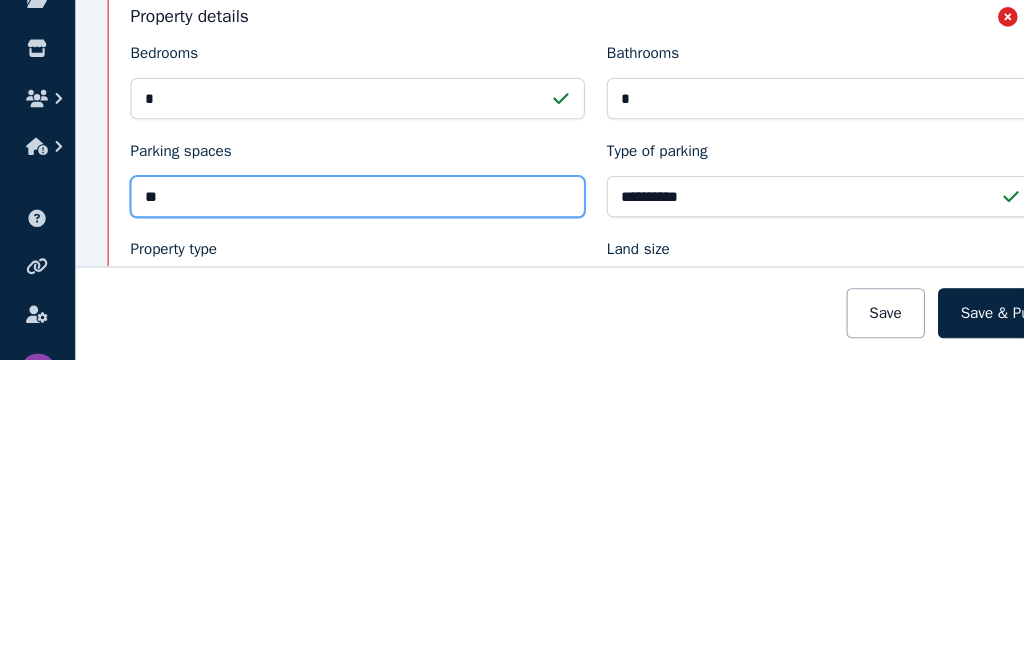 type on "*" 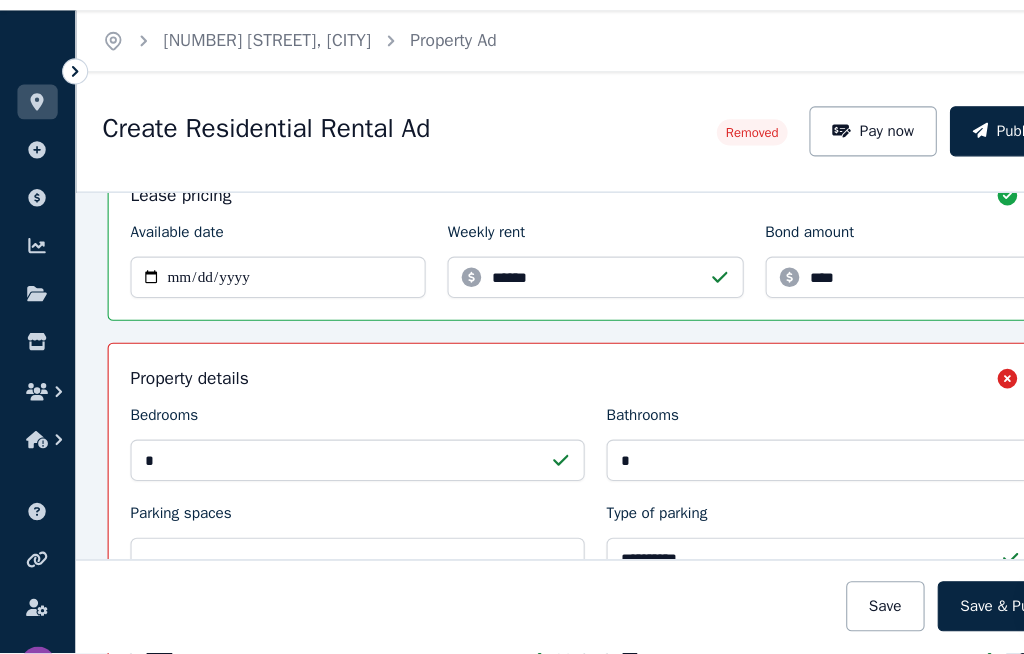 scroll, scrollTop: 371, scrollLeft: 0, axis: vertical 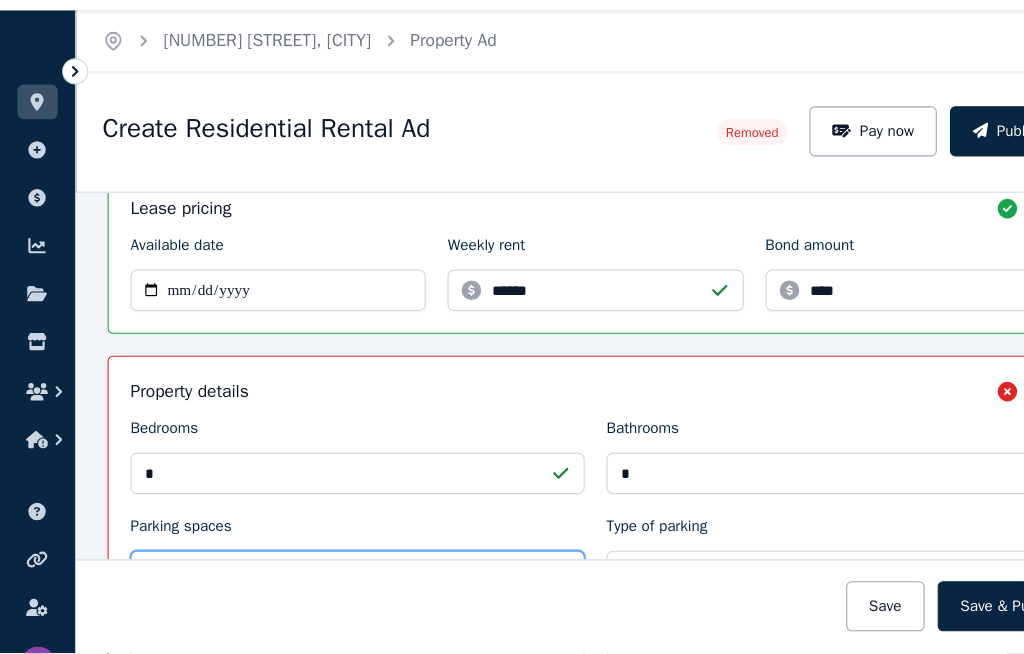 type 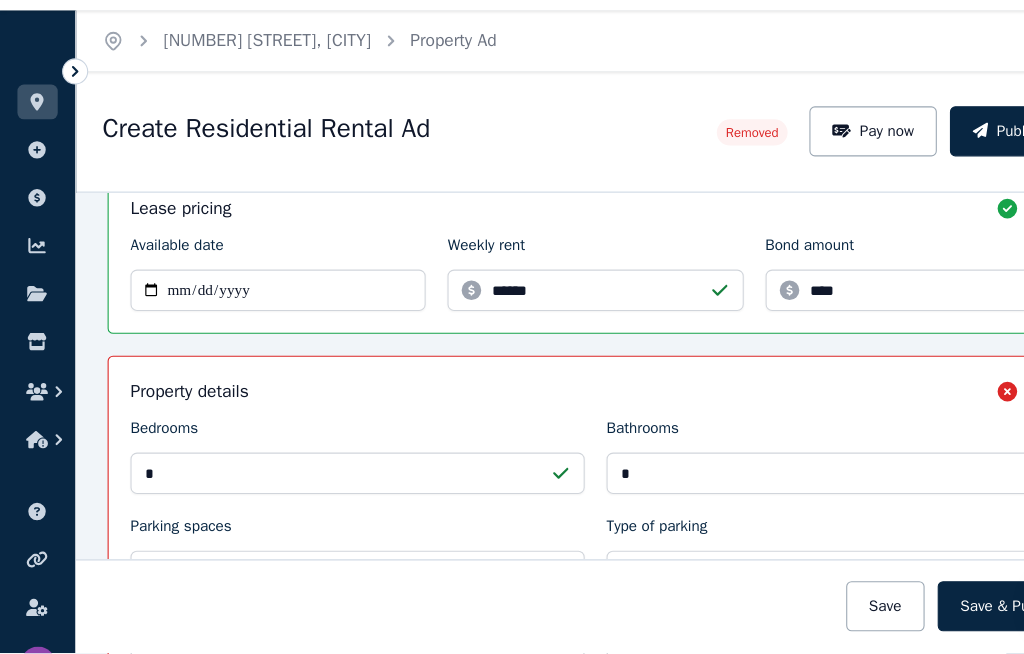 click on "Save & Publish" at bounding box center (928, 611) 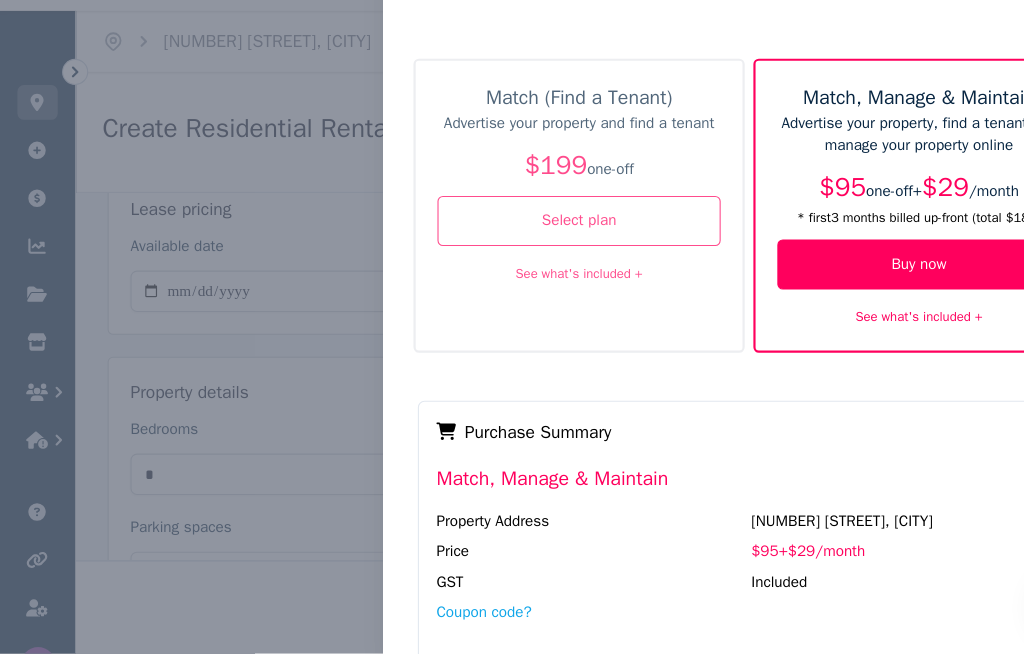 click on "Select plan" at bounding box center (532, 257) 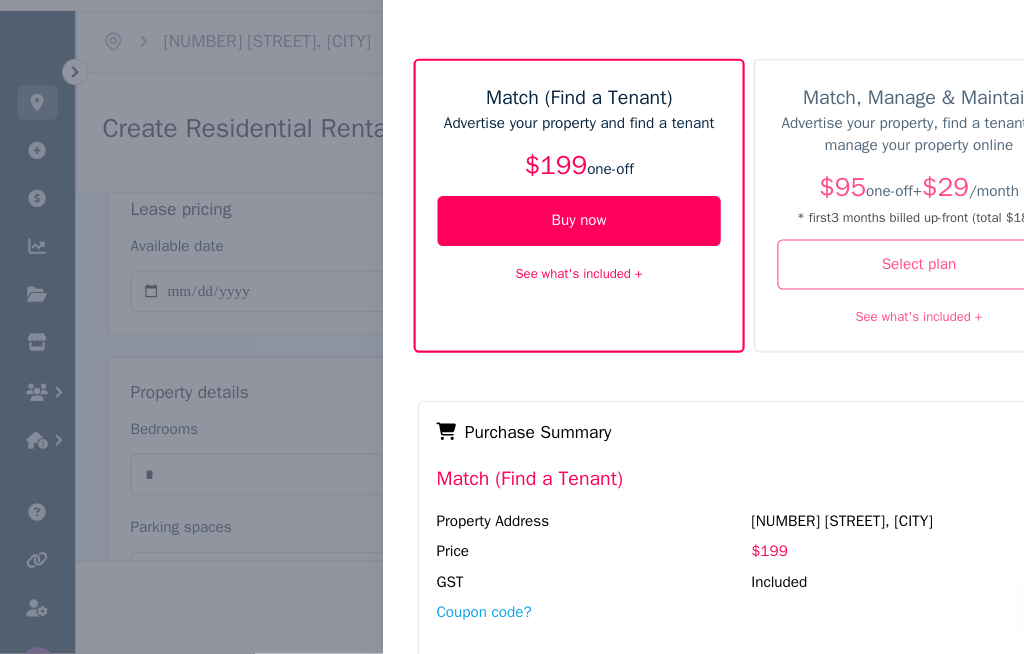 scroll, scrollTop: 0, scrollLeft: 0, axis: both 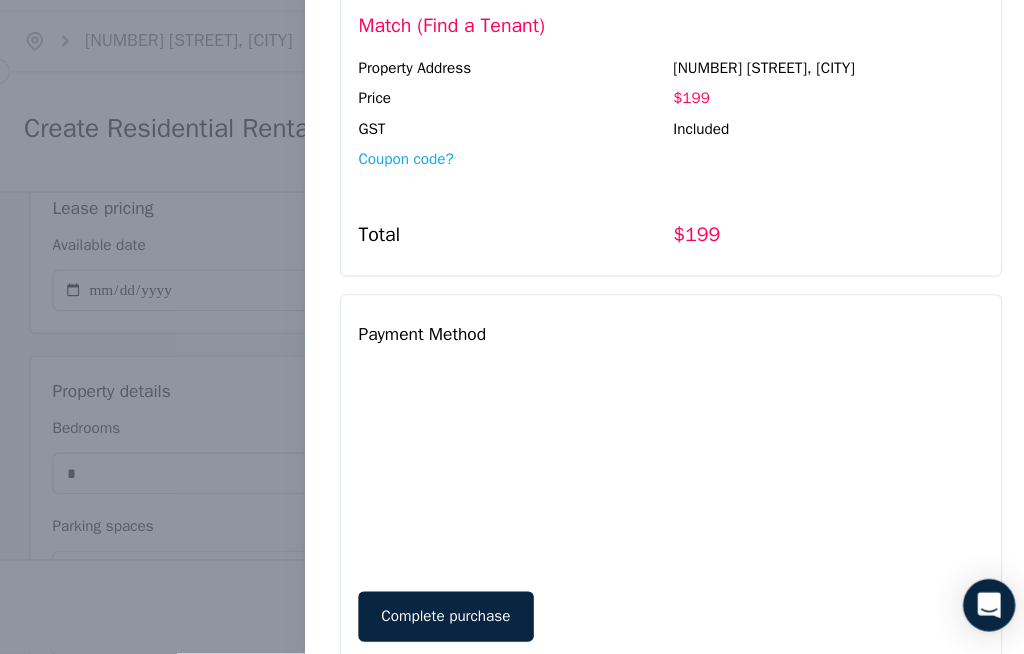 click on "Complete purchase" at bounding box center [481, 620] 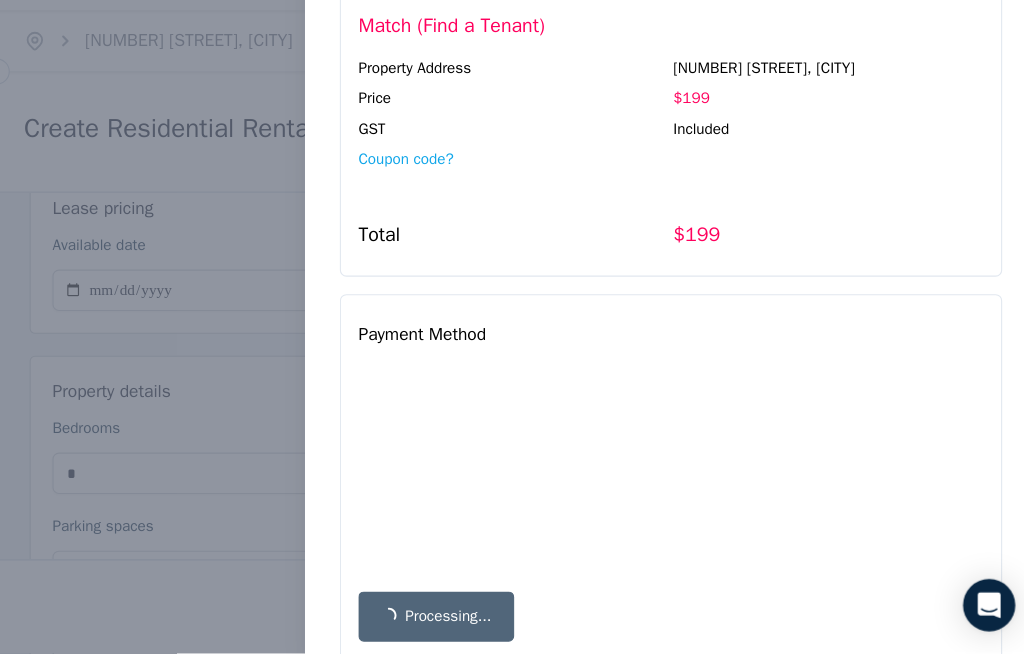 scroll, scrollTop: 69, scrollLeft: 0, axis: vertical 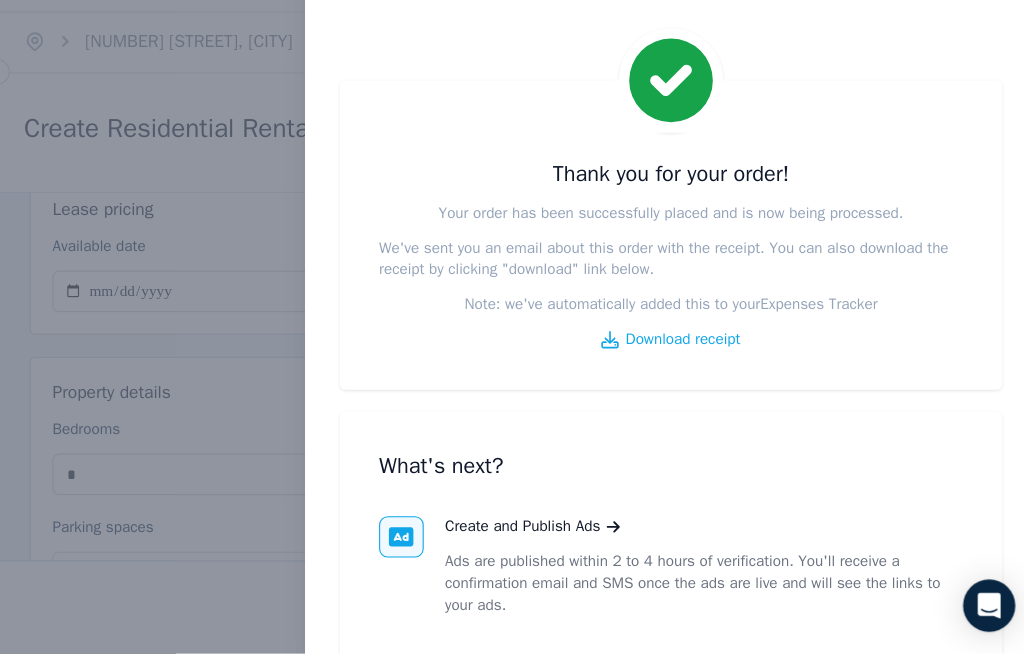 click on "Download receipt" at bounding box center [698, 366] 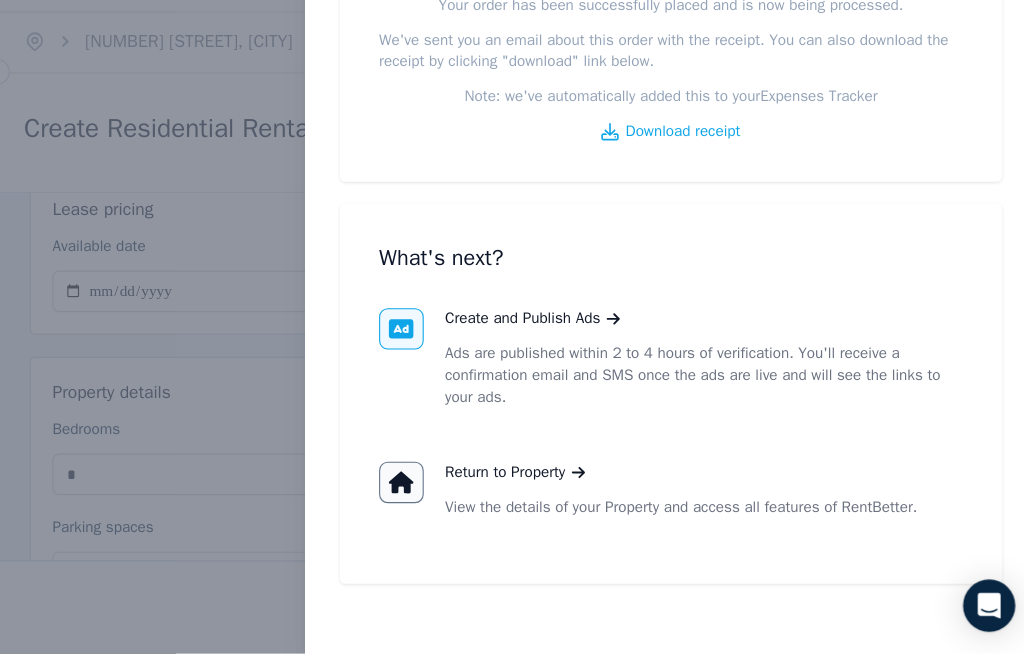 scroll, scrollTop: 191, scrollLeft: 0, axis: vertical 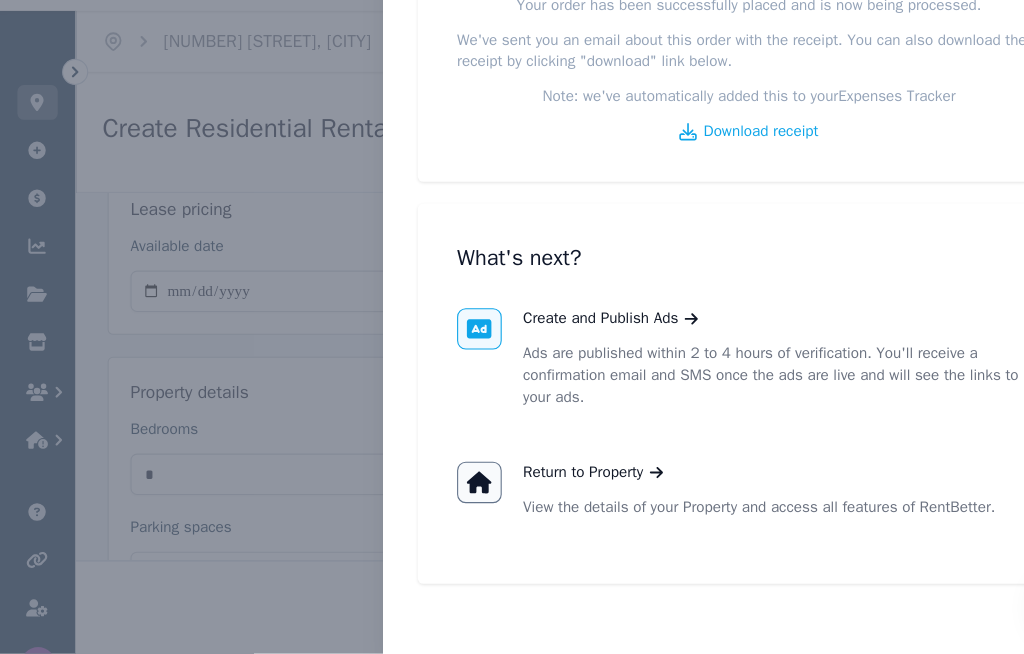 click on "Return to Property" at bounding box center (536, 488) 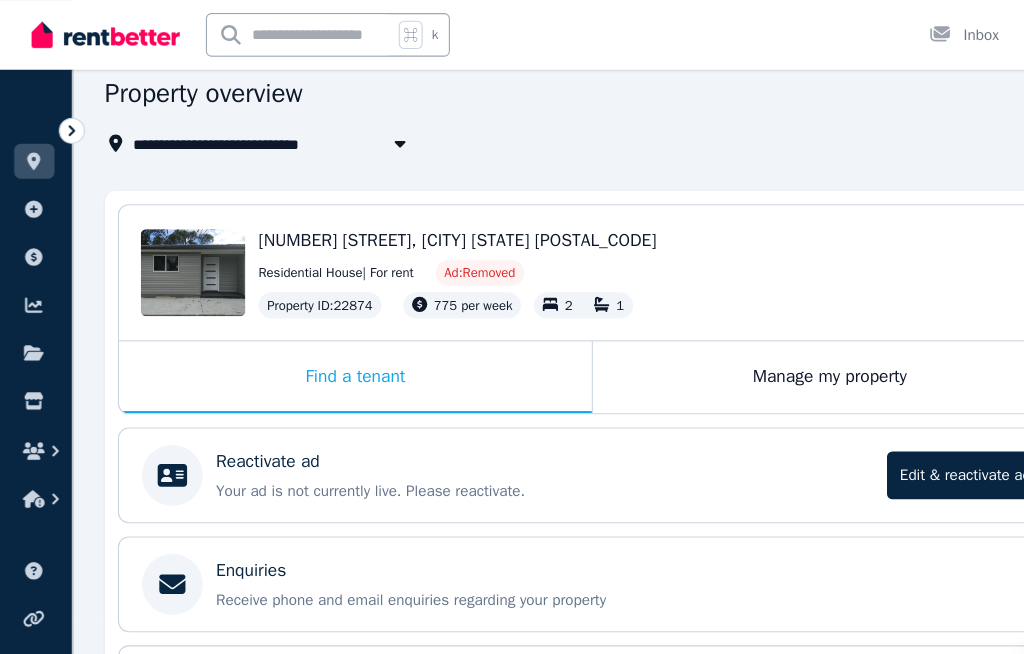 scroll, scrollTop: 0, scrollLeft: 0, axis: both 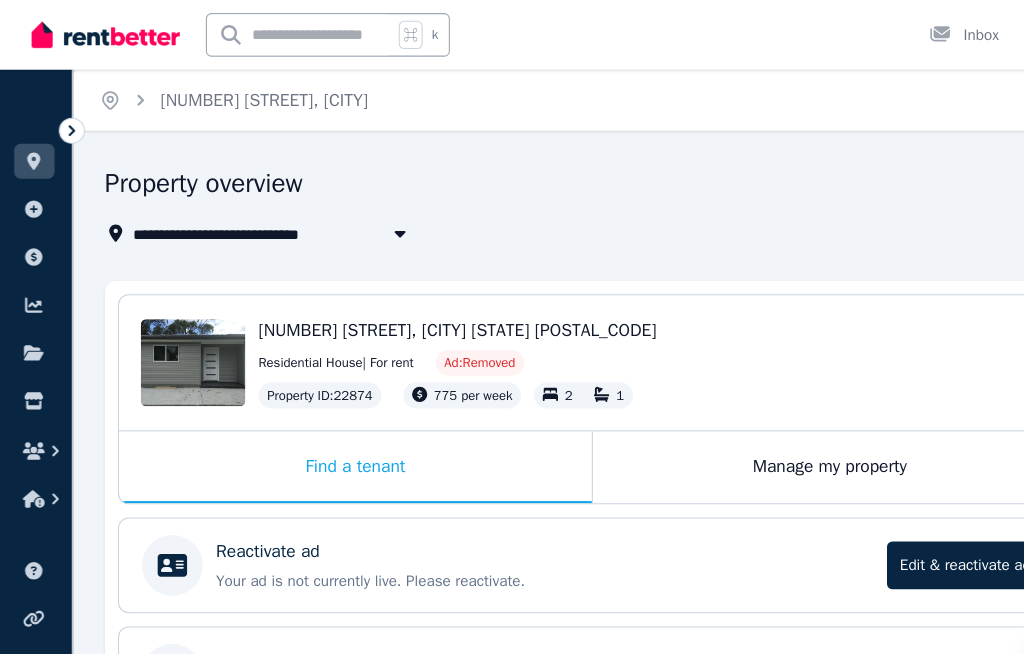 click at bounding box center (34, 236) 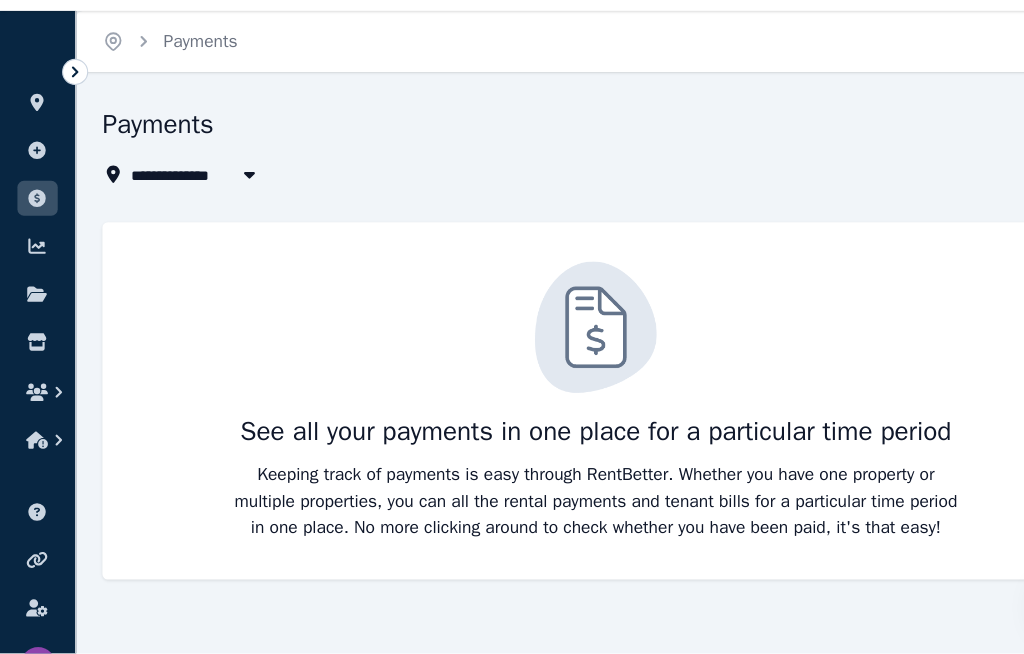 click 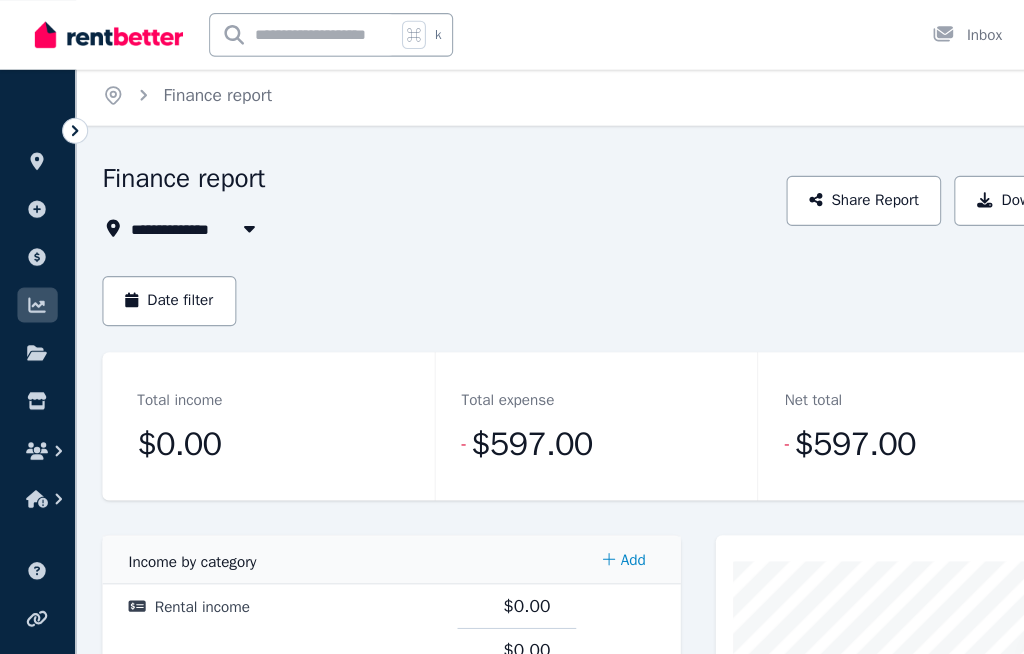 scroll, scrollTop: 0, scrollLeft: 0, axis: both 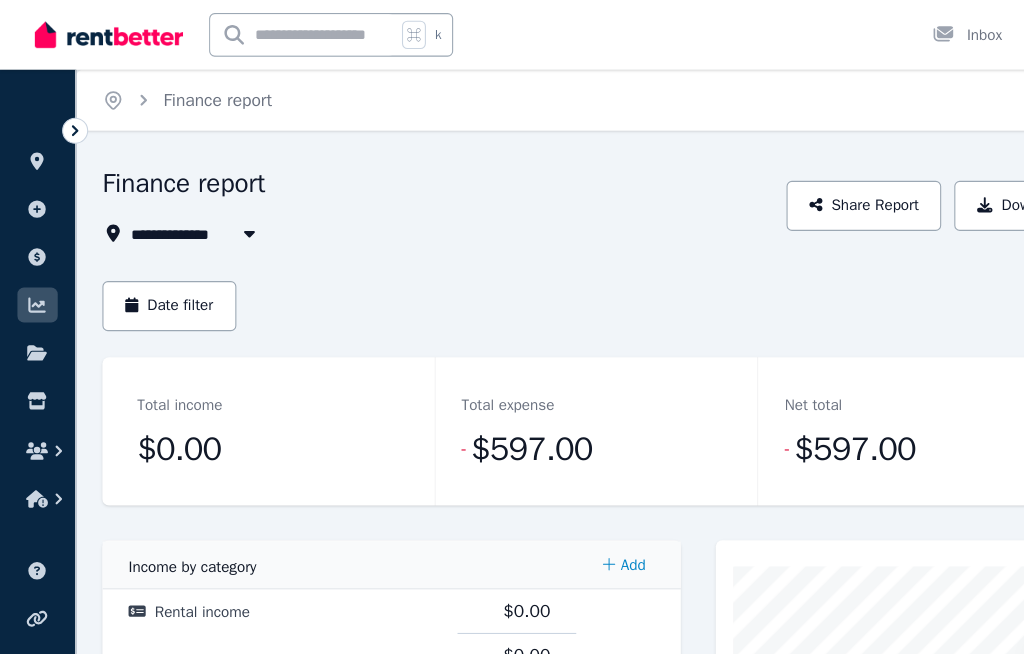 click 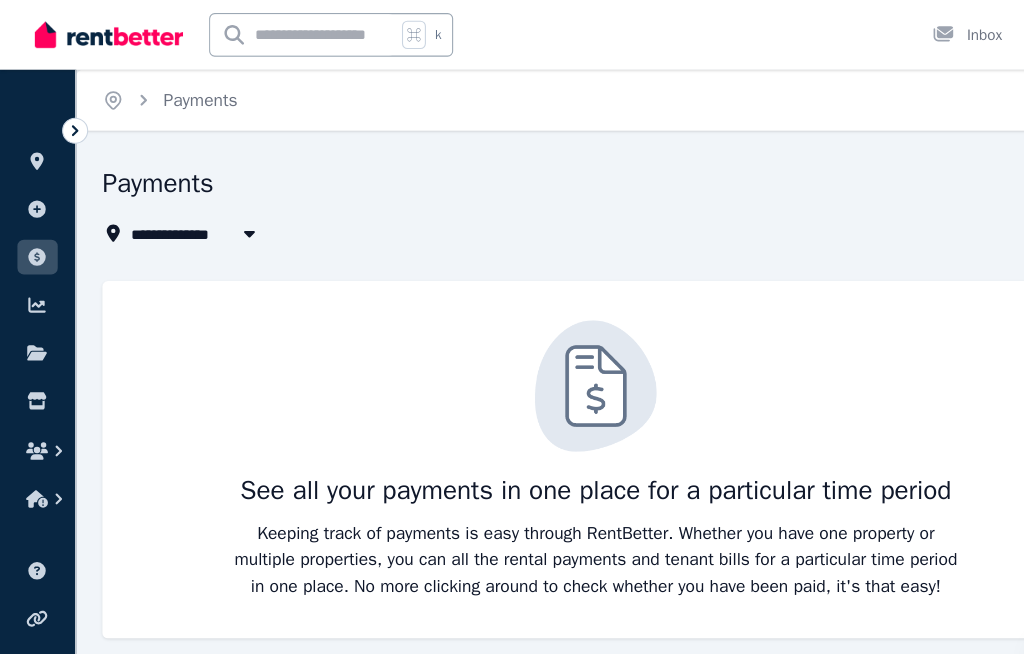 click 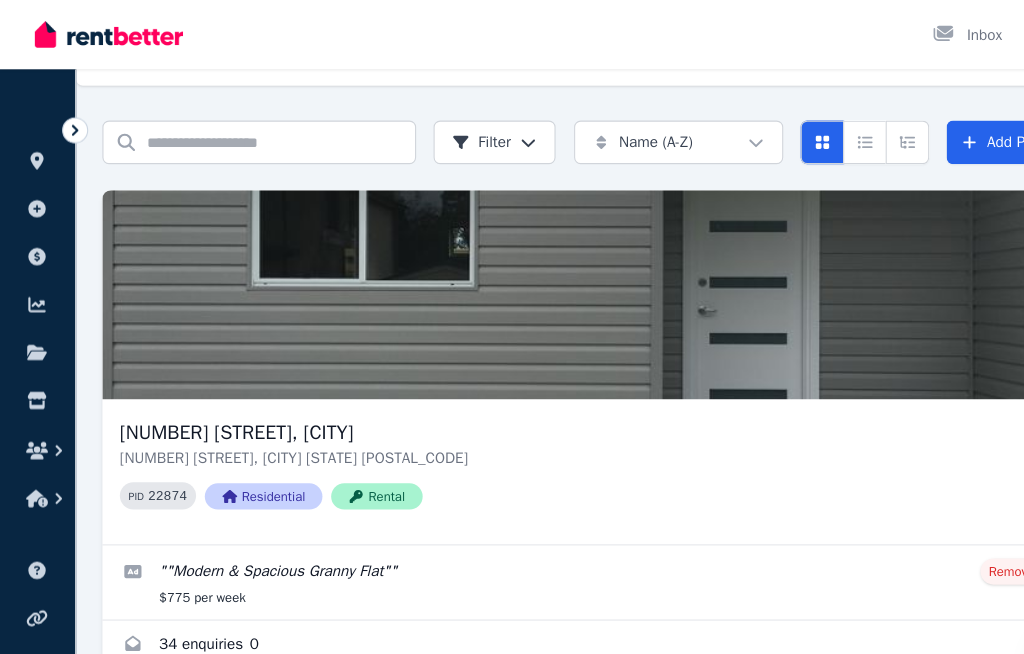 scroll, scrollTop: 87, scrollLeft: 0, axis: vertical 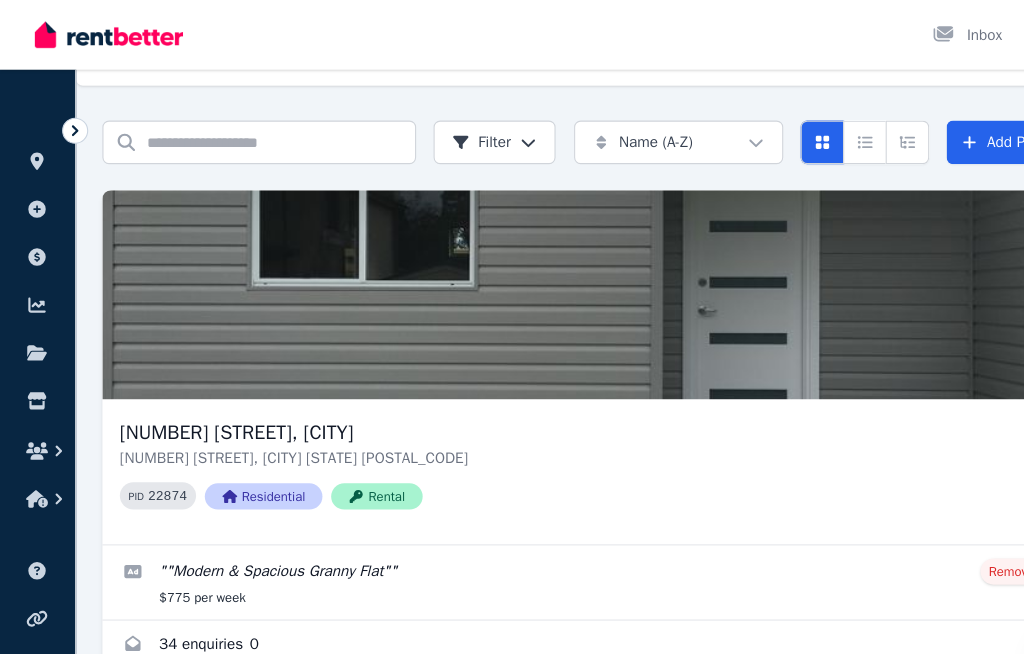 click on "[NUMBER] [STREET], [CITY]" at bounding box center [533, 397] 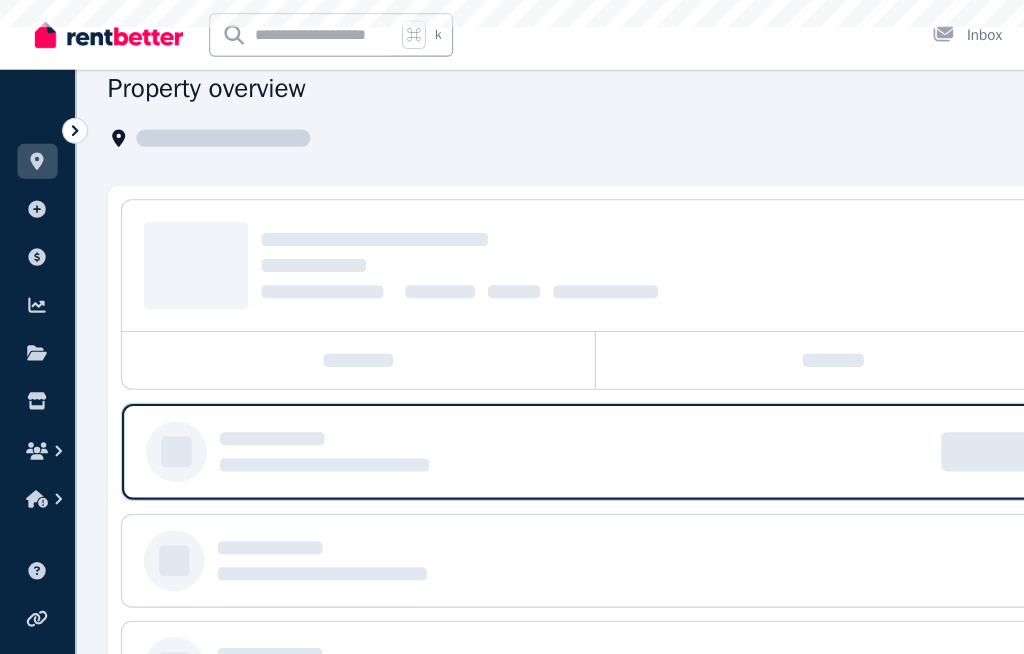 scroll, scrollTop: 0, scrollLeft: 0, axis: both 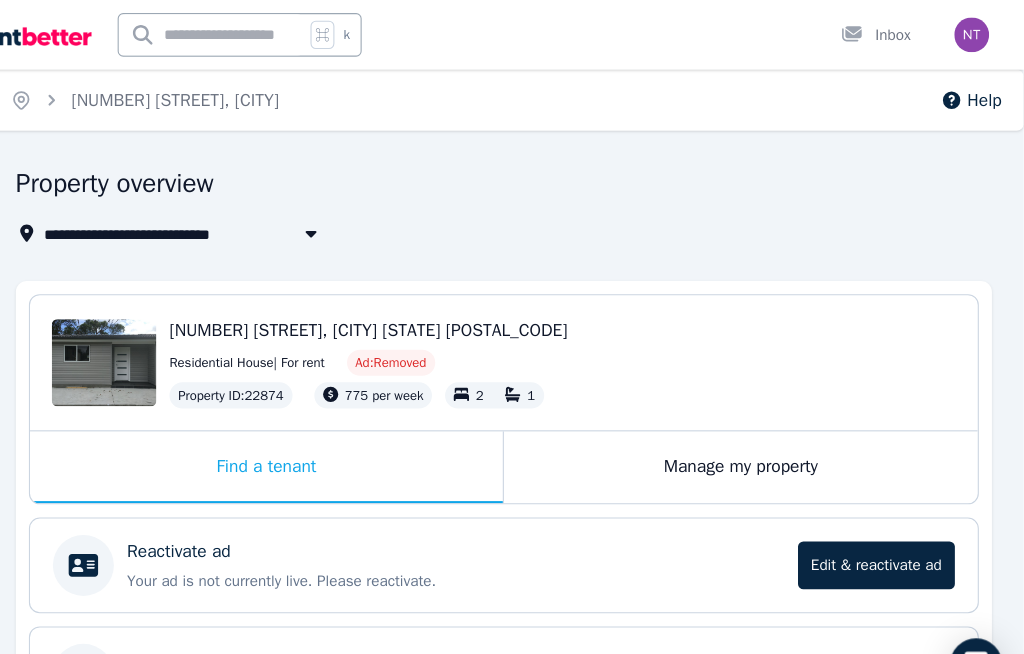 click on "Edit & reactivate ad" at bounding box center (889, 519) 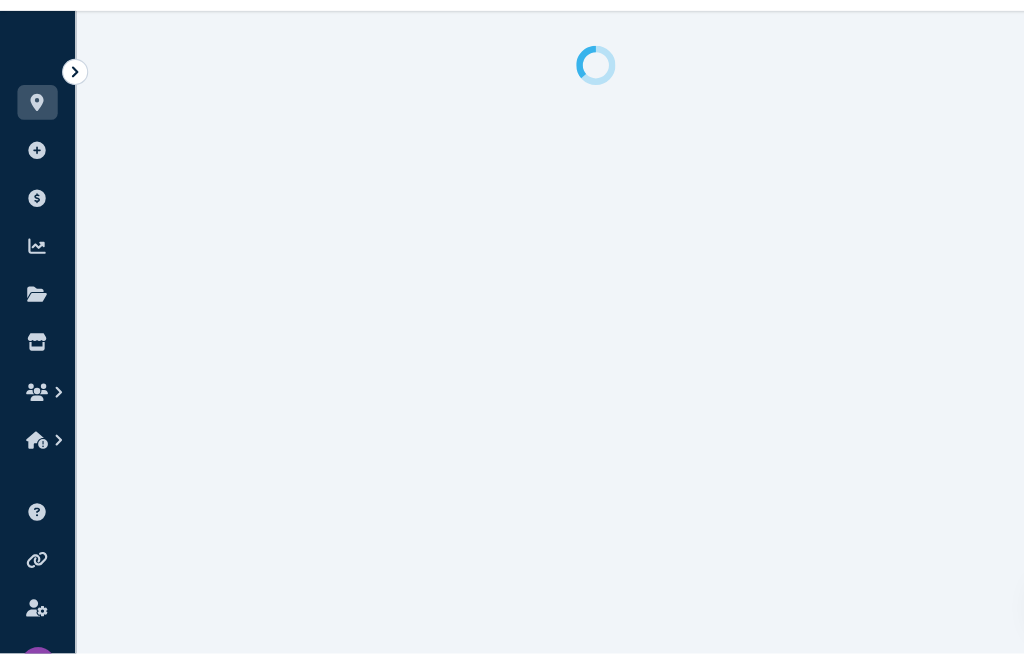 select on "**********" 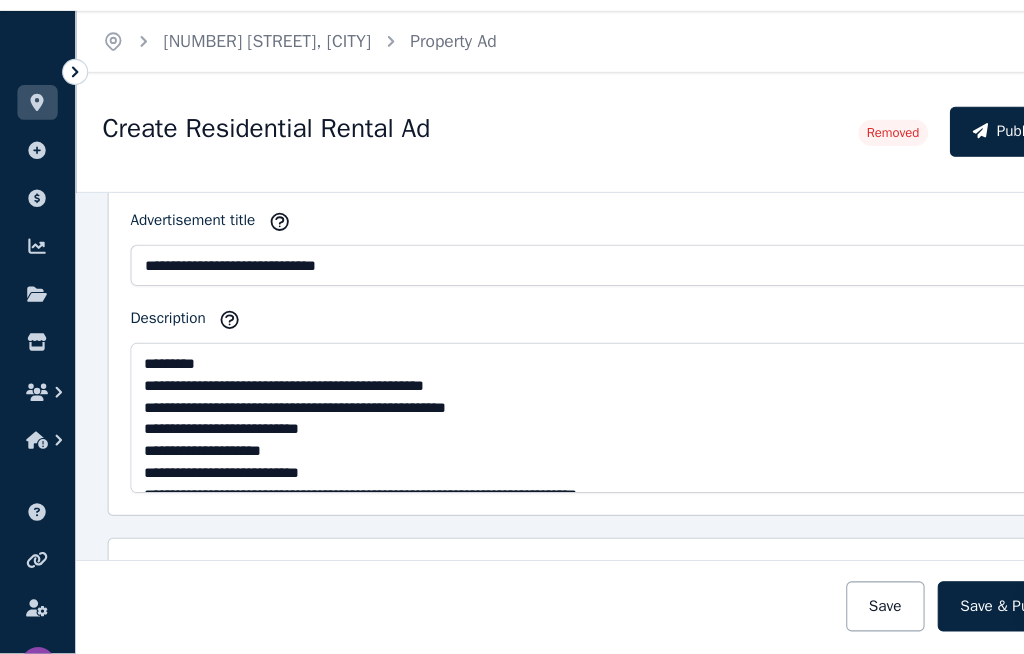 scroll, scrollTop: 913, scrollLeft: 0, axis: vertical 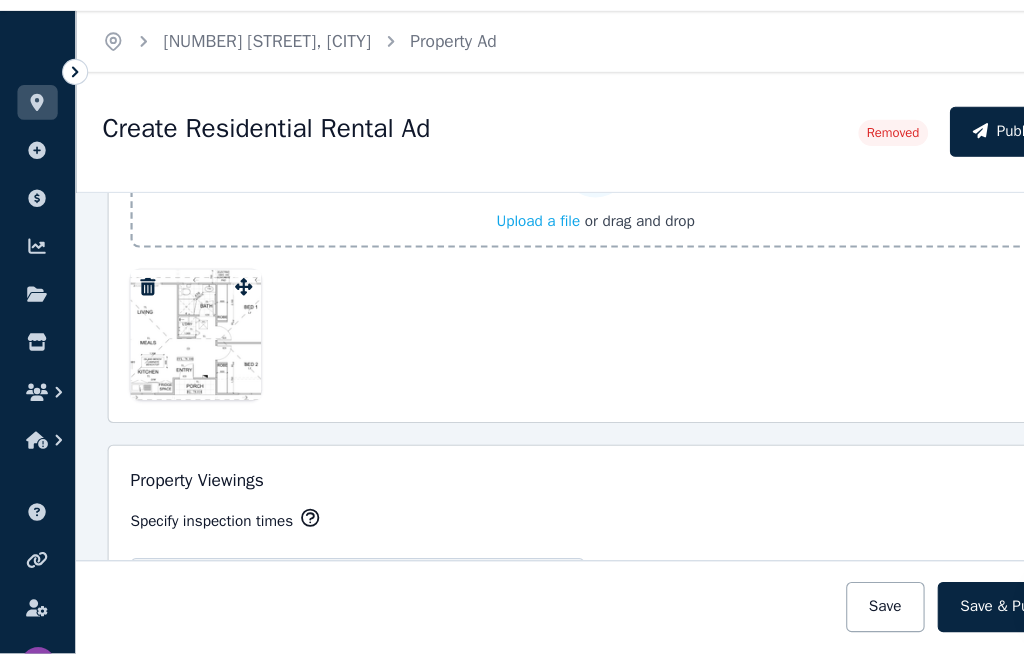 click at bounding box center (180, 361) 